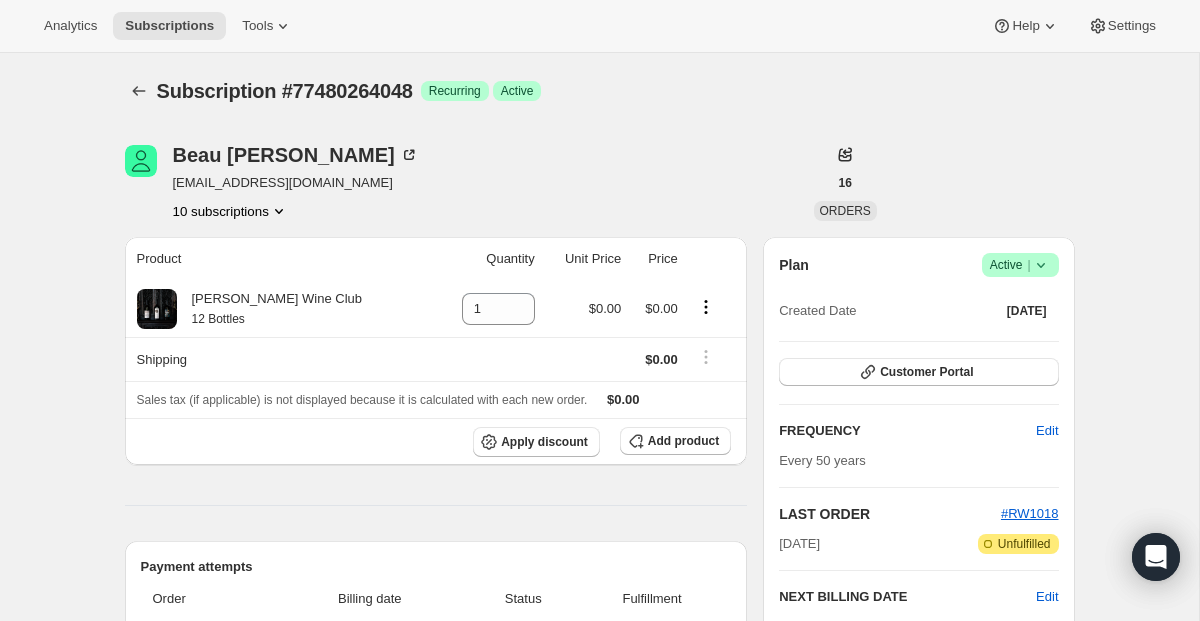 scroll, scrollTop: 0, scrollLeft: 0, axis: both 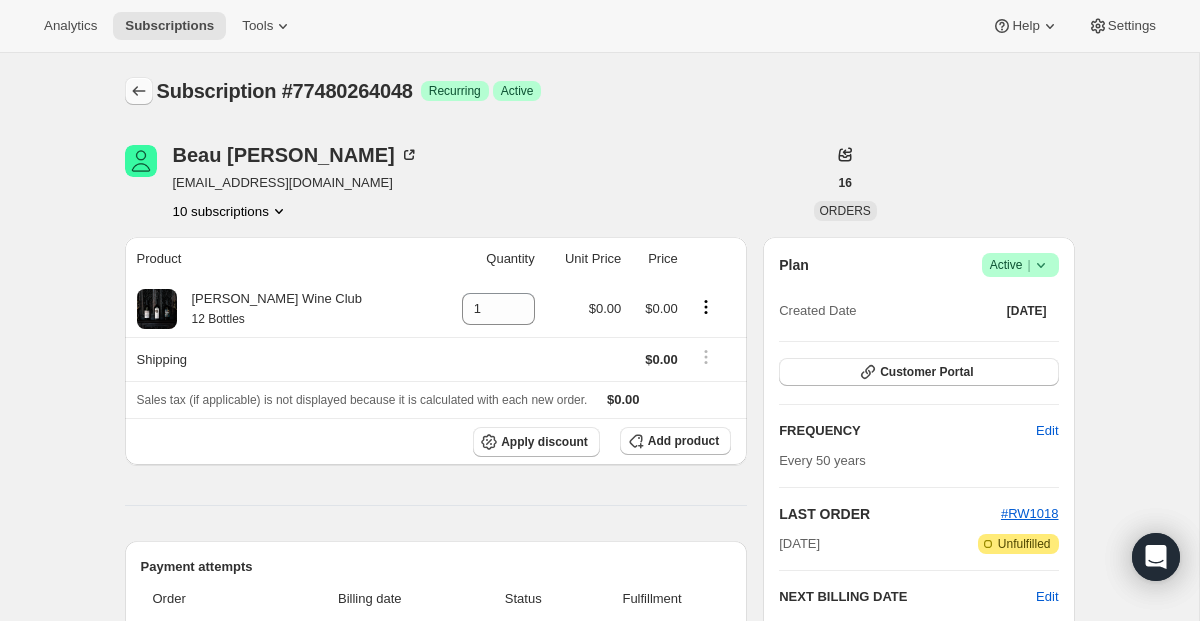 click at bounding box center [139, 91] 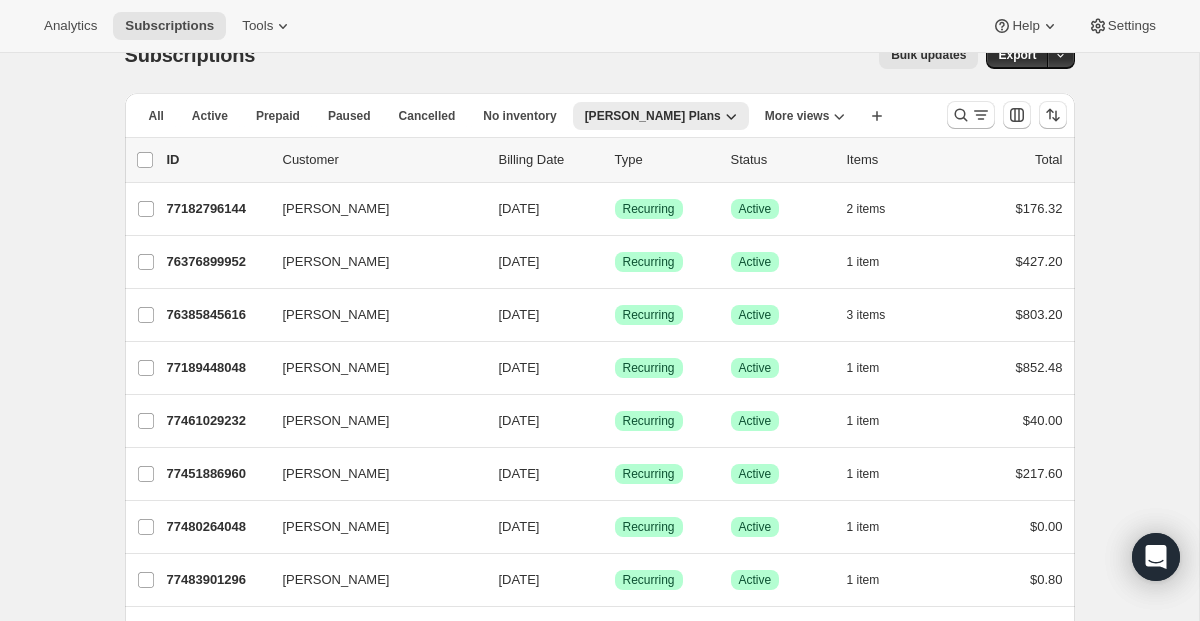 scroll, scrollTop: 29, scrollLeft: 0, axis: vertical 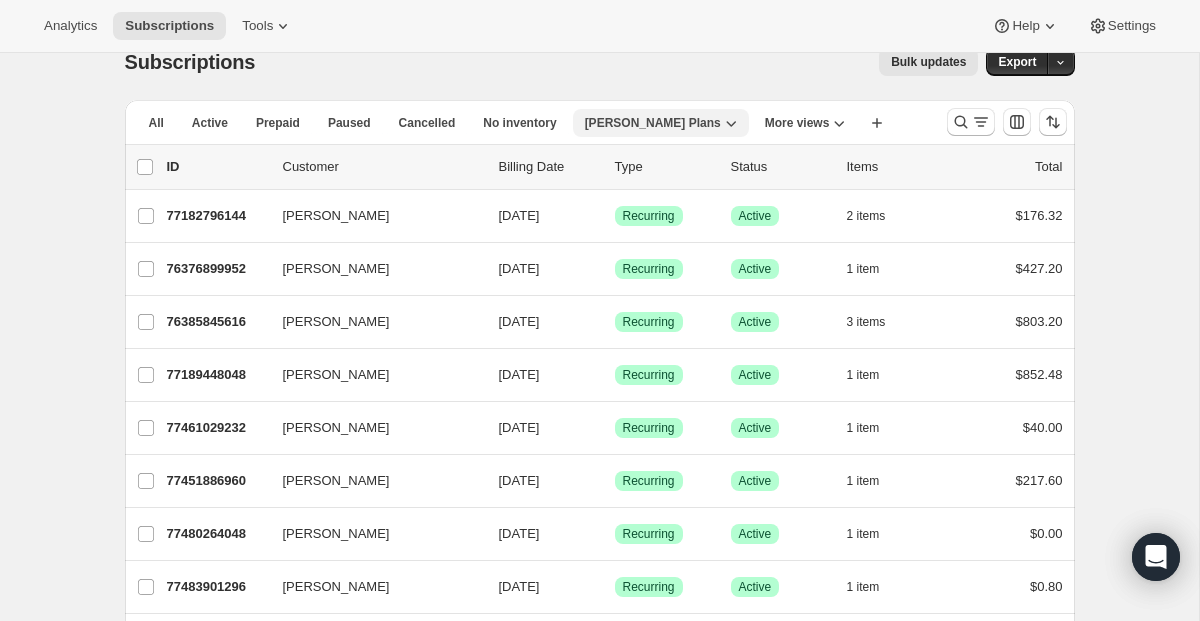 click on "[PERSON_NAME] Plans" at bounding box center [653, 123] 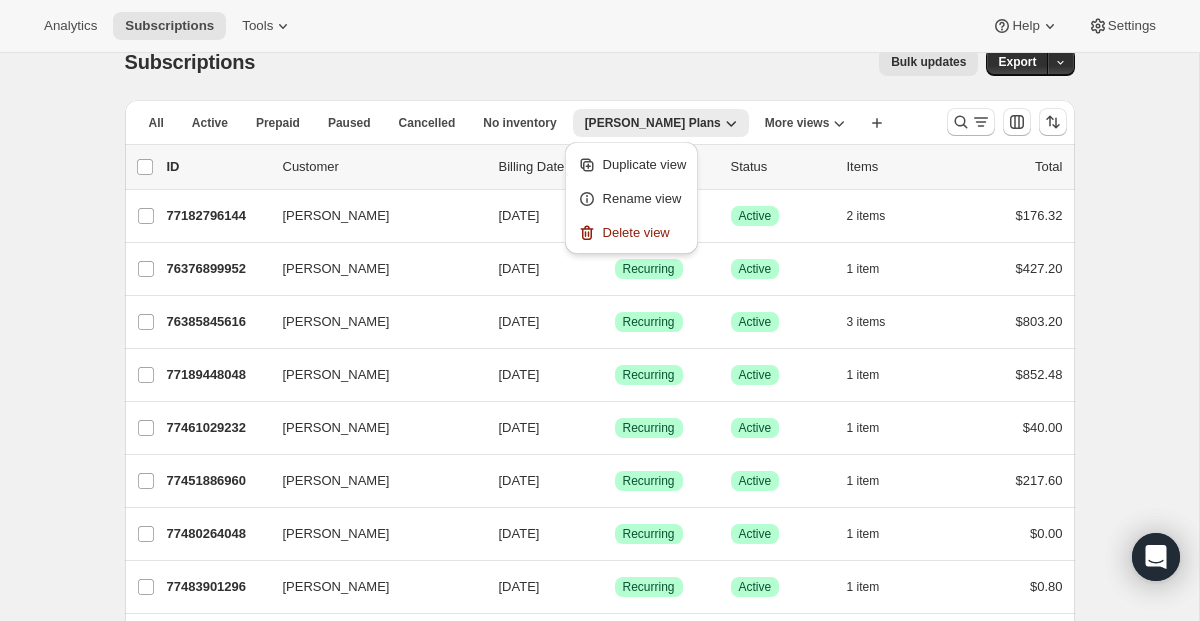 click on "Subscriptions. This page is ready Subscriptions Bulk updates More actions Bulk updates Export" at bounding box center (600, 62) 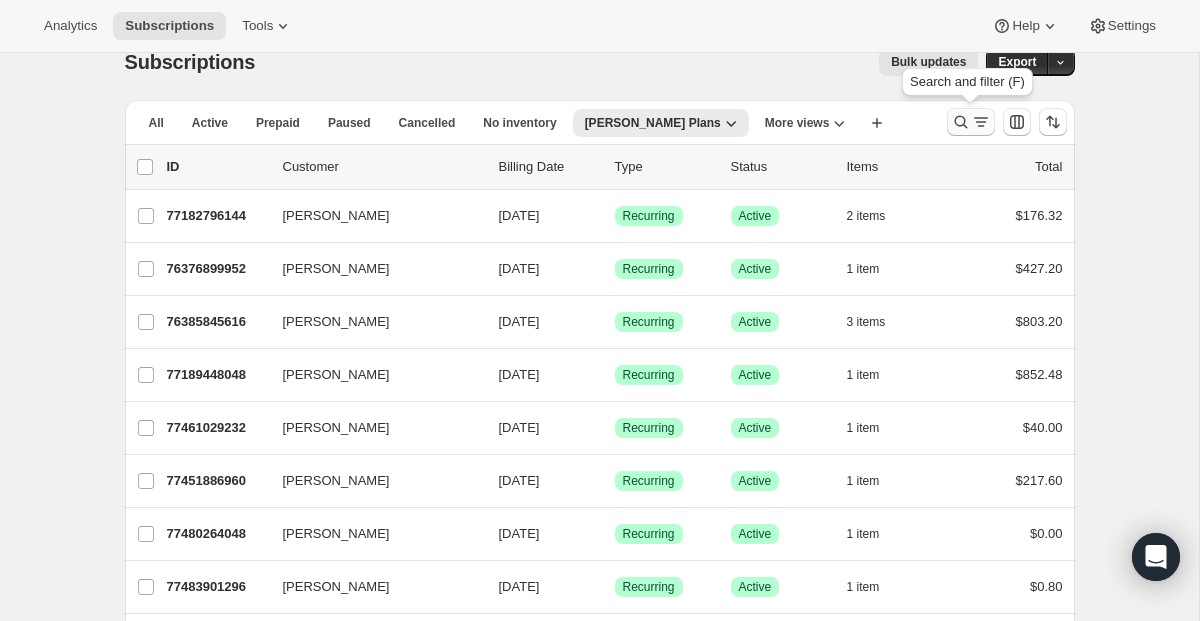 click 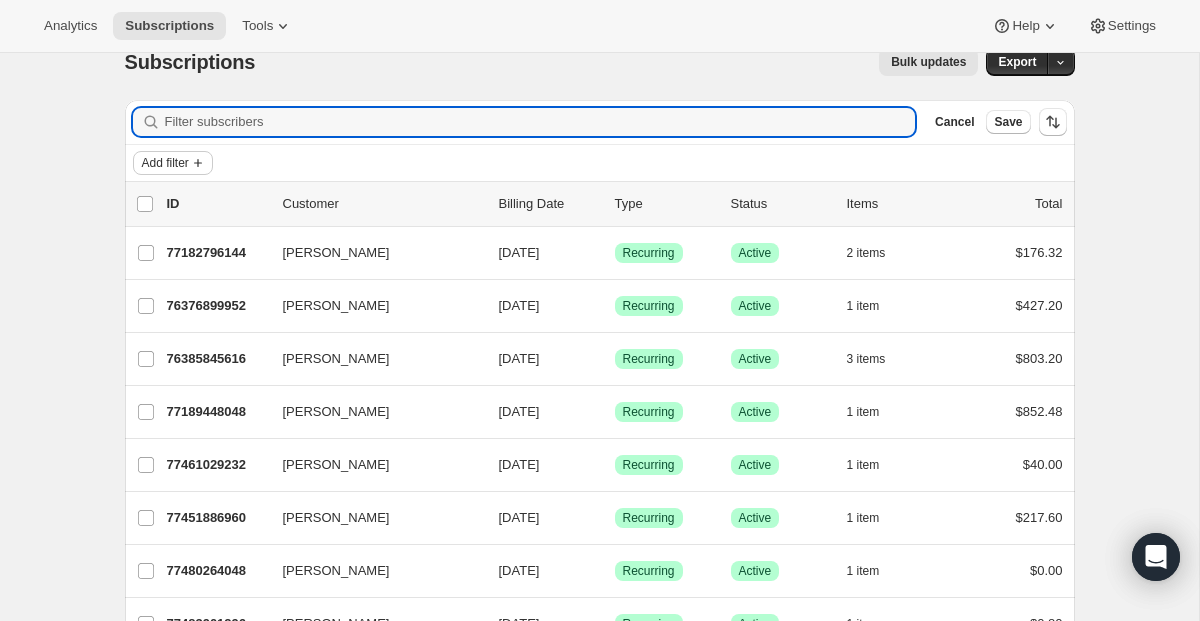 click 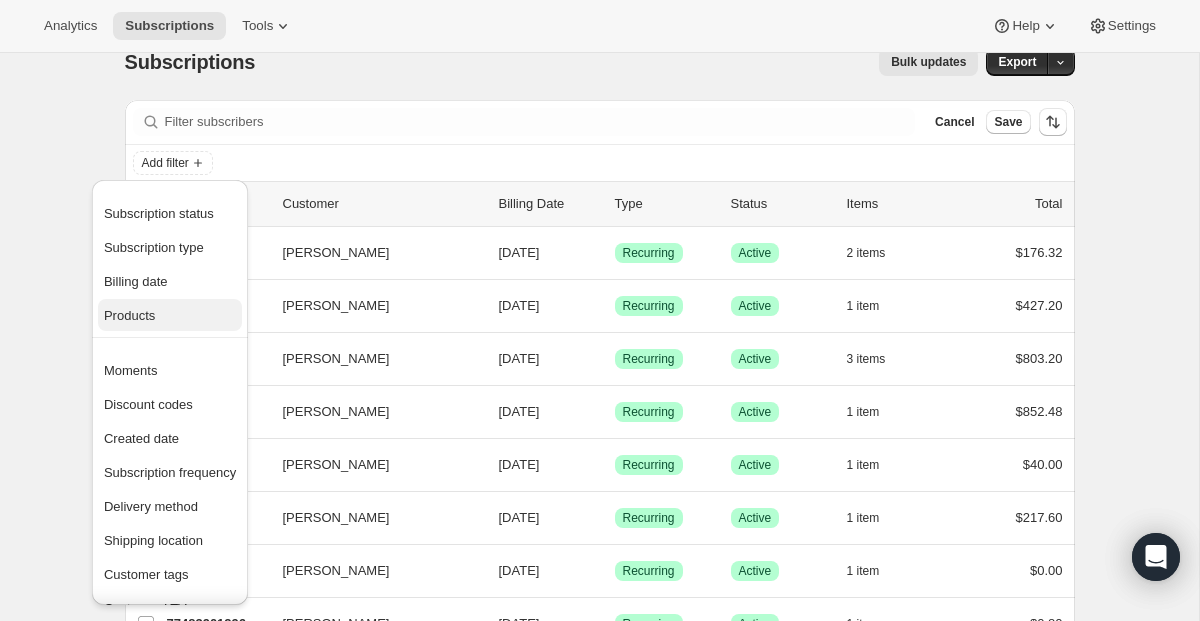 click on "Products" at bounding box center [170, 316] 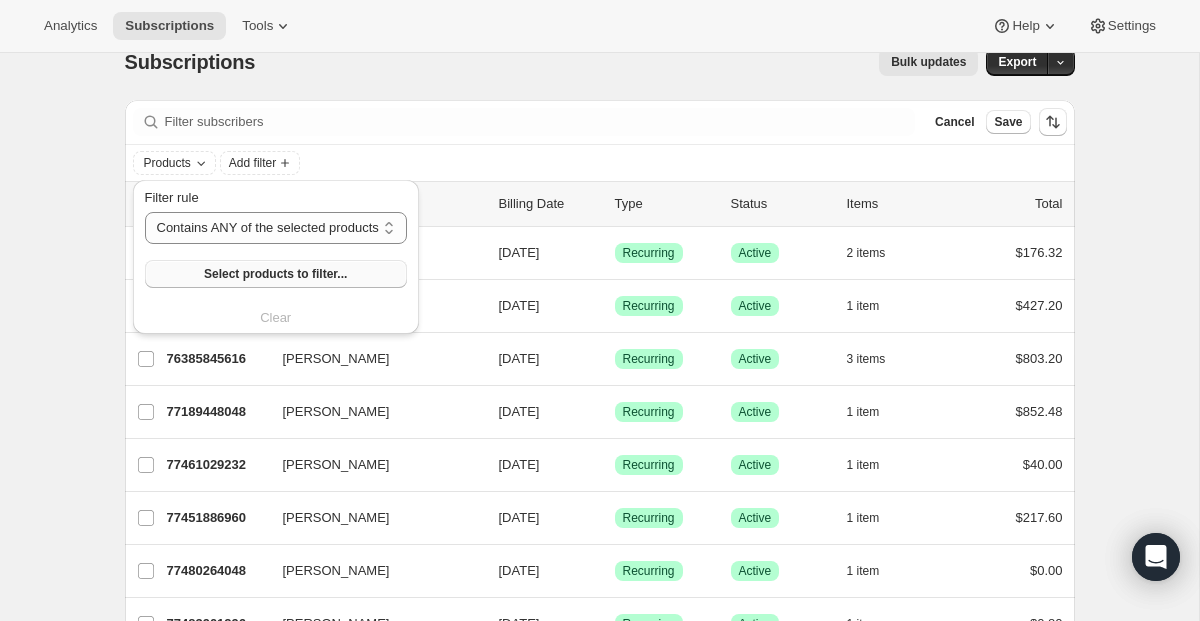 click on "Select products to filter..." at bounding box center [275, 274] 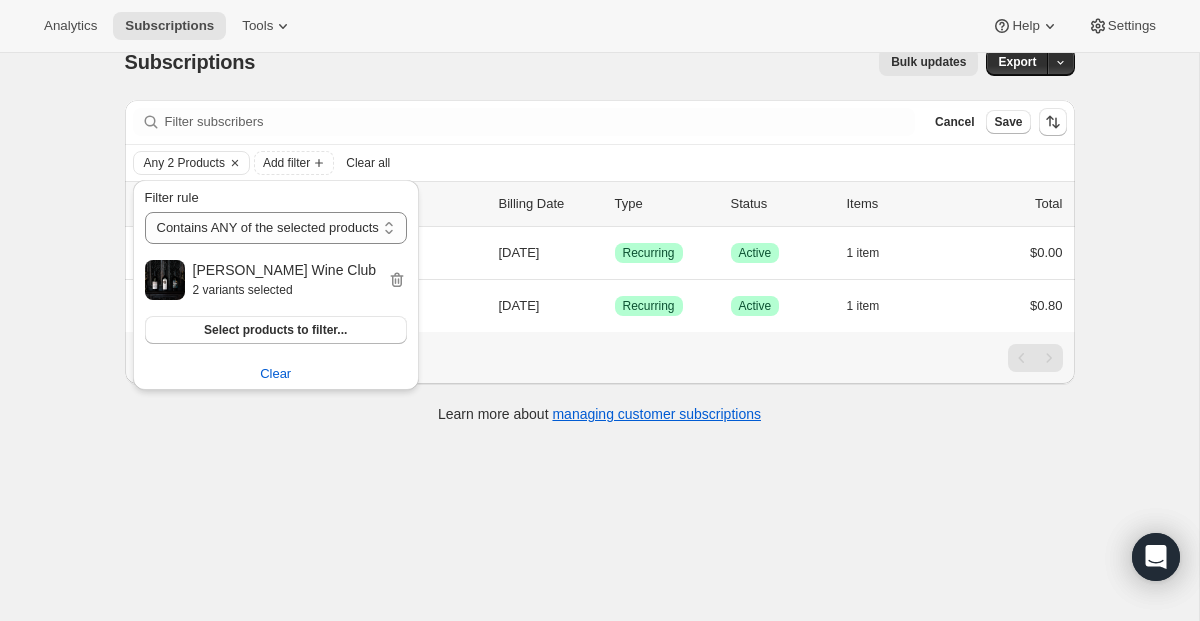 click on "Bulk updates" at bounding box center (628, 62) 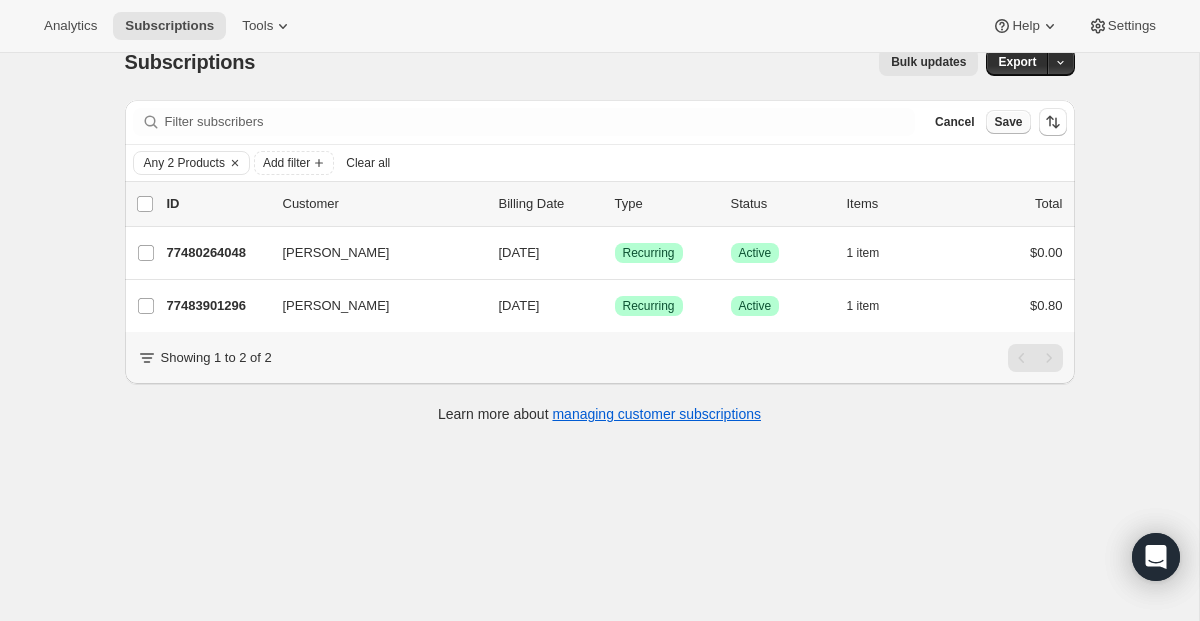 click on "Save" at bounding box center [1008, 122] 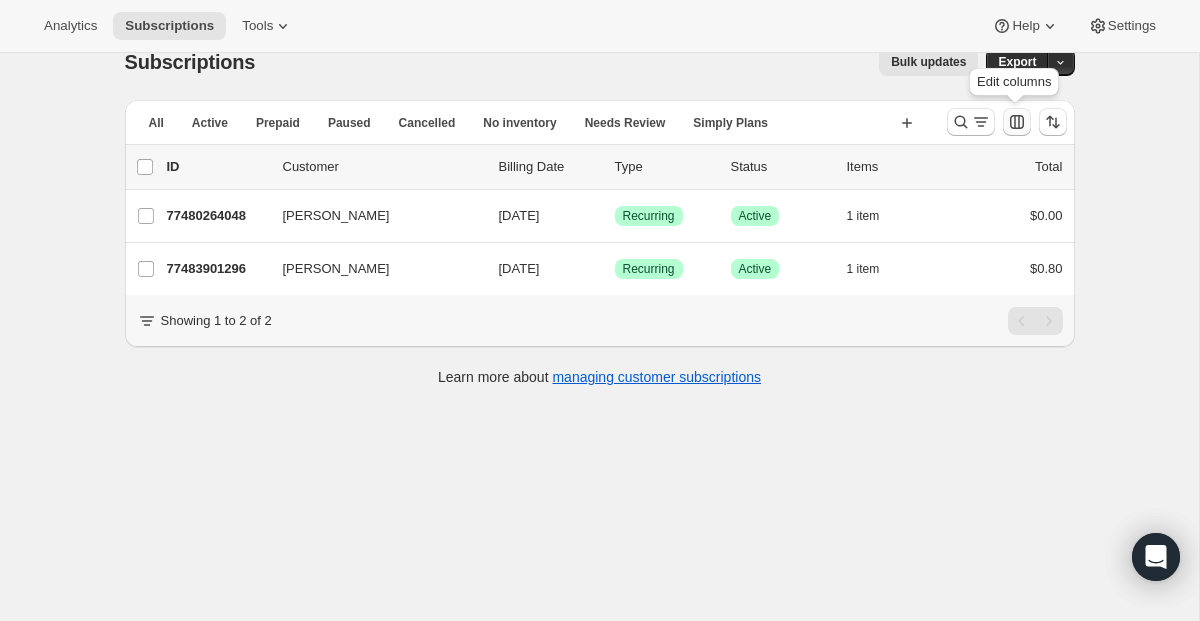 click 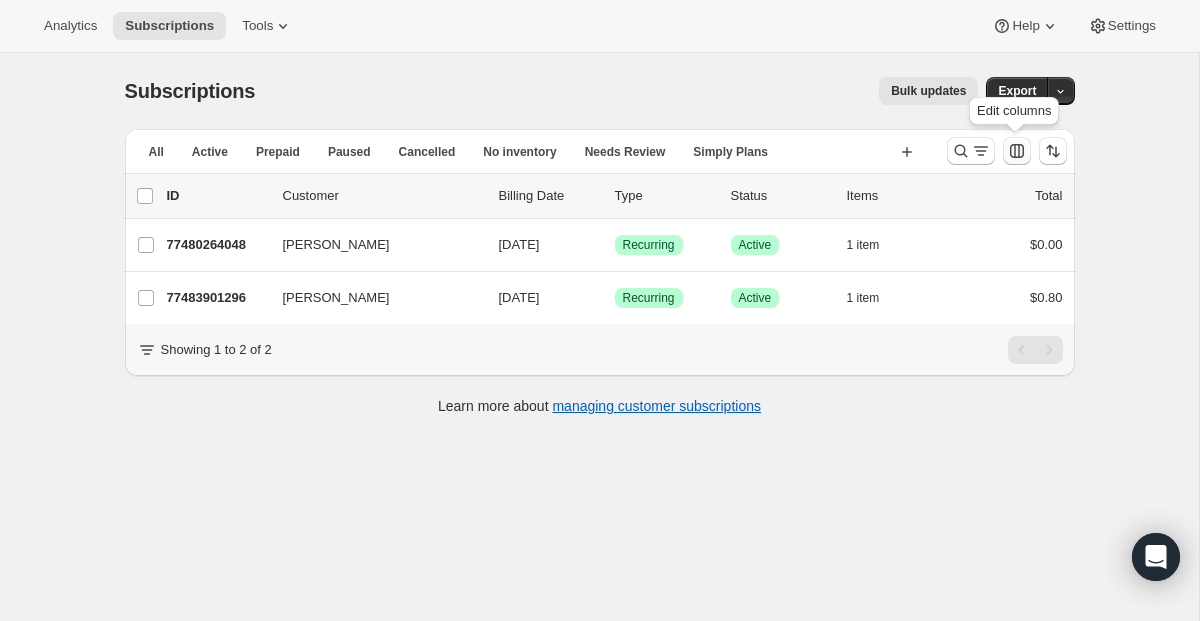 scroll, scrollTop: 29, scrollLeft: 0, axis: vertical 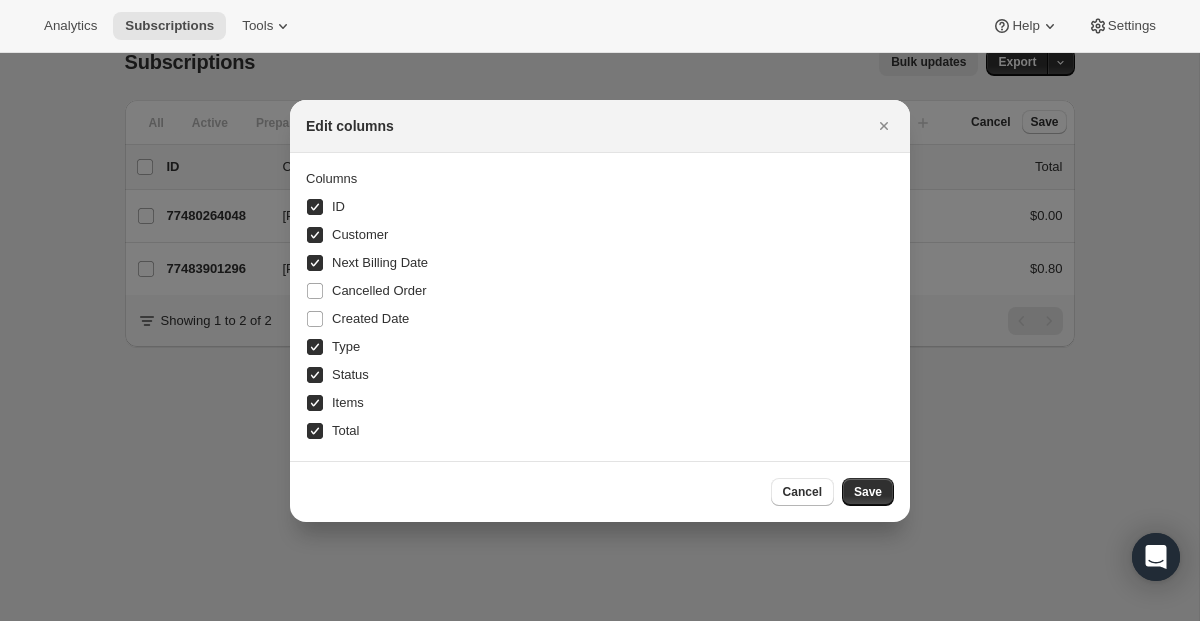 click on "ID" at bounding box center (338, 206) 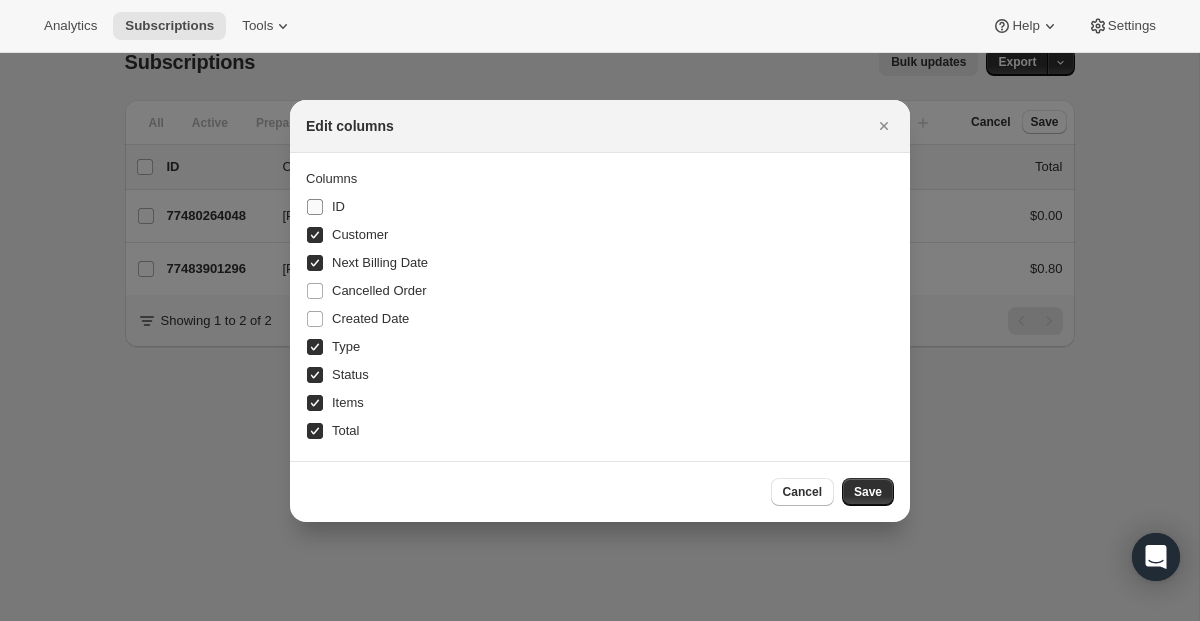 checkbox on "false" 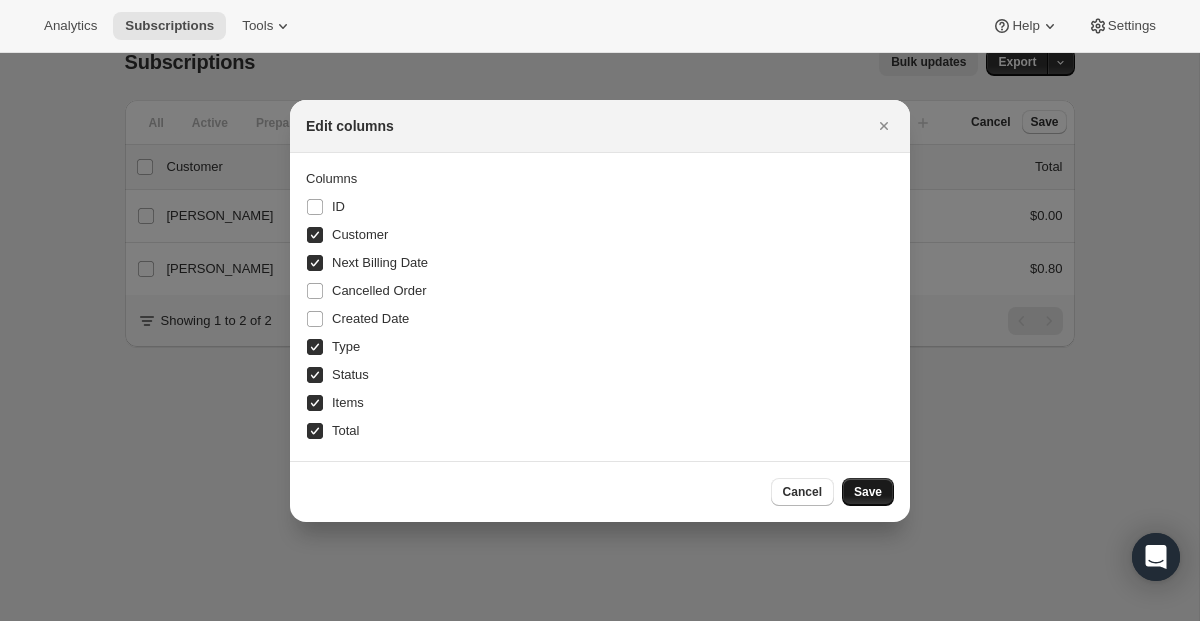 click on "Save" at bounding box center [868, 492] 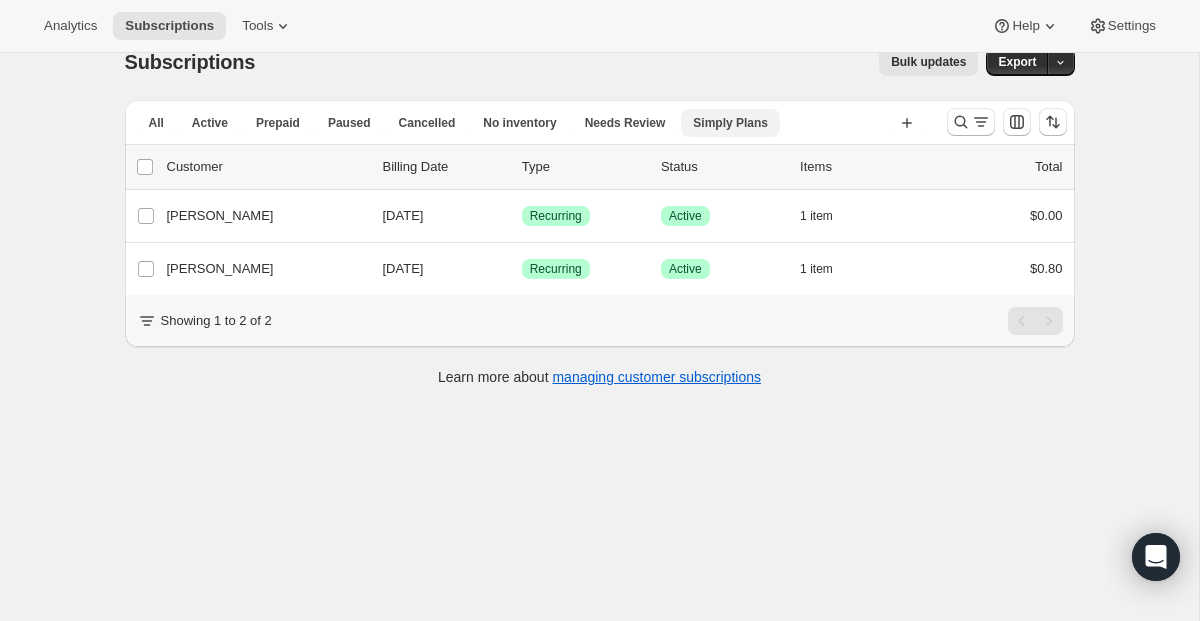 click on "Simply Plans" at bounding box center (730, 123) 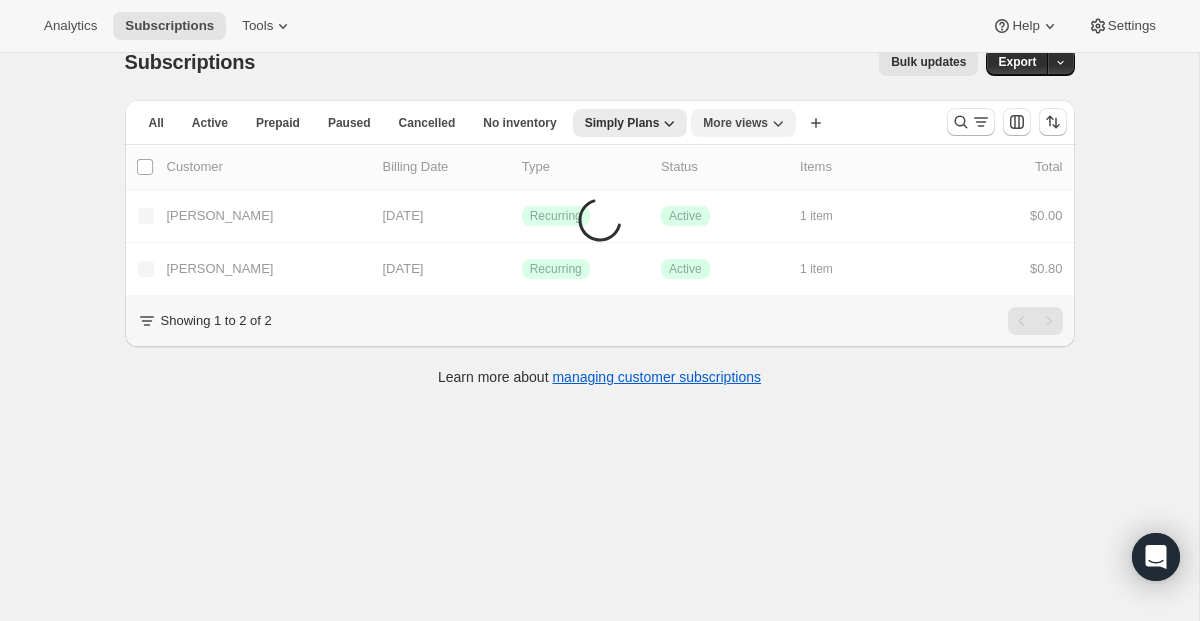 click on "More views" at bounding box center (735, 123) 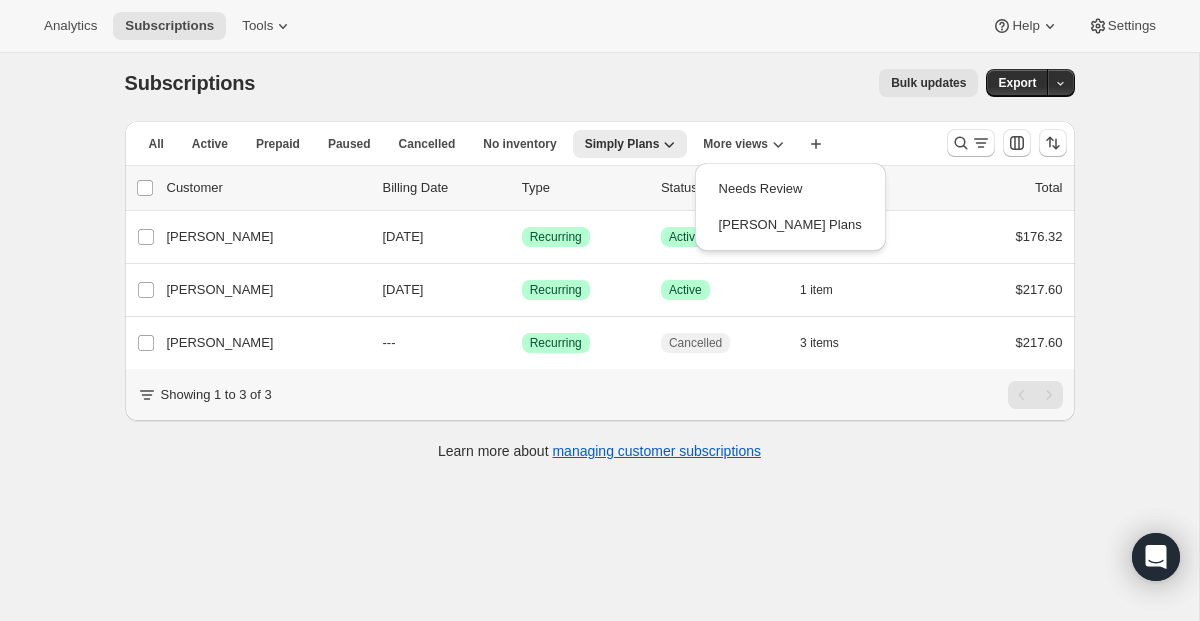 click on "Bulk updates" at bounding box center (628, 83) 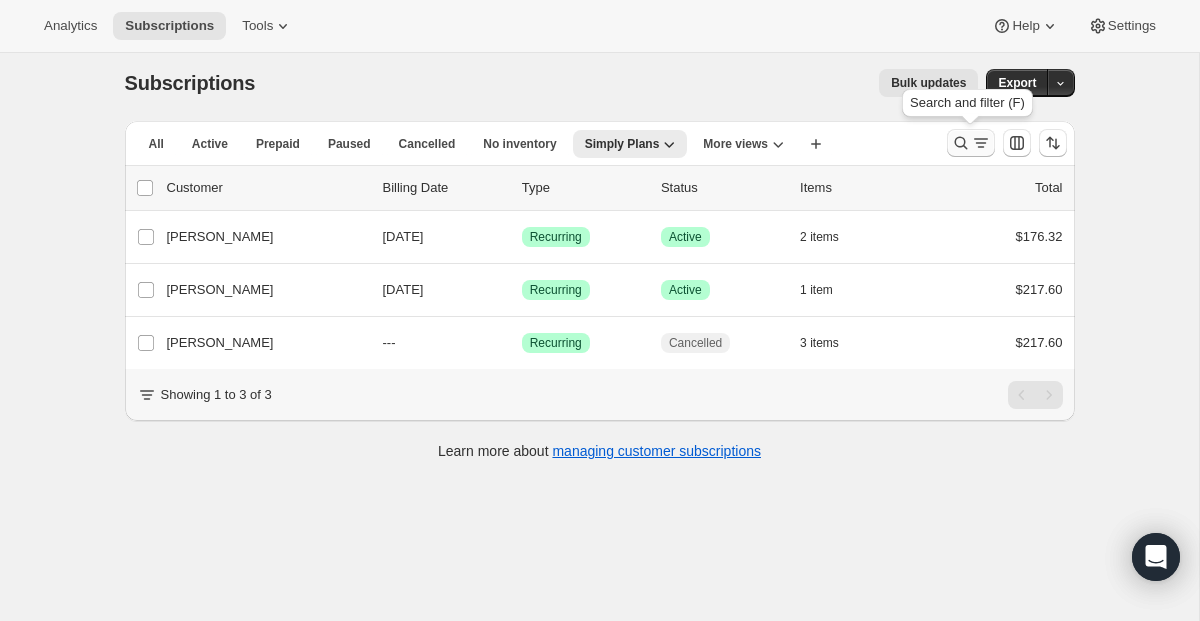 click 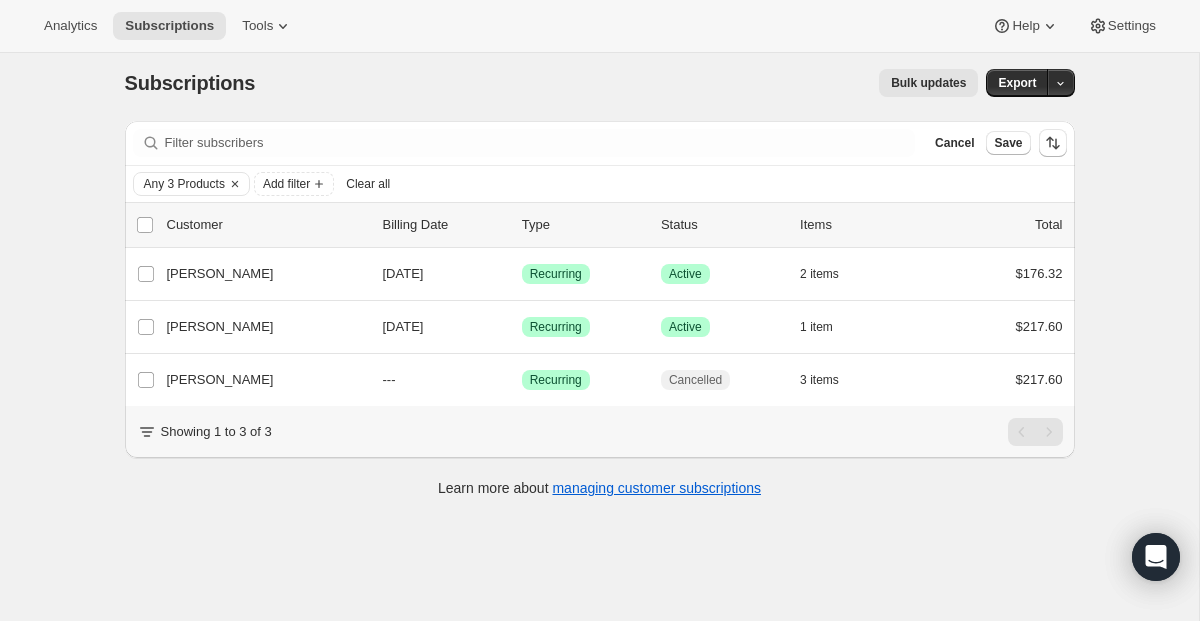 click on "Bulk updates" at bounding box center (628, 83) 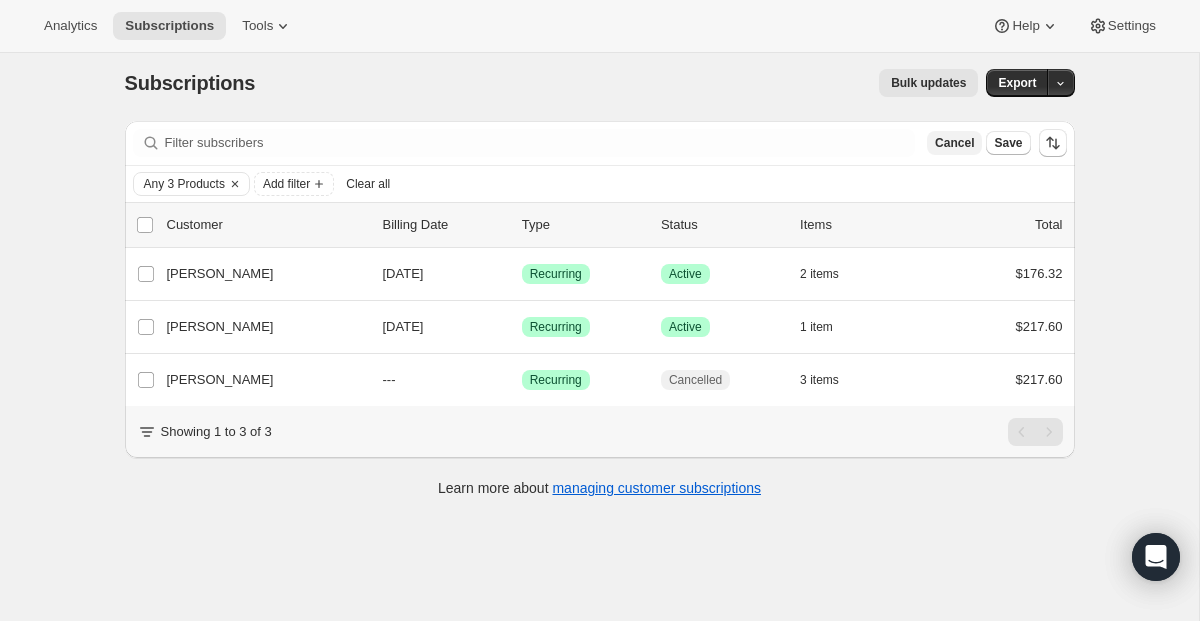 click on "Cancel" at bounding box center [954, 143] 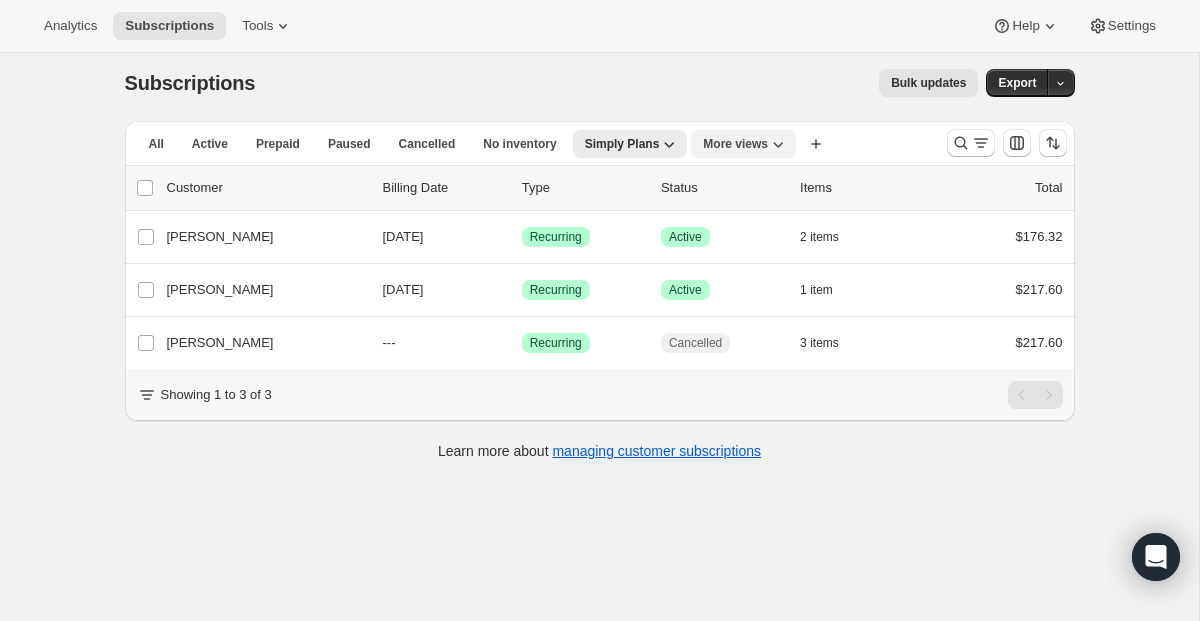 click 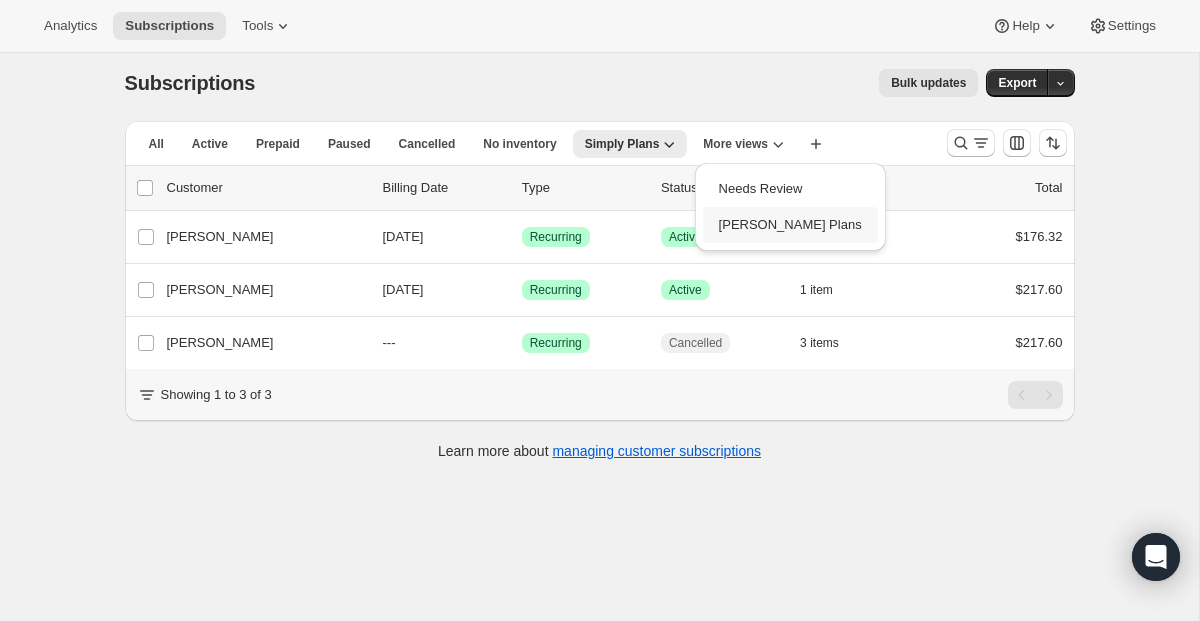 click on "[PERSON_NAME] Plans" at bounding box center (790, 225) 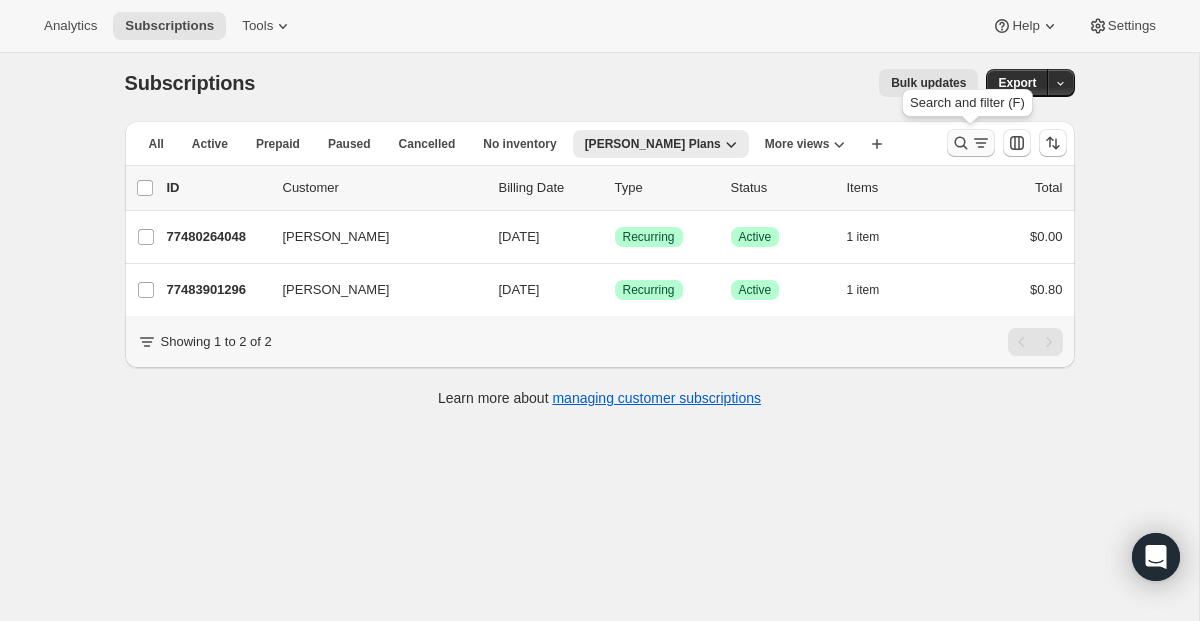 click 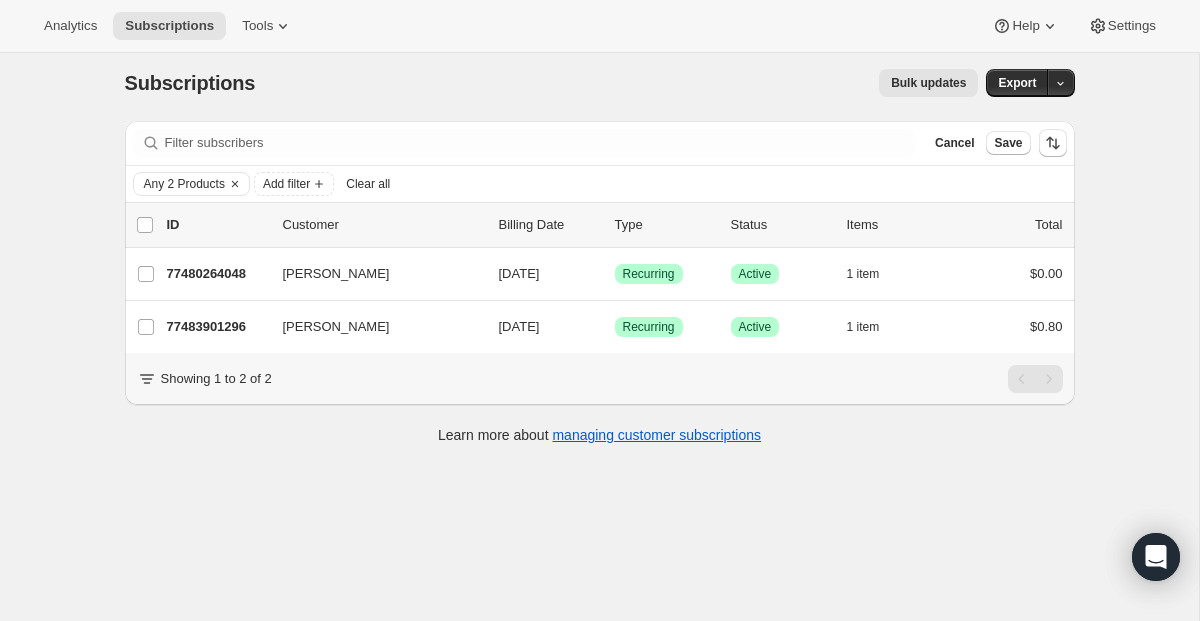 click on "Cancel Save" at bounding box center [996, 143] 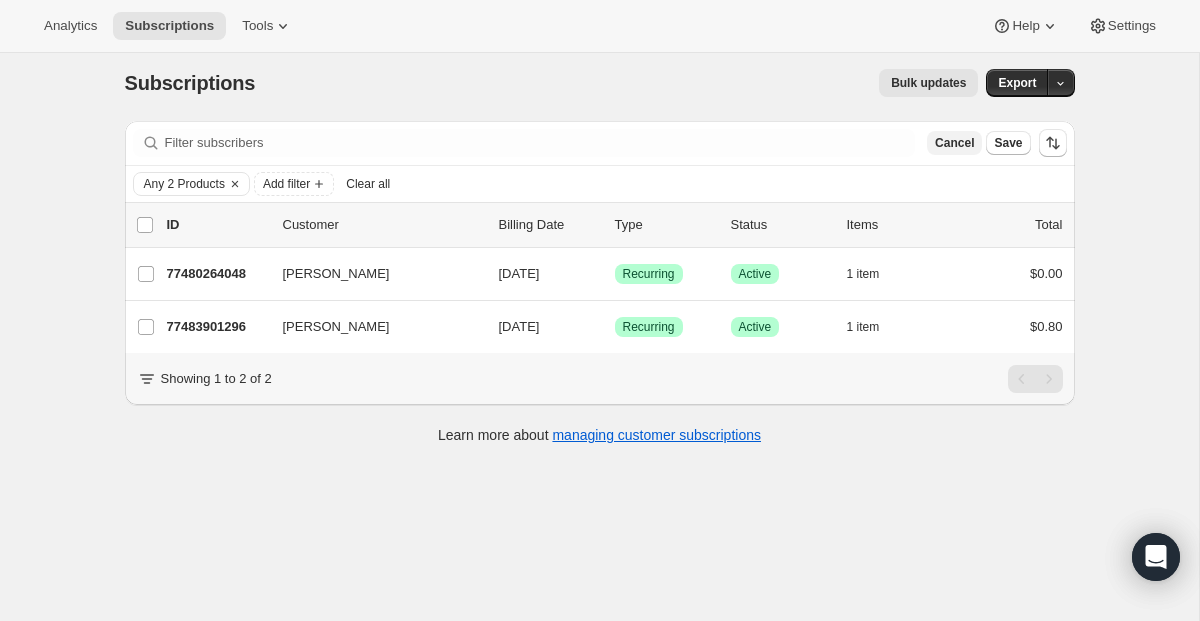 click on "Cancel" at bounding box center [954, 143] 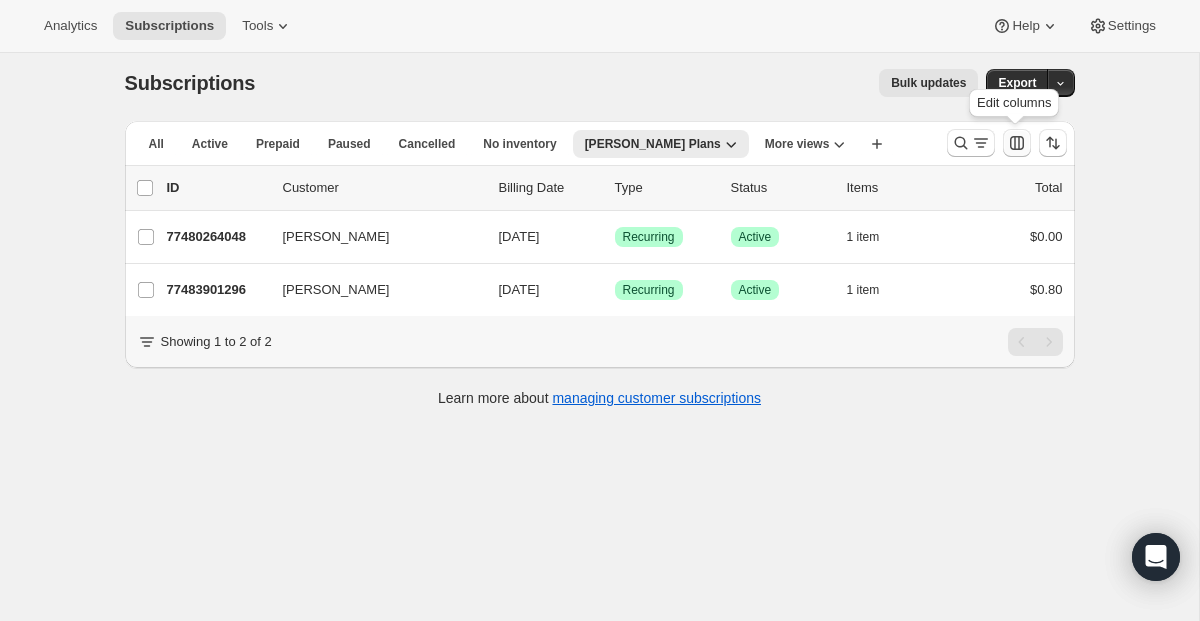 click at bounding box center (1017, 143) 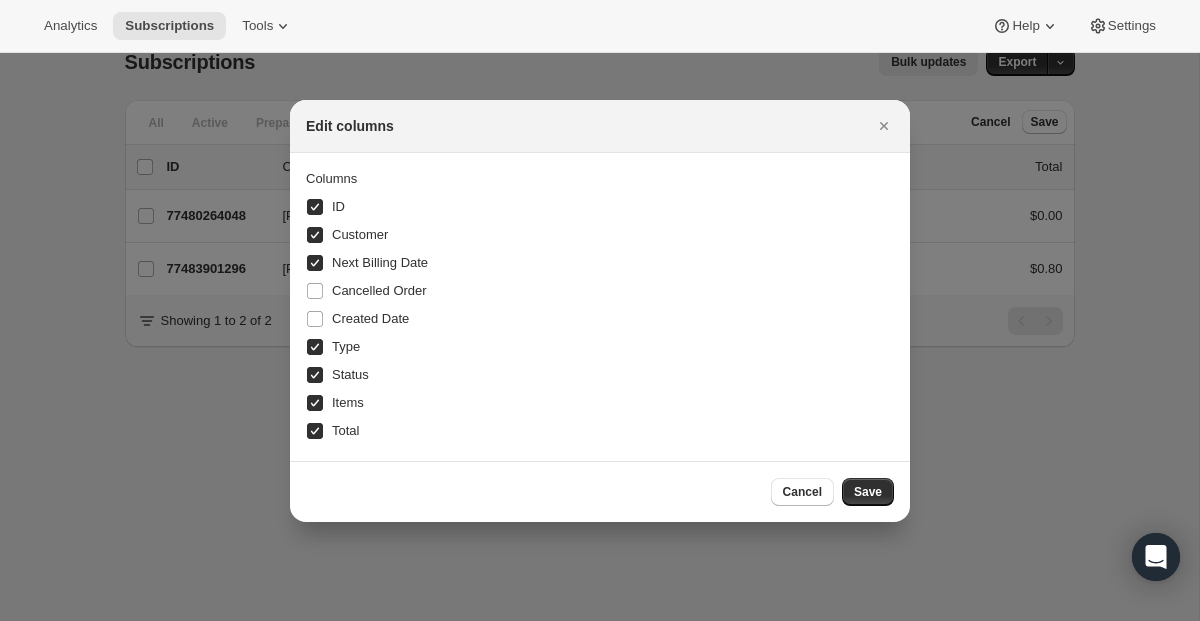 scroll, scrollTop: 0, scrollLeft: 0, axis: both 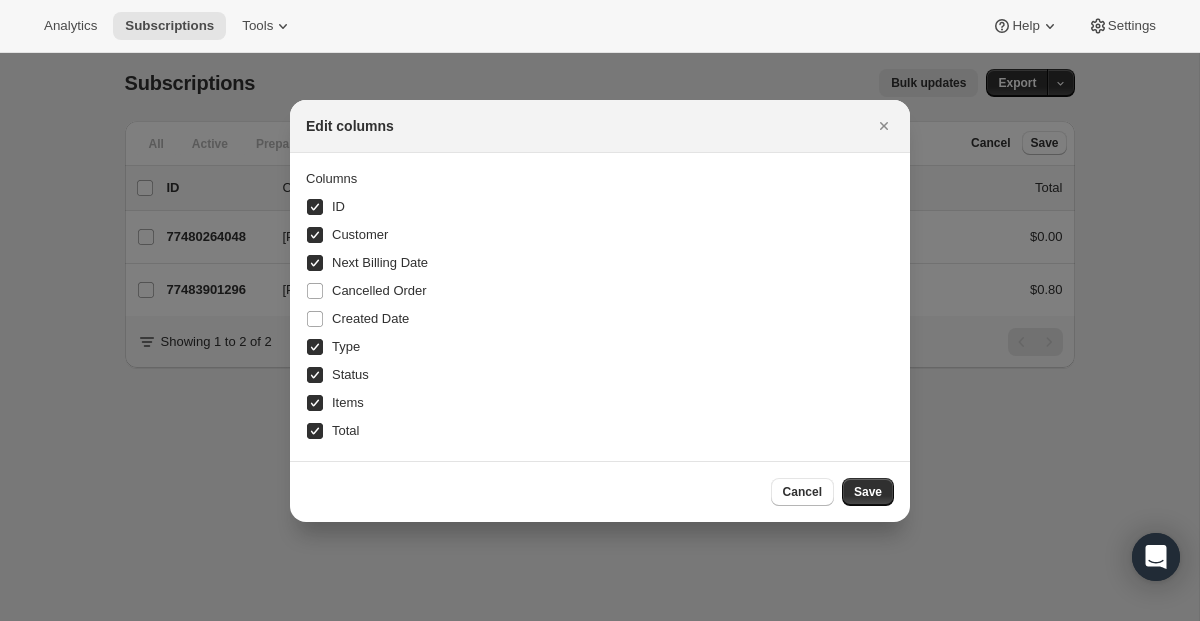 click on "ID" at bounding box center (338, 206) 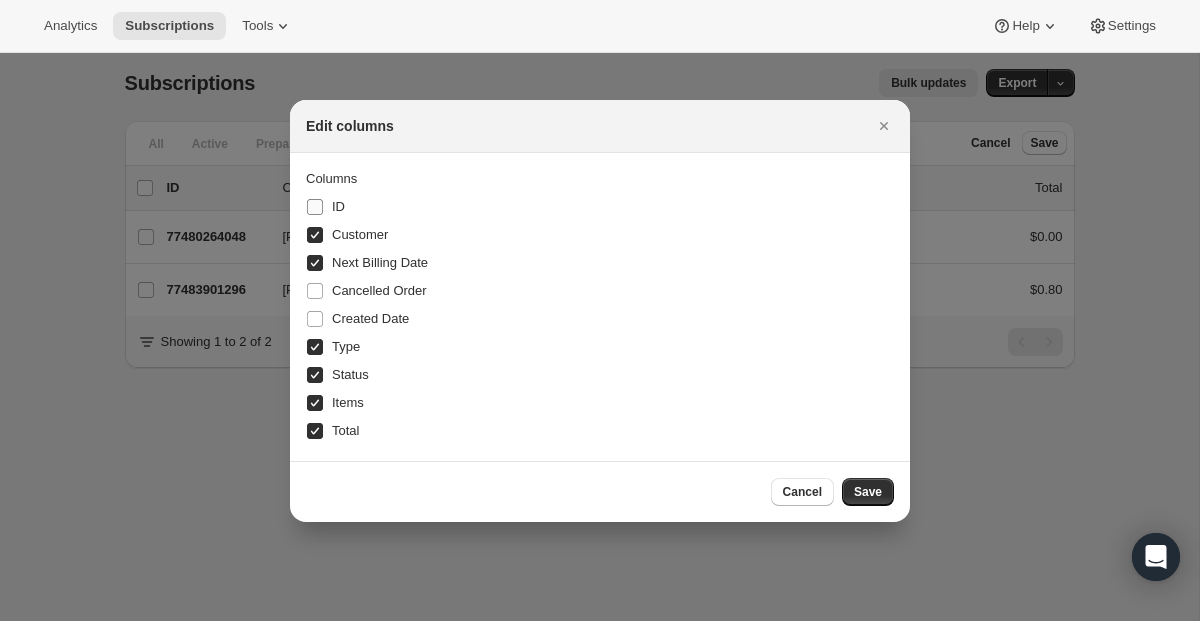 checkbox on "false" 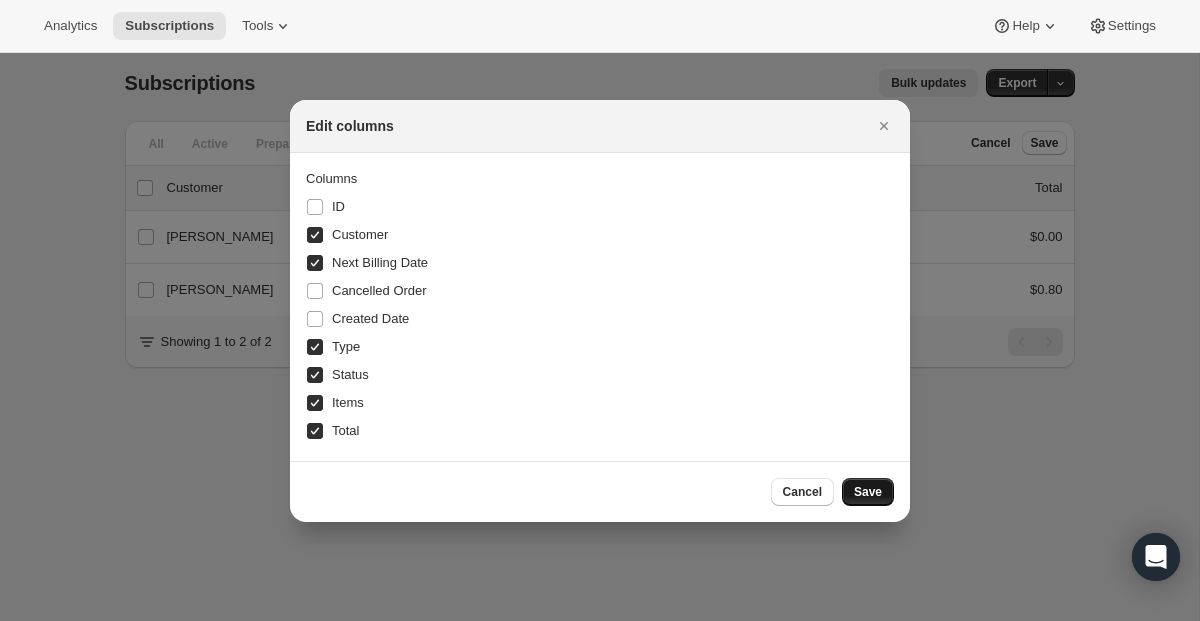 click on "Save" at bounding box center (868, 492) 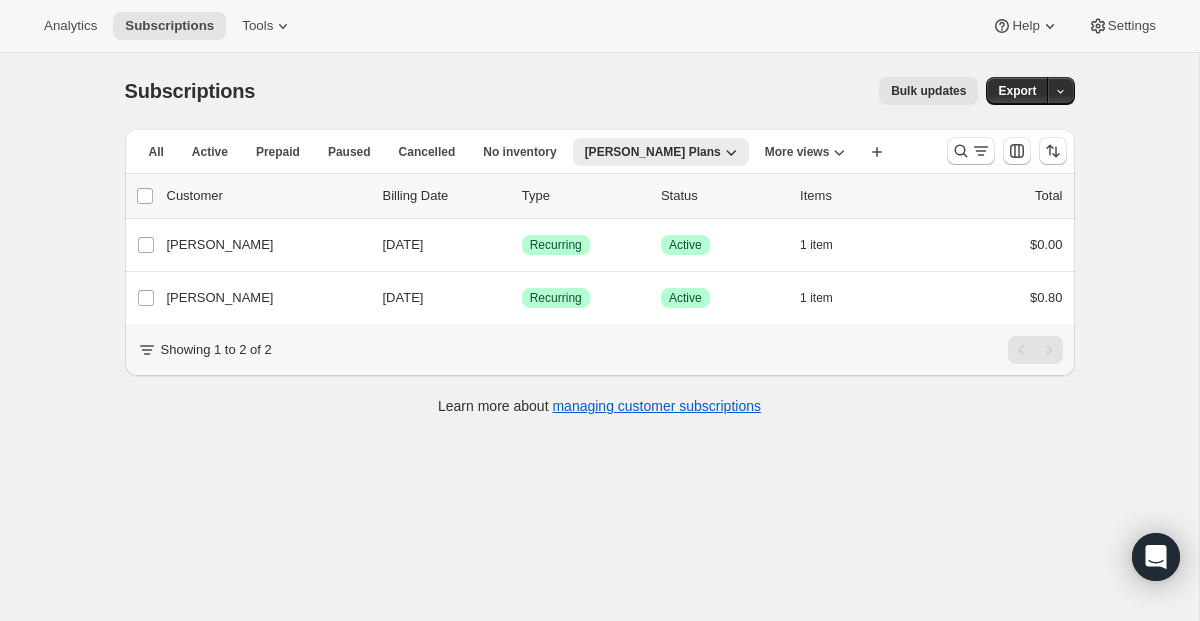 scroll, scrollTop: 8, scrollLeft: 0, axis: vertical 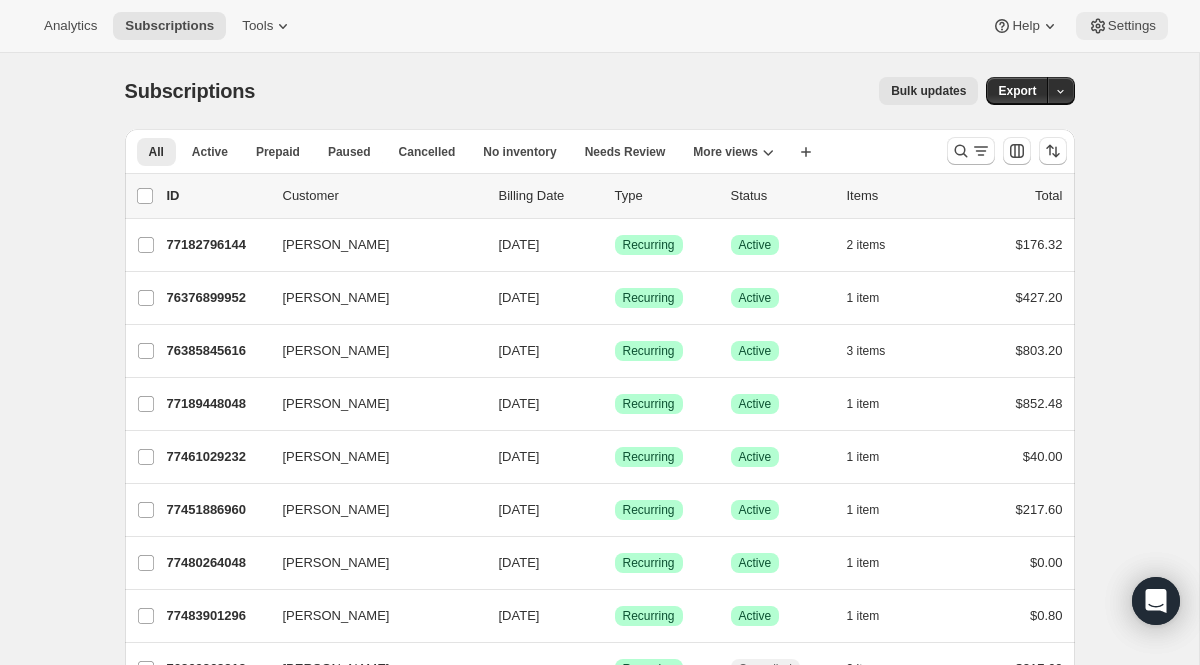 click 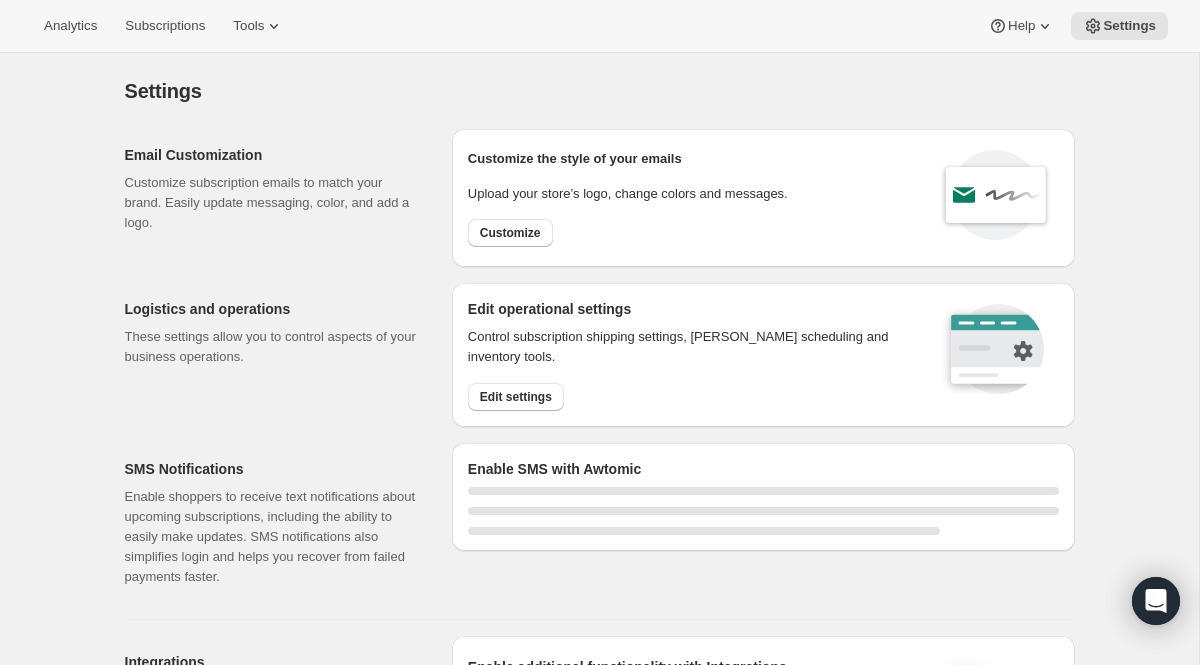 select on "22:00" 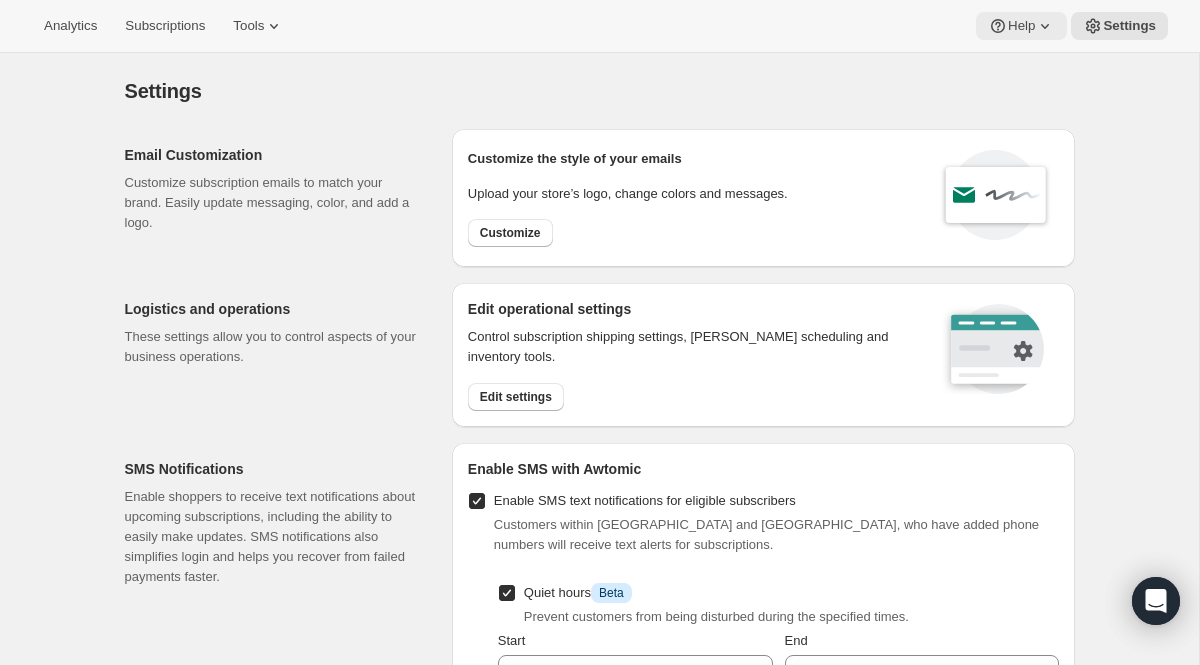 click on "Help" at bounding box center (1021, 26) 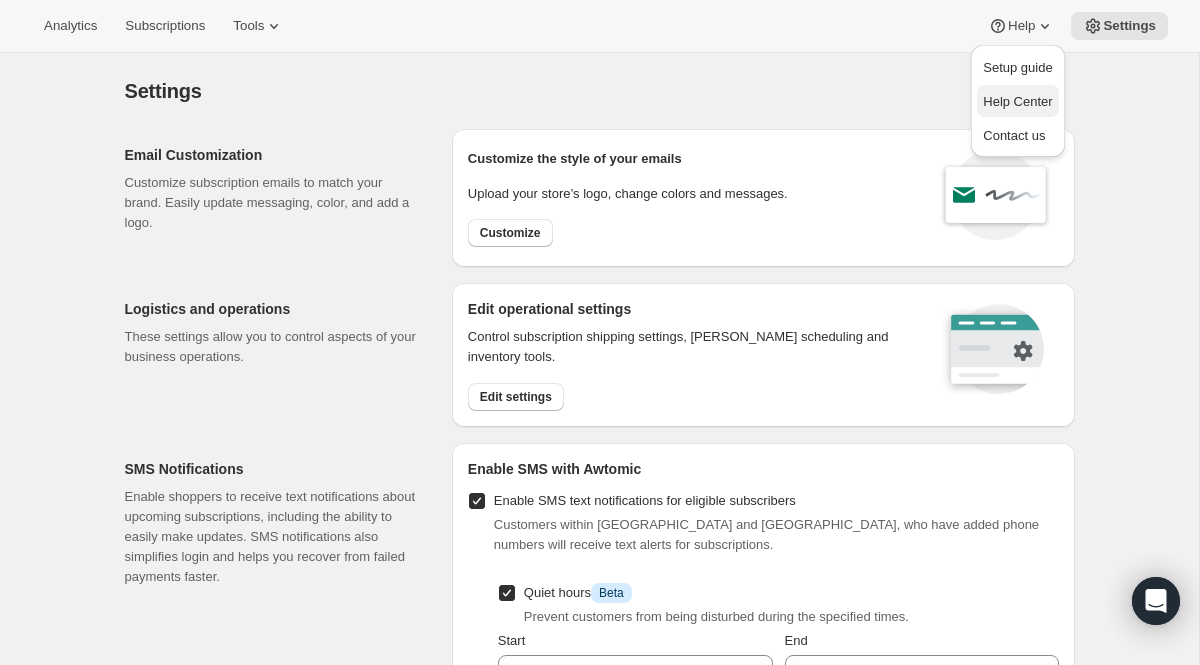 click on "Help Center" at bounding box center (1017, 101) 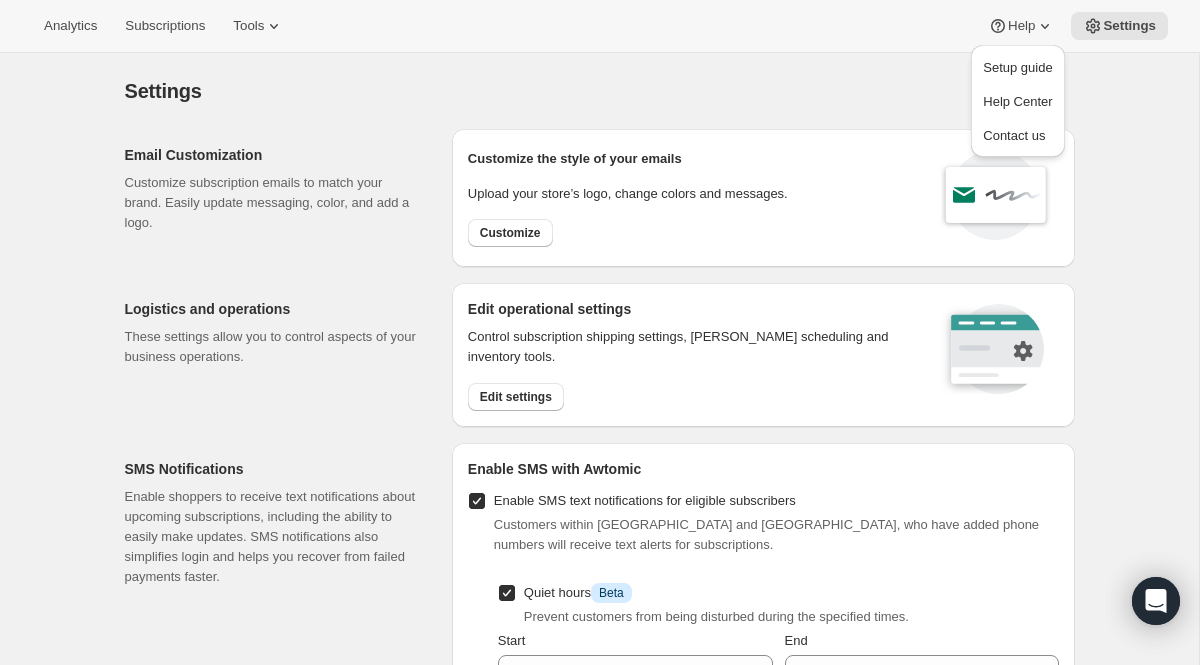 click on "Settings" at bounding box center [600, 91] 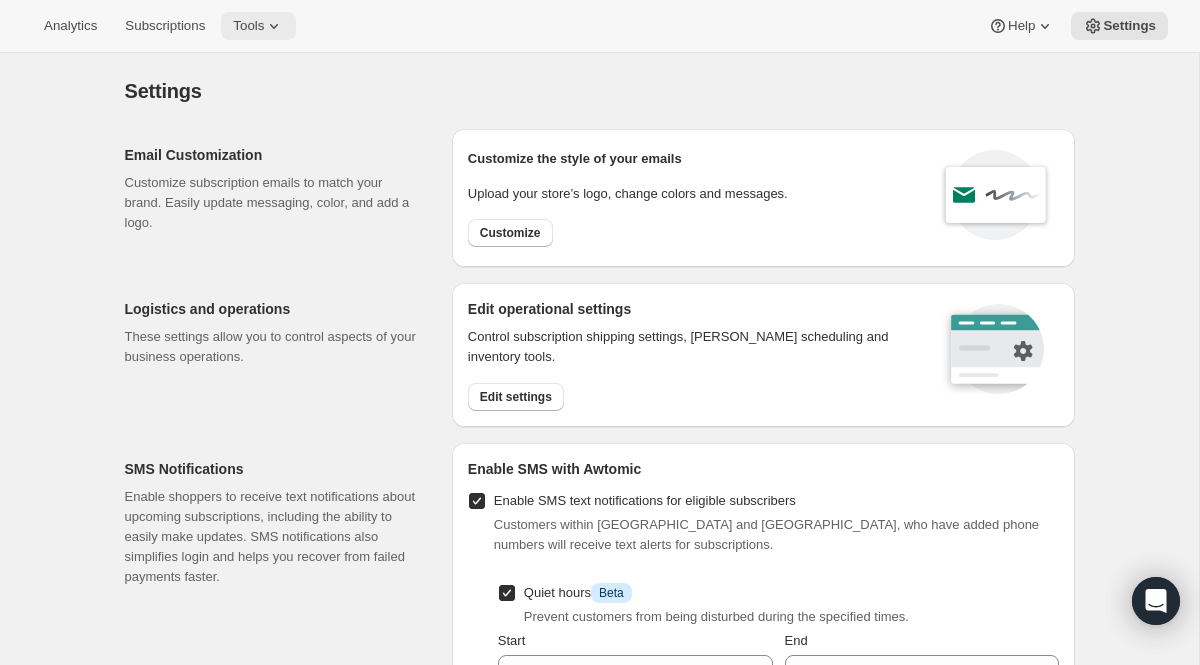 click on "Tools" at bounding box center [248, 26] 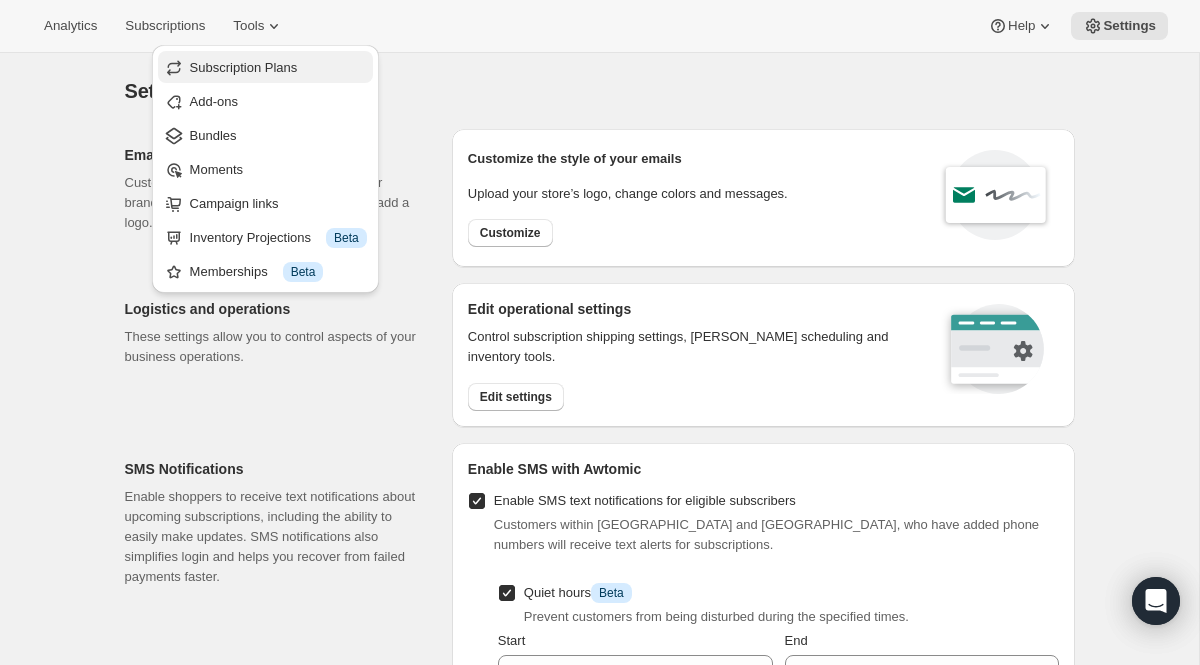 click on "Subscription Plans" at bounding box center [244, 67] 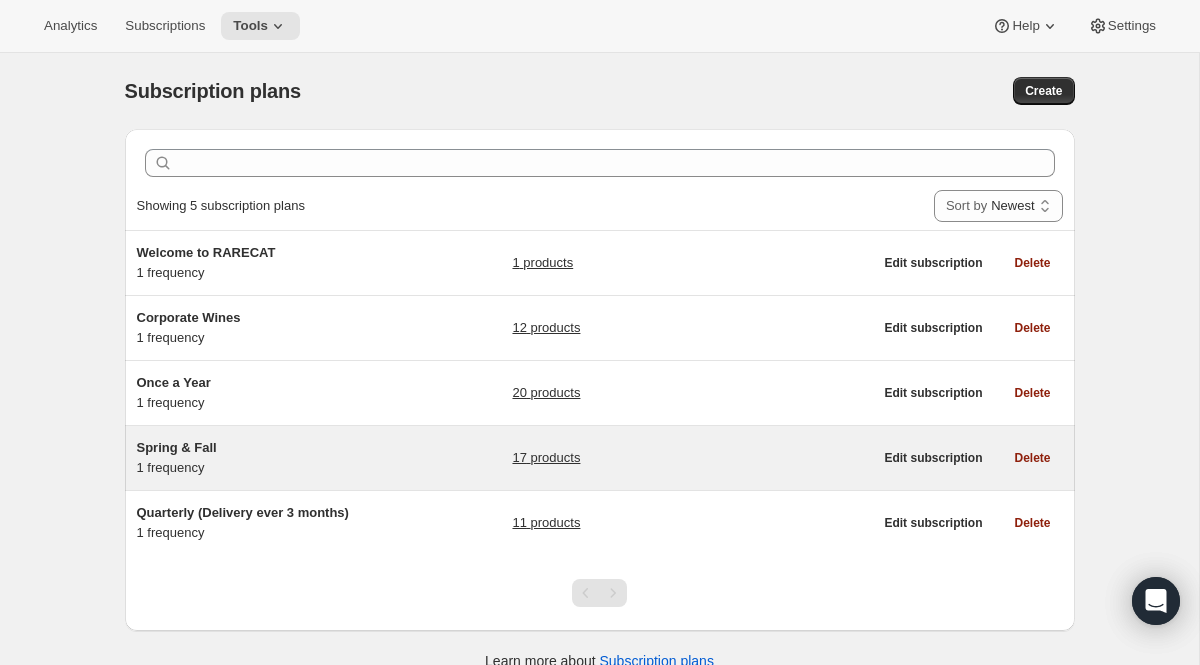 click on "Spring & Fall" at bounding box center (177, 447) 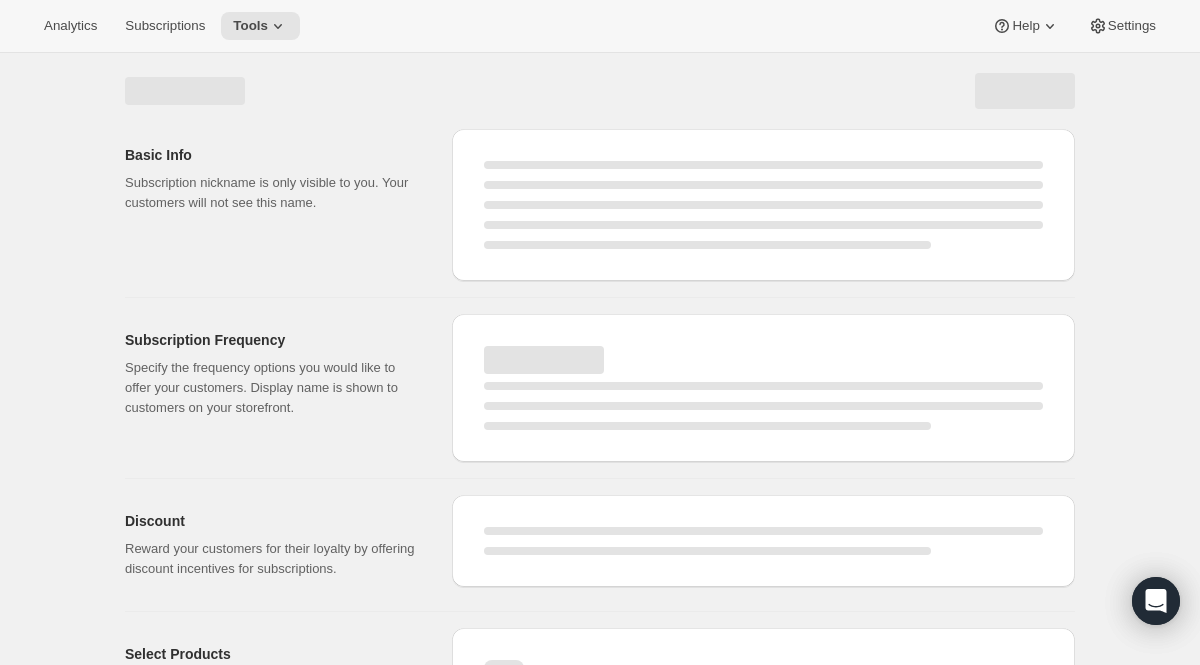 select on "WEEK" 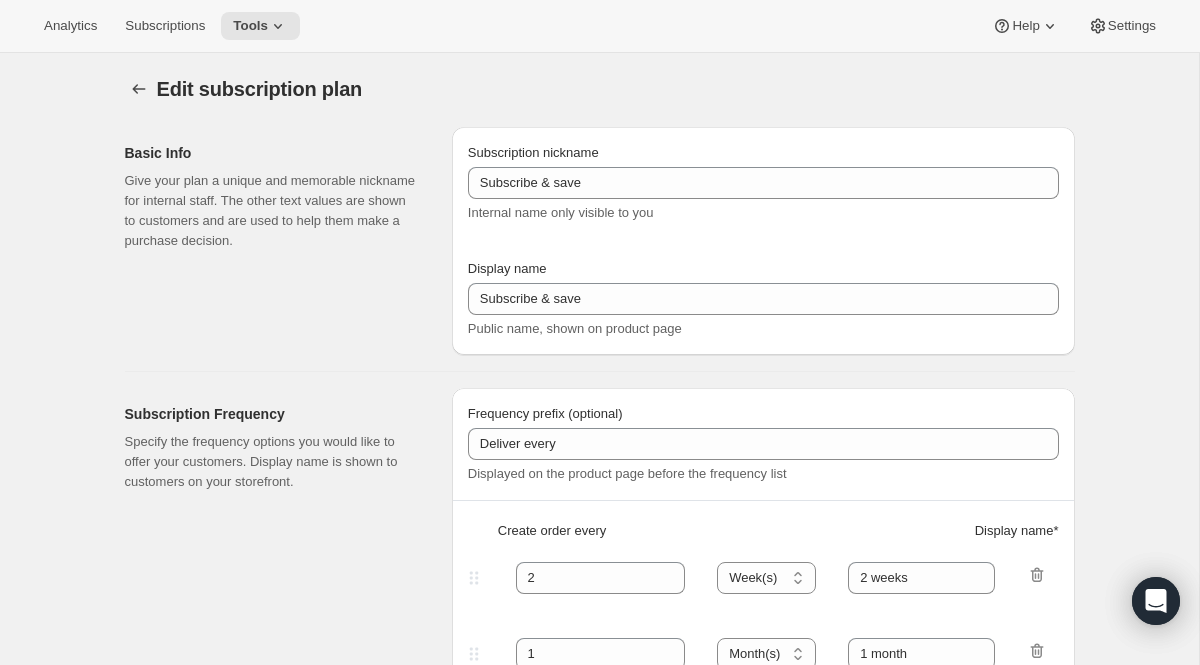type on "Spring & Fall" 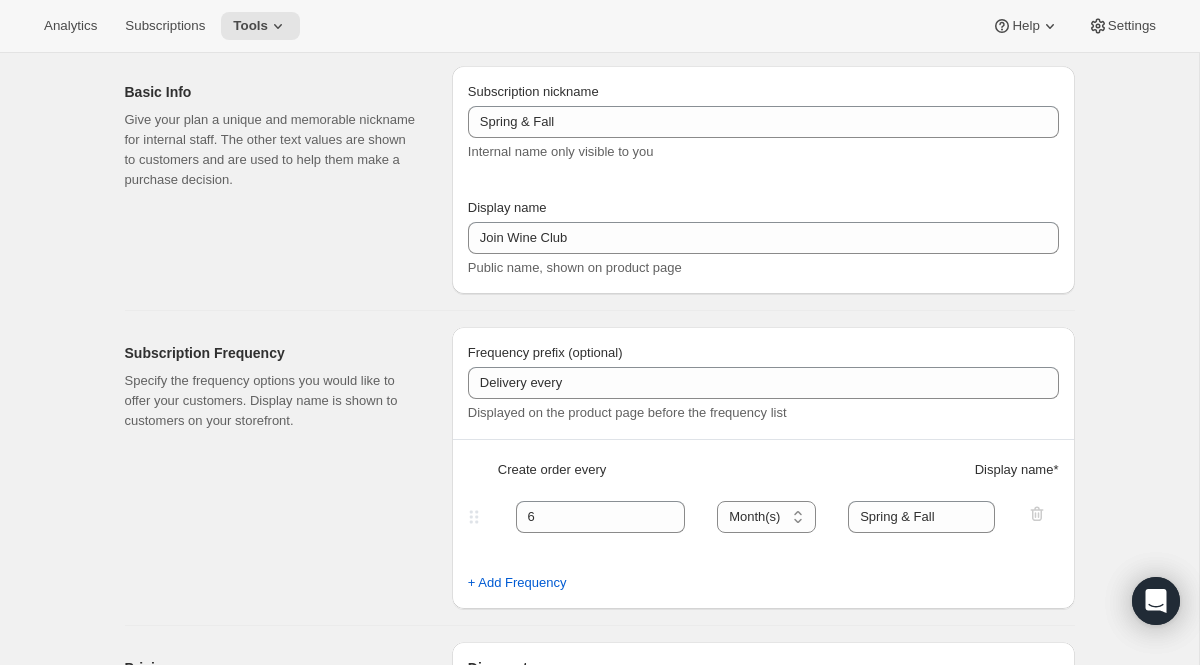 scroll, scrollTop: 64, scrollLeft: 0, axis: vertical 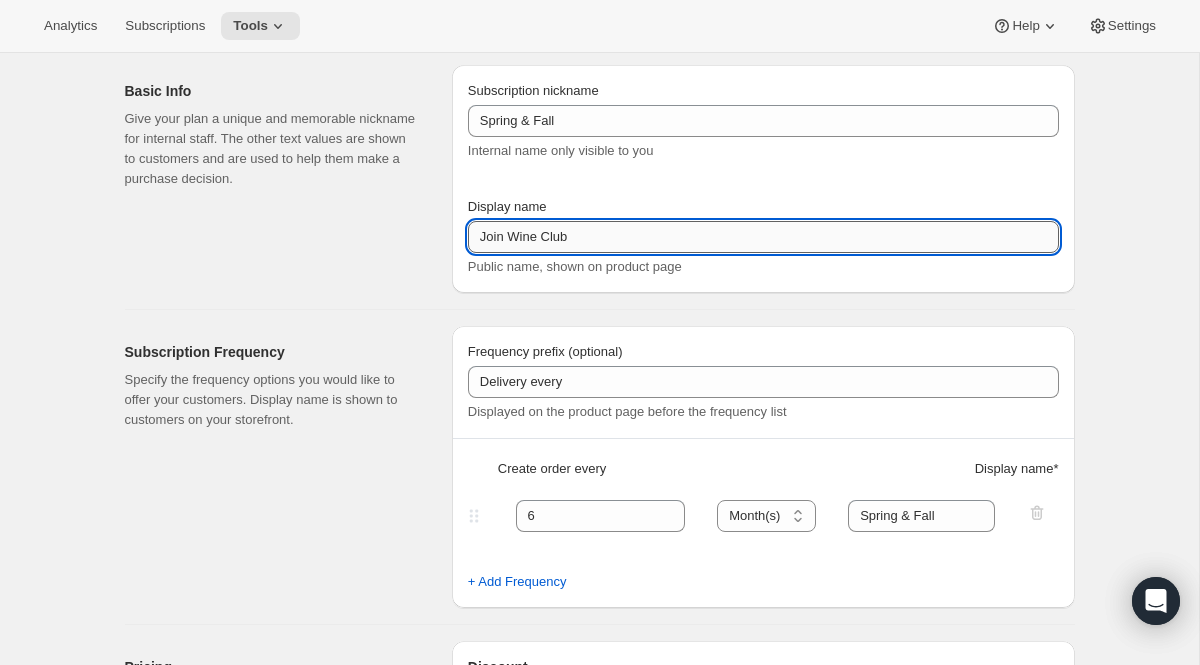 click on "Join Wine Club" at bounding box center [763, 237] 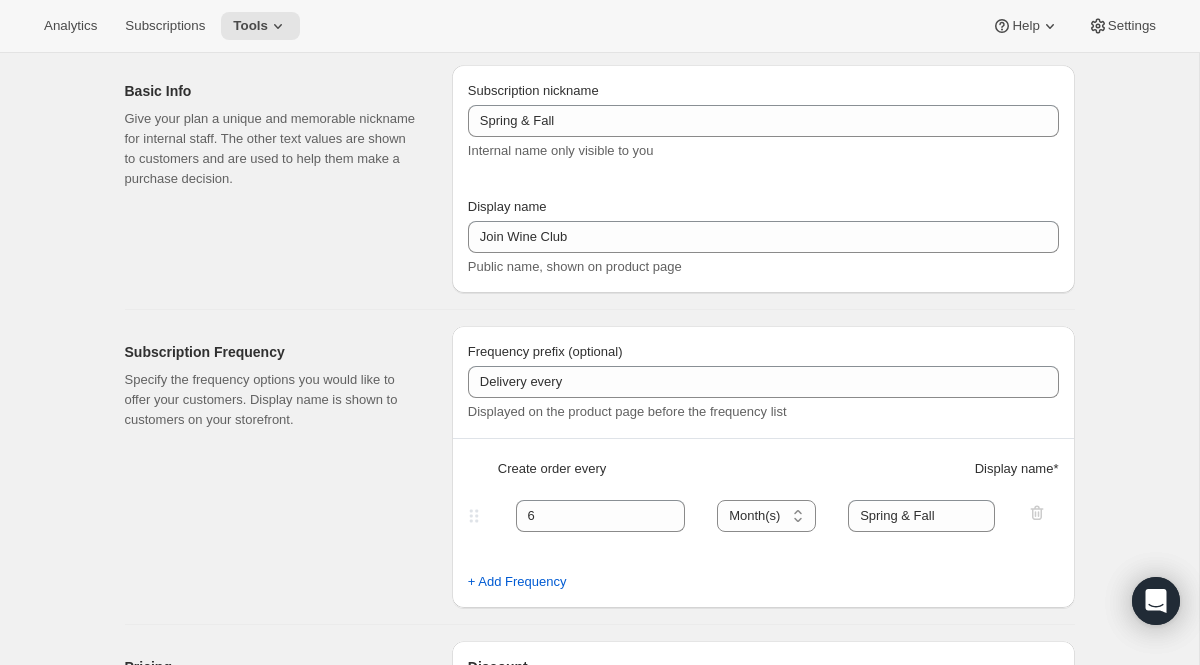 click on "Subscription nickname Spring & Fall Internal name only visible to you Display name Join Wine Club Public name, shown on product page" at bounding box center (763, 179) 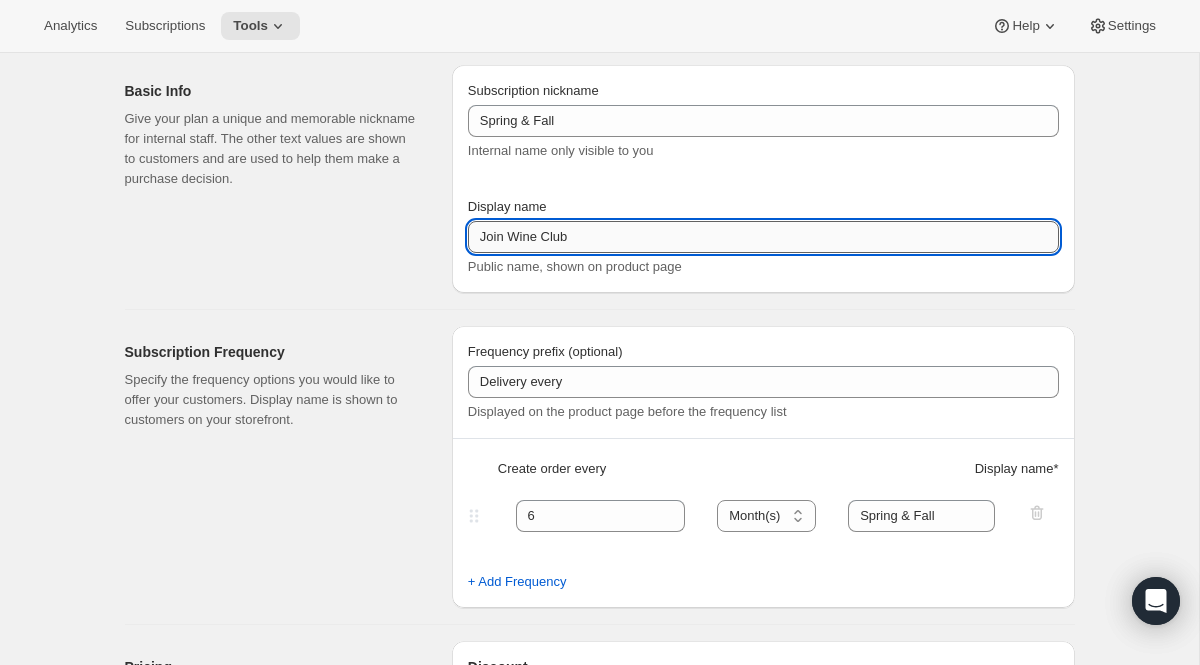 click on "Join Wine Club" at bounding box center [763, 237] 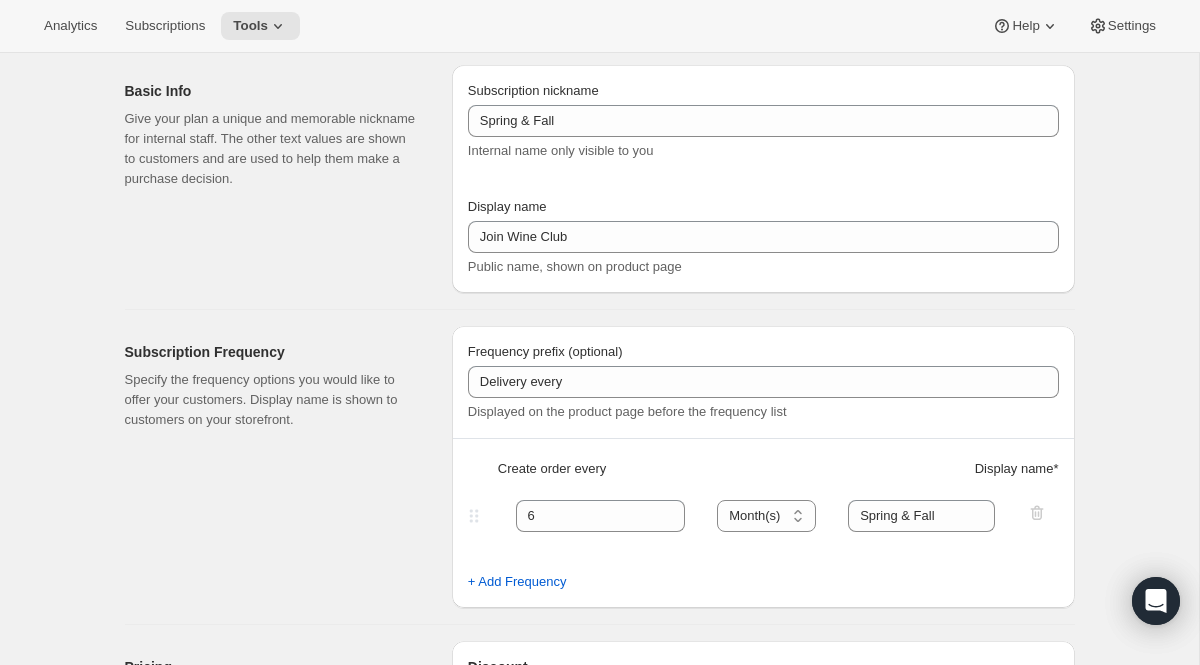 click on "Subscription nickname Spring & Fall Internal name only visible to you Display name Join Wine Club Public name, shown on product page" at bounding box center [763, 179] 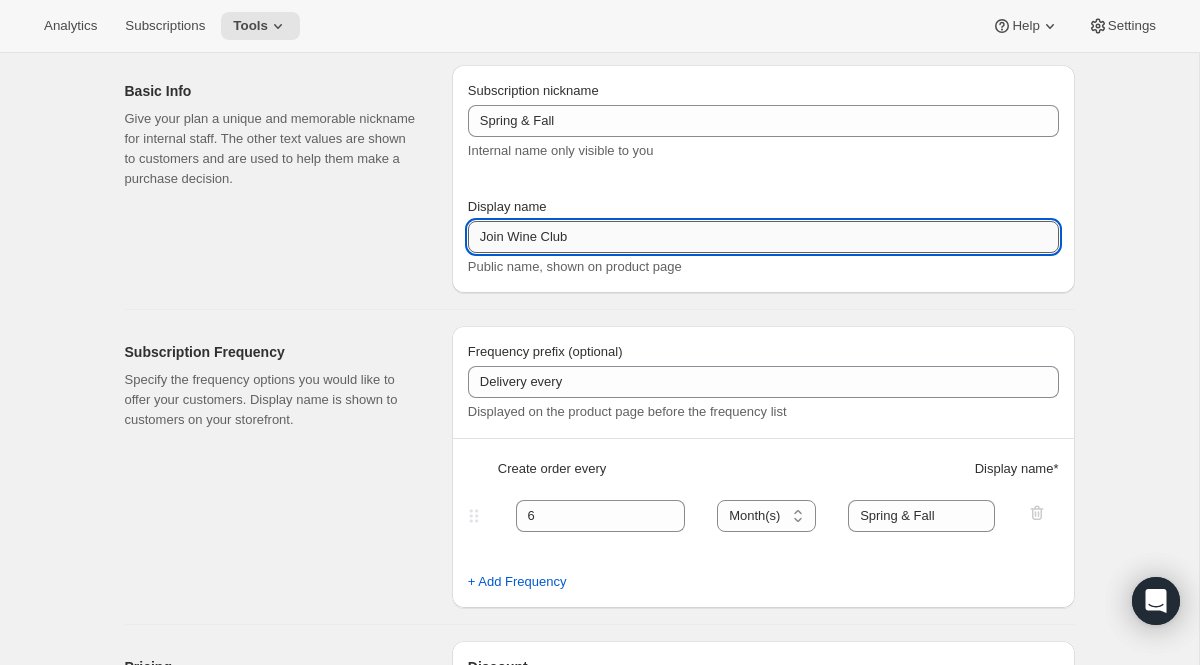click on "Join Wine Club" at bounding box center [763, 237] 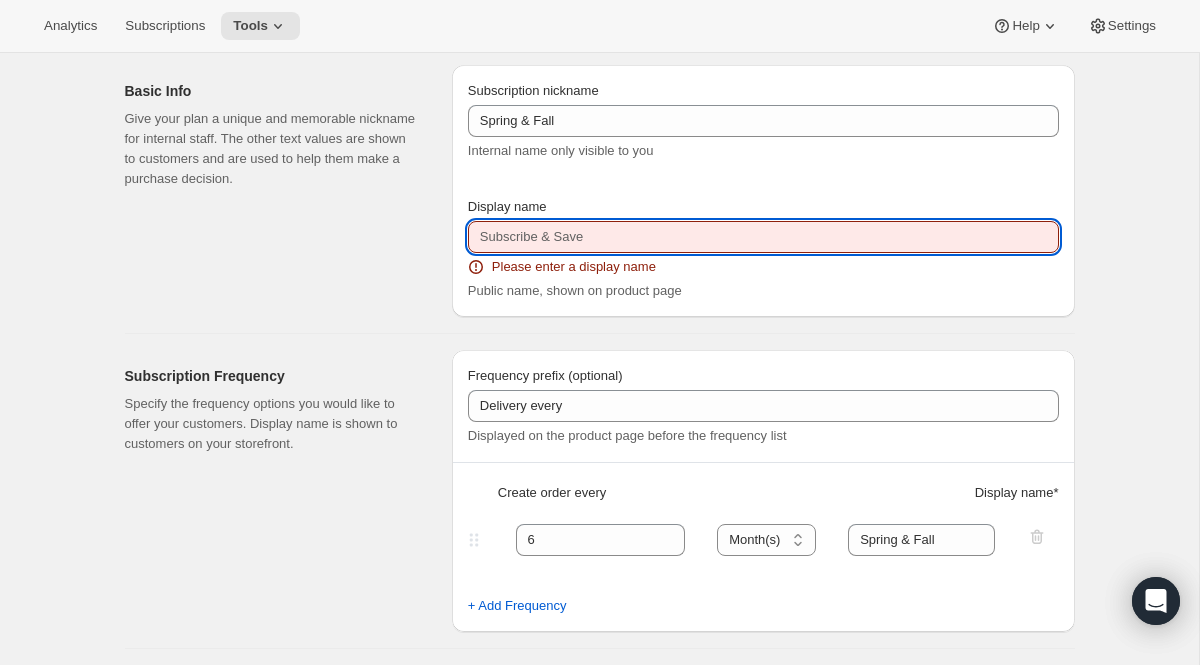 paste on "Join Wine Club" 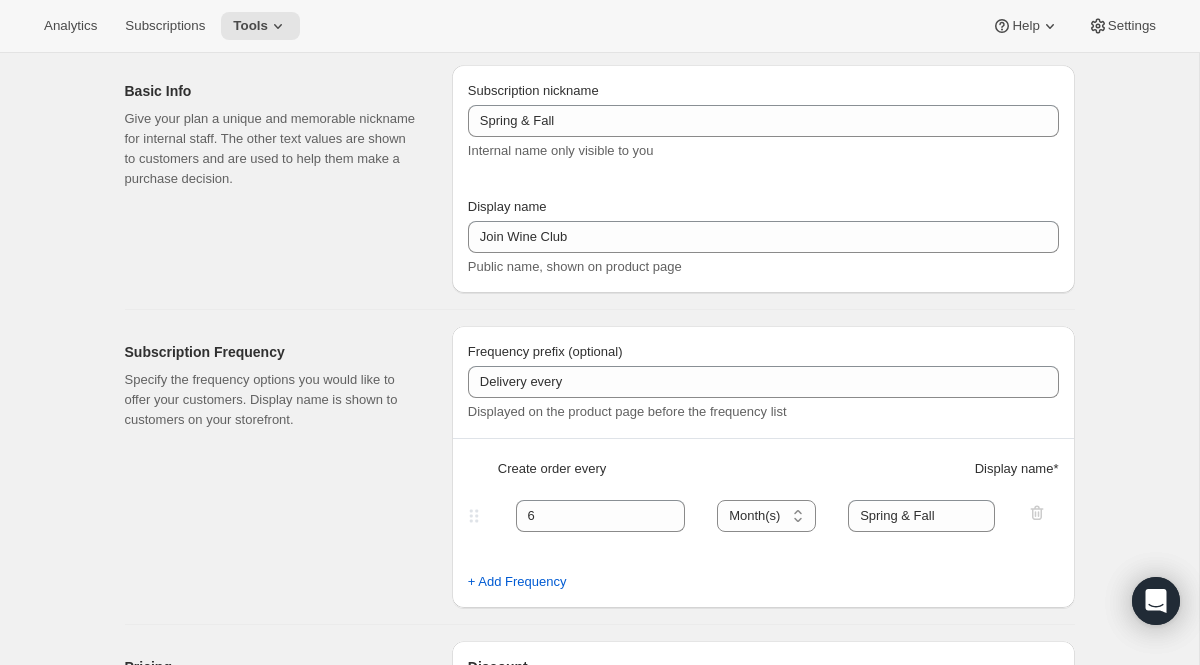 click on "Subscription nickname Spring & Fall Internal name only visible to you Display name Join Wine Club Public name, shown on product page" at bounding box center [763, 179] 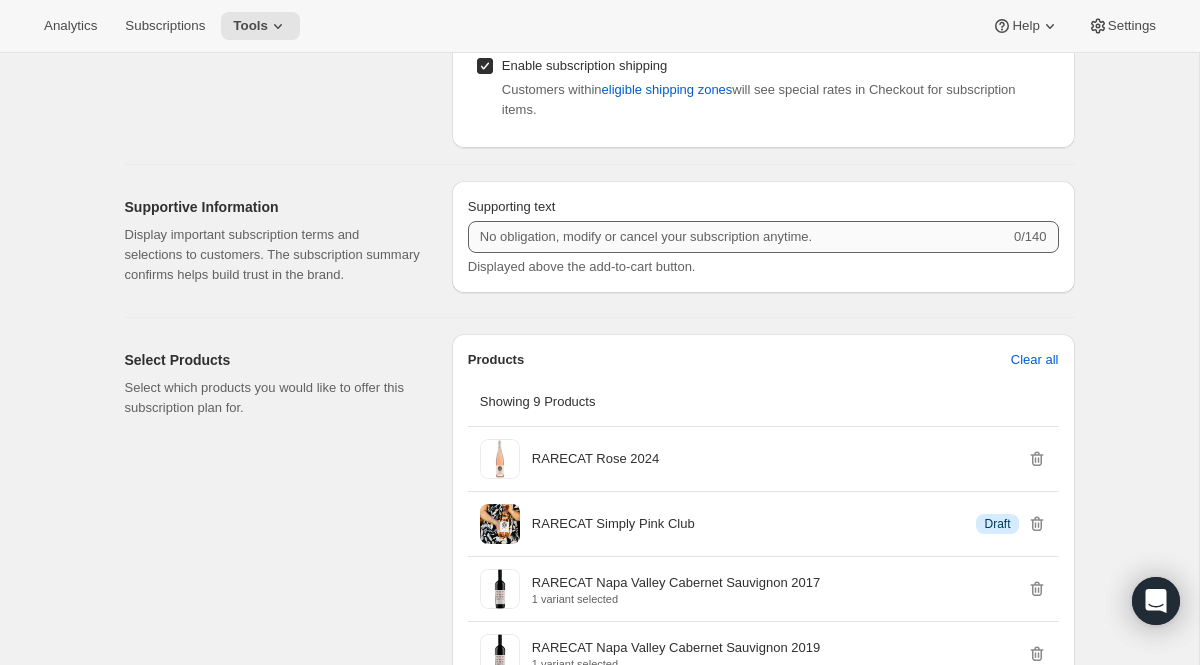 scroll, scrollTop: 866, scrollLeft: 0, axis: vertical 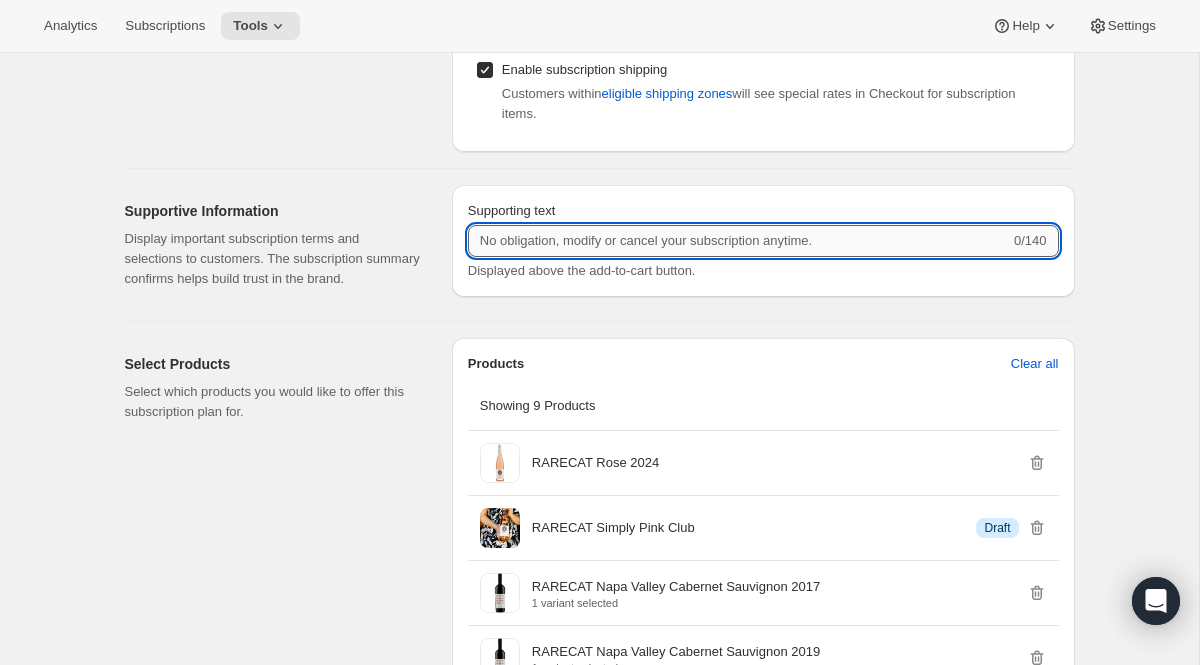 click on "Supporting text" at bounding box center [739, 241] 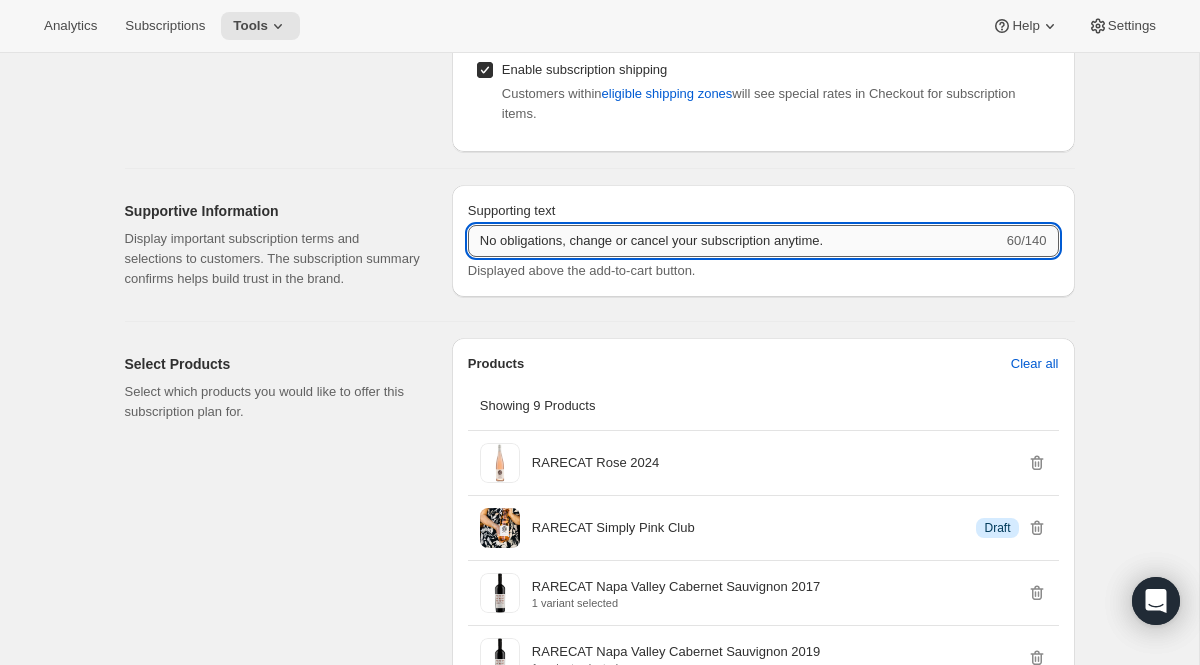 click on "No obligations, change or cancel your subscription anytime." at bounding box center (735, 241) 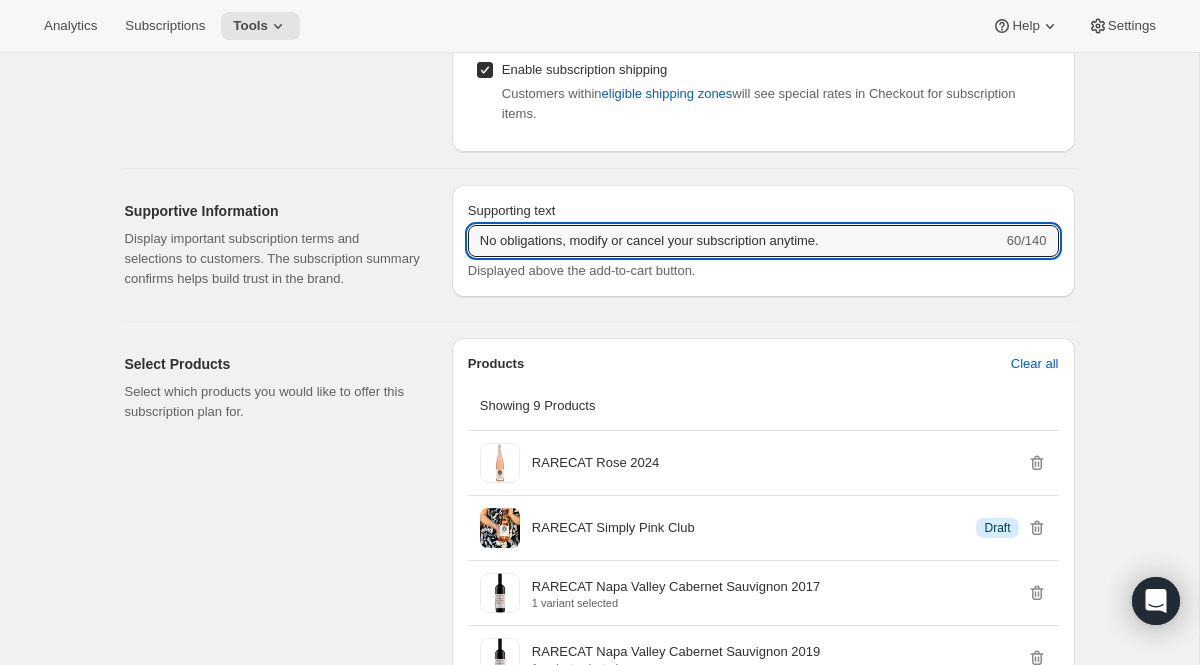 type on "No obligations, modify or cancel your subscription anytime." 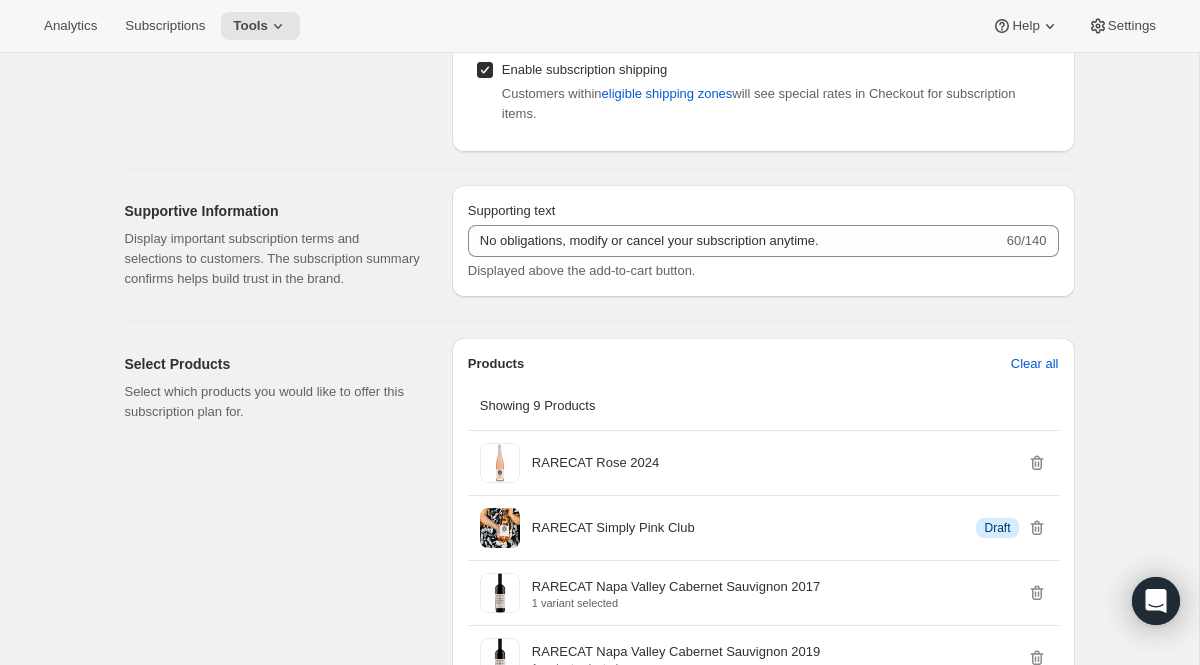 click on "Select Products Select which products you would like to offer this subscription plan for. Products Clear all Showing 9 Products RARECAT Rose 2024 RARECAT Simply Pink Club Info Draft RARECAT Napa Valley Cabernet Sauvignon 2017 1 variant selected RARECAT Napa Valley Cabernet Sauvignon 2019 1 variant selected RARECAT Art Edition Cabernet 1 variant selected RARECAT Old Toll 2010 1 variant selected Audrey Wine Club 2 variants selected Audrey Wine Club (3 Bottles) 1 variant selected Info Draft Audrey Wine Club (Custom Spring) 8 variants selected Info Draft Add products" at bounding box center (600, 719) 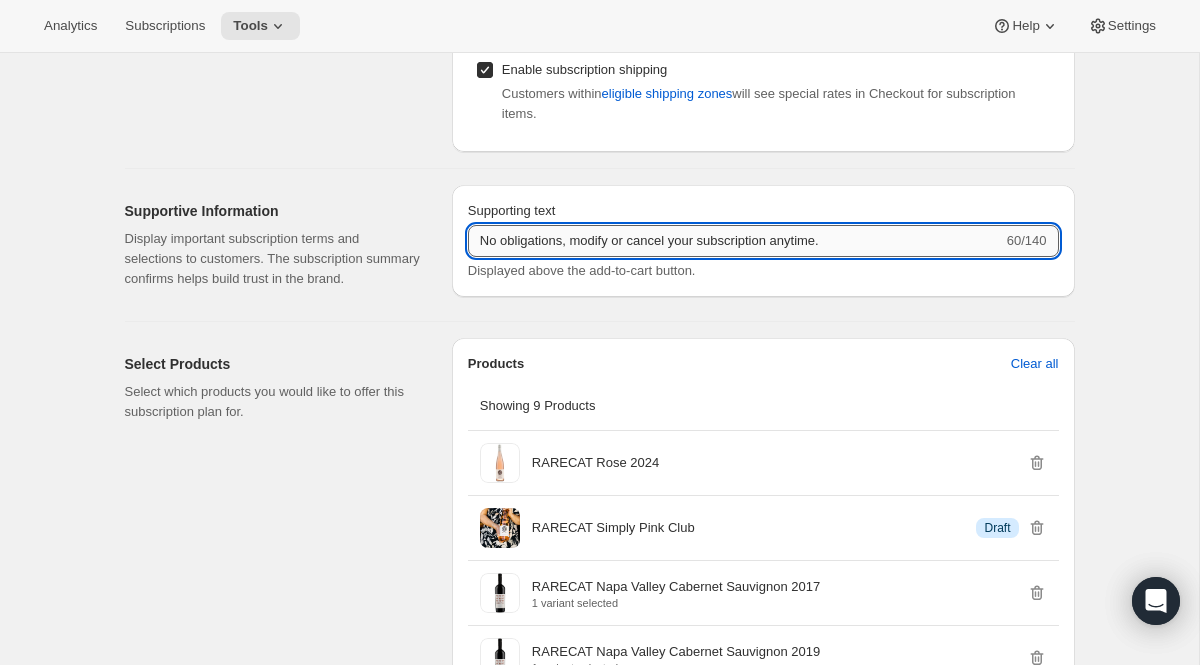 click on "No obligations, modify or cancel your subscription anytime." at bounding box center [735, 241] 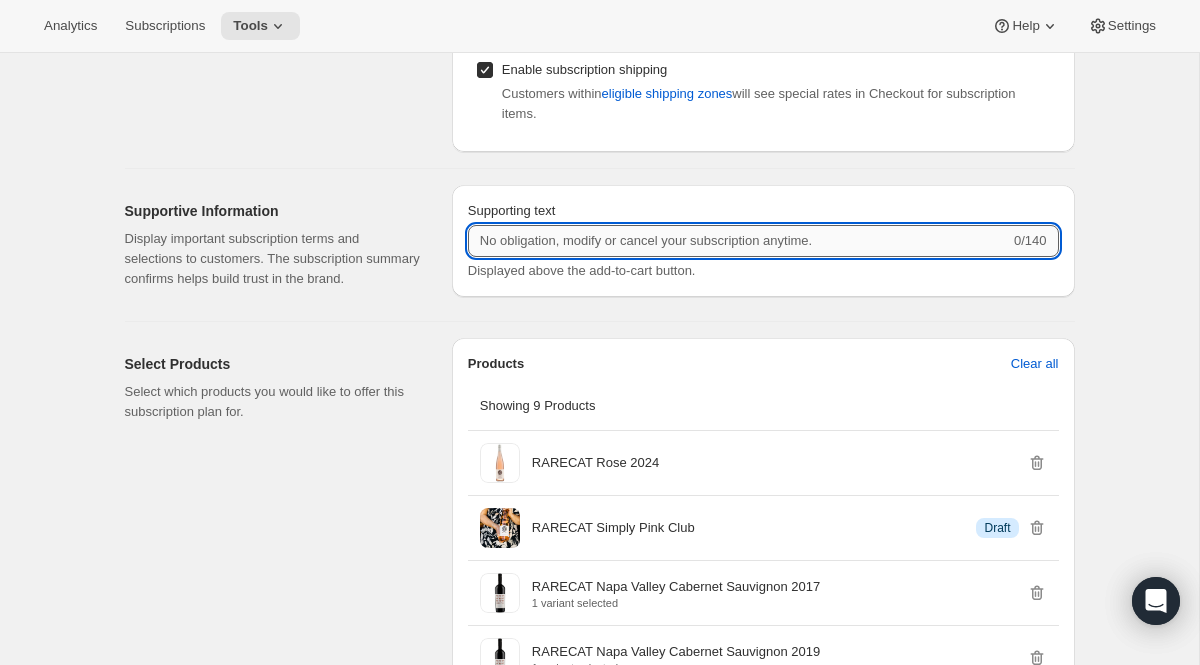 click on "Supporting text" at bounding box center [739, 241] 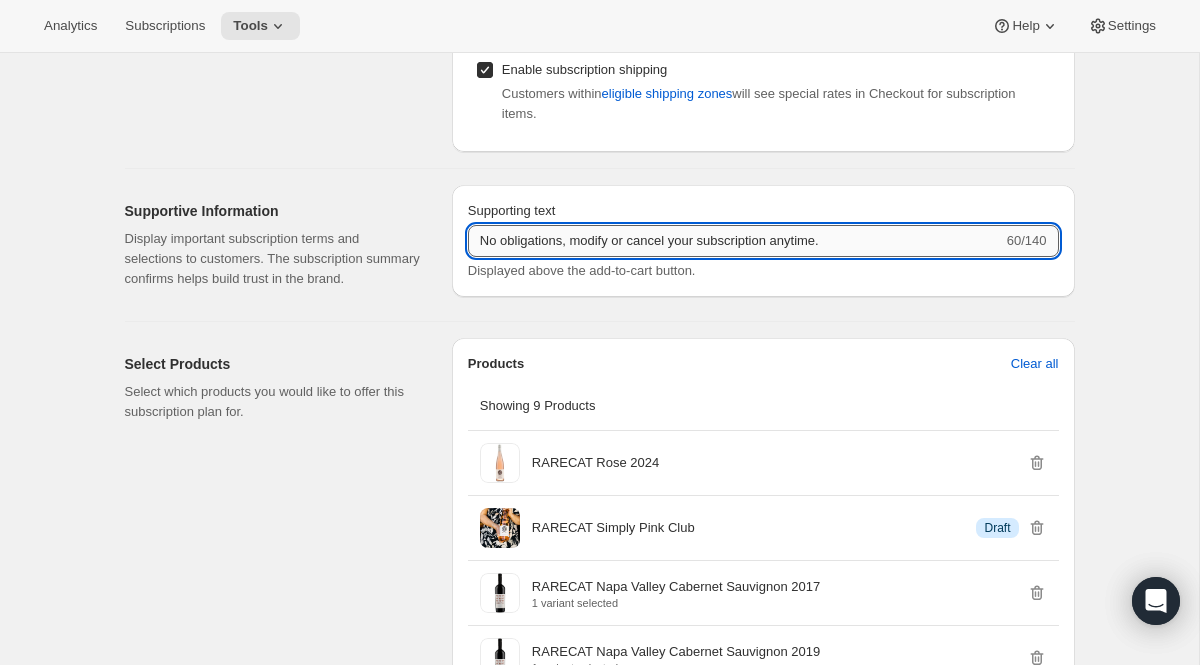 click on "No obligations, modify or cancel your subscription anytime." at bounding box center [735, 241] 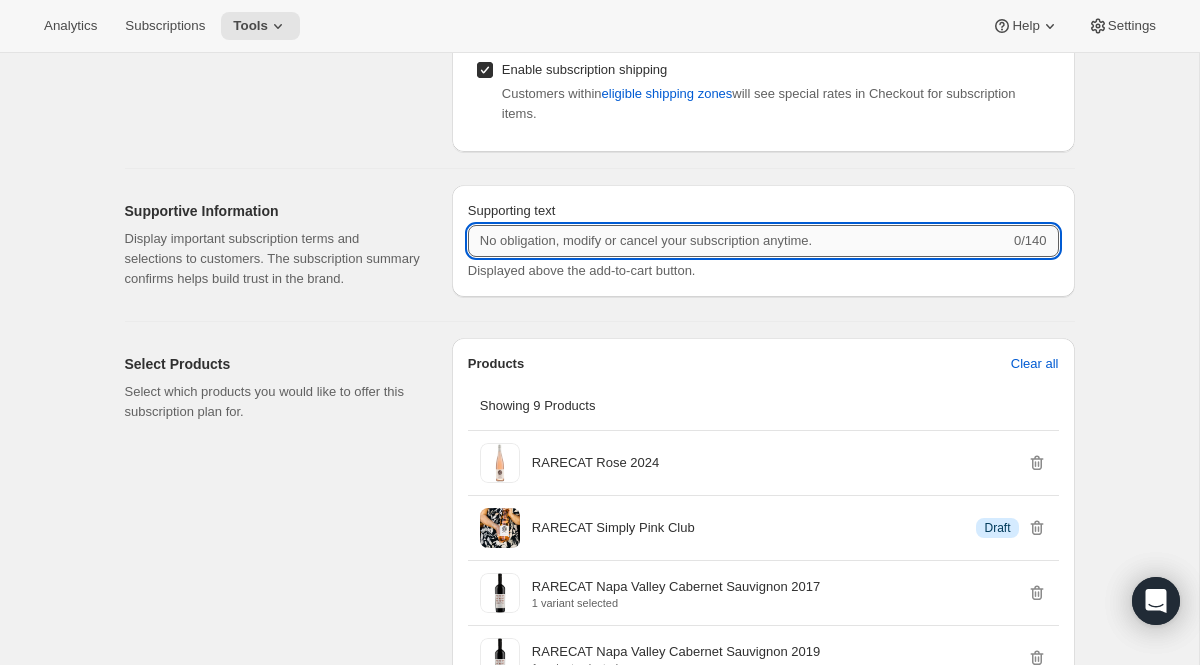 paste on "No obligations, modify or cancel your subscription anytime." 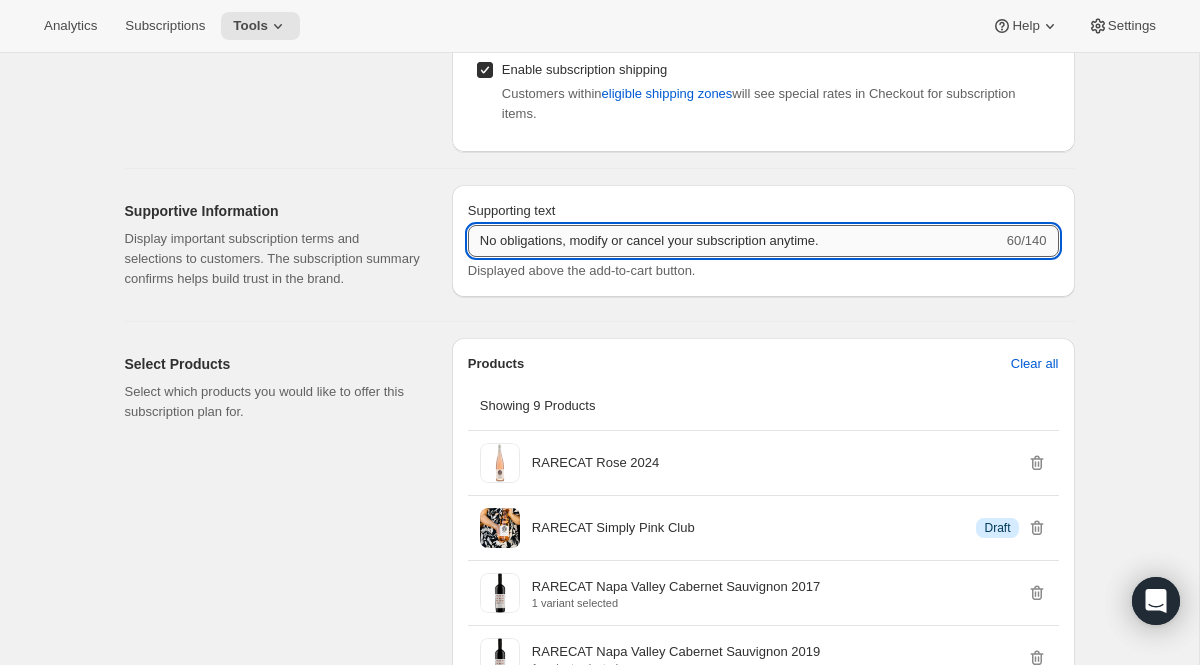 click on "No obligations, modify or cancel your subscription anytime." at bounding box center [735, 241] 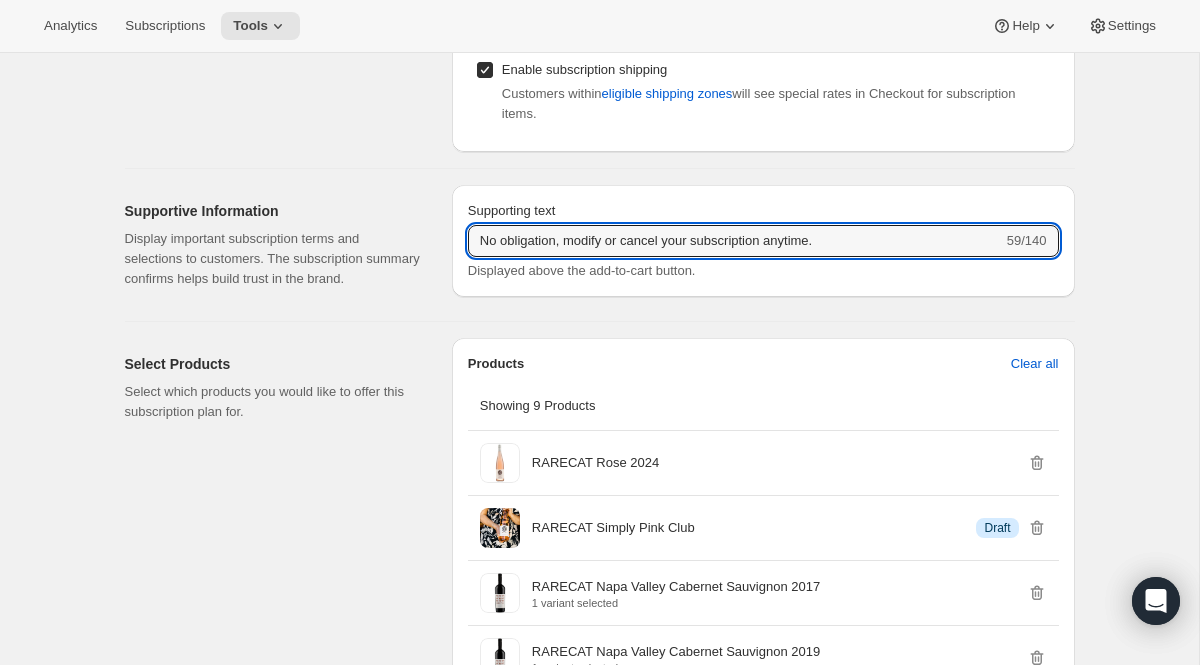 type on "No obligation, modify or cancel your subscription anytime." 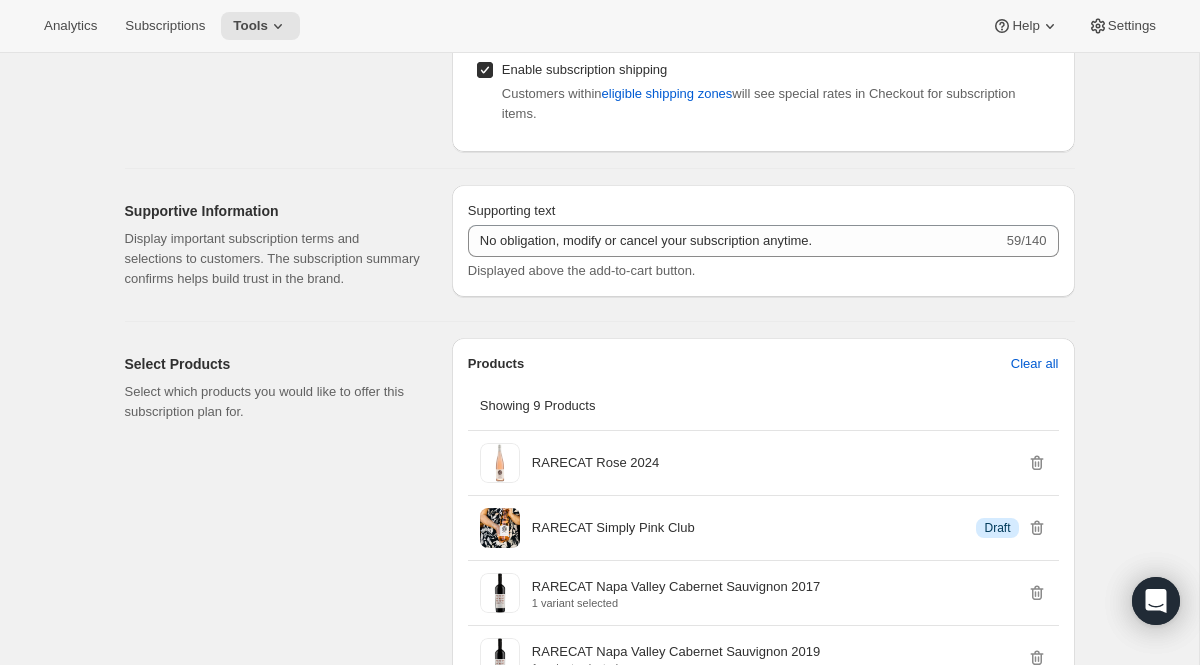 click on "Select Products Select which products you would like to offer this subscription plan for. Products Clear all Showing 9 Products RARECAT Rose 2024 RARECAT Simply Pink Club Info Draft RARECAT Napa Valley Cabernet Sauvignon 2017 1 variant selected RARECAT Napa Valley Cabernet Sauvignon 2019 1 variant selected RARECAT Art Edition Cabernet 1 variant selected RARECAT Old Toll 2010 1 variant selected Audrey Wine Club 2 variants selected Audrey Wine Club (3 Bottles) 1 variant selected Info Draft Audrey Wine Club (Custom Spring) 8 variants selected Info Draft Add products" at bounding box center (592, 719) 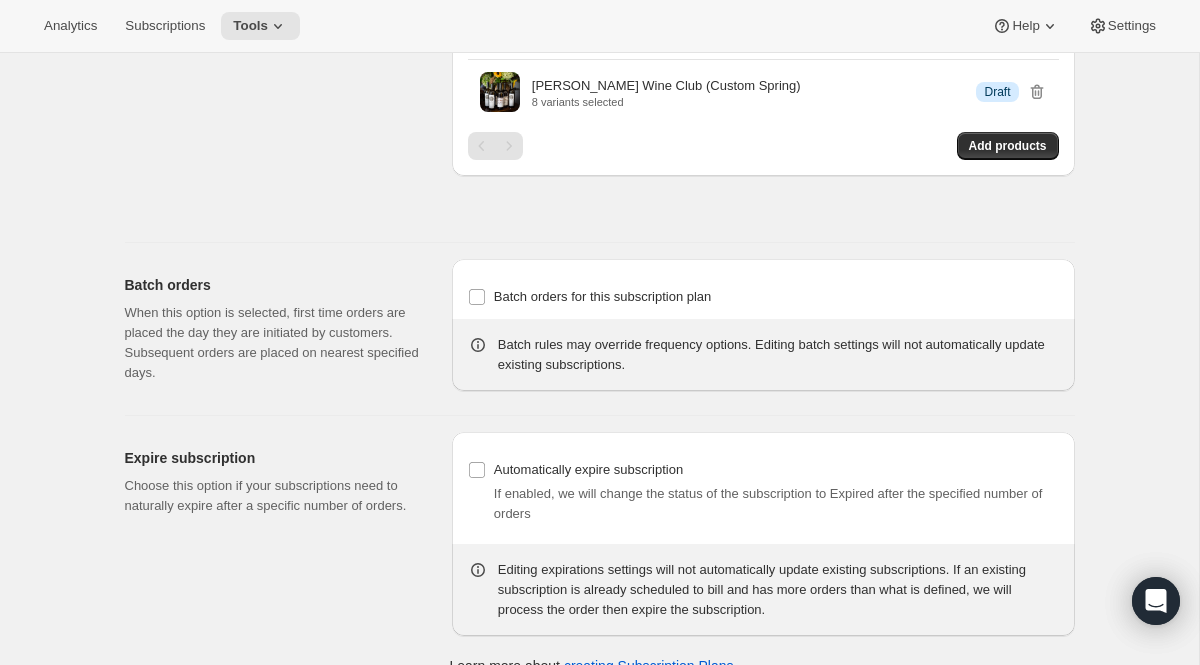 scroll, scrollTop: 1807, scrollLeft: 0, axis: vertical 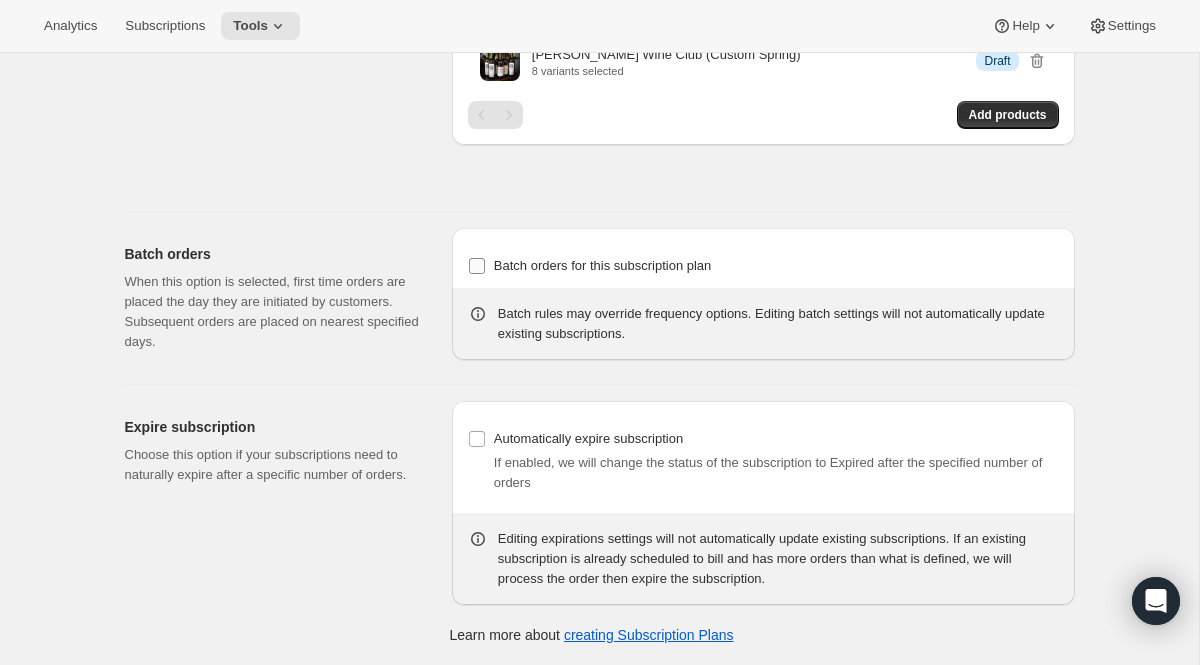 click on "Batch orders for this subscription plan" at bounding box center [603, 265] 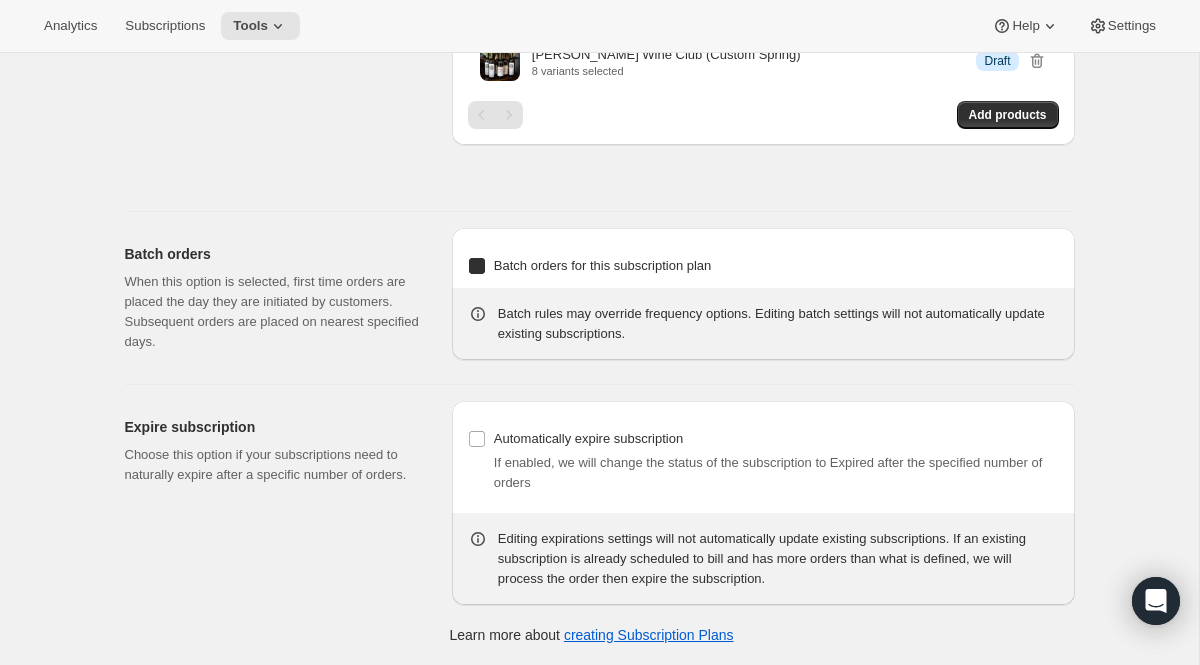 checkbox on "true" 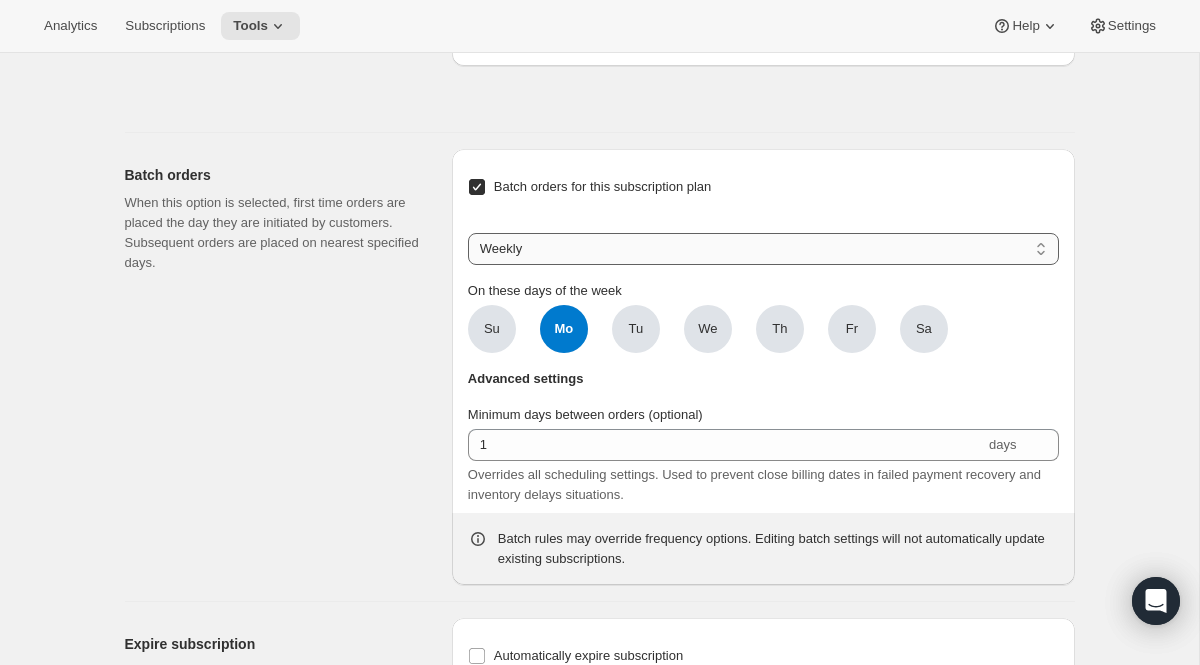 scroll, scrollTop: 1869, scrollLeft: 0, axis: vertical 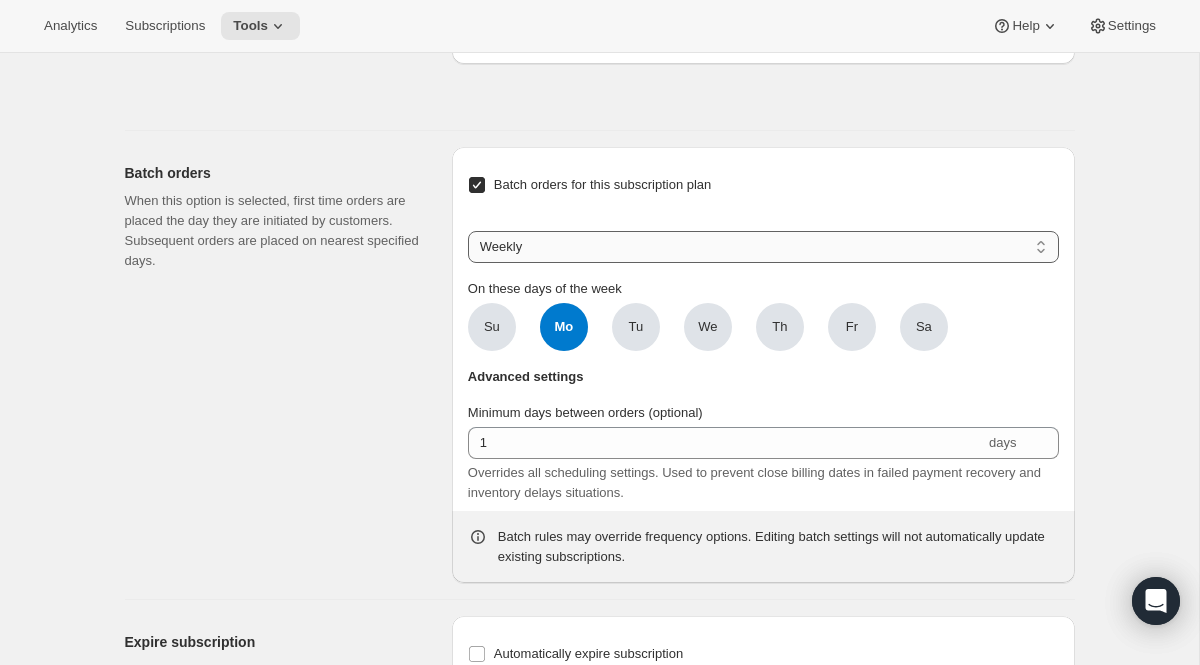 click on "Weekly Monthly Yearly" at bounding box center (763, 247) 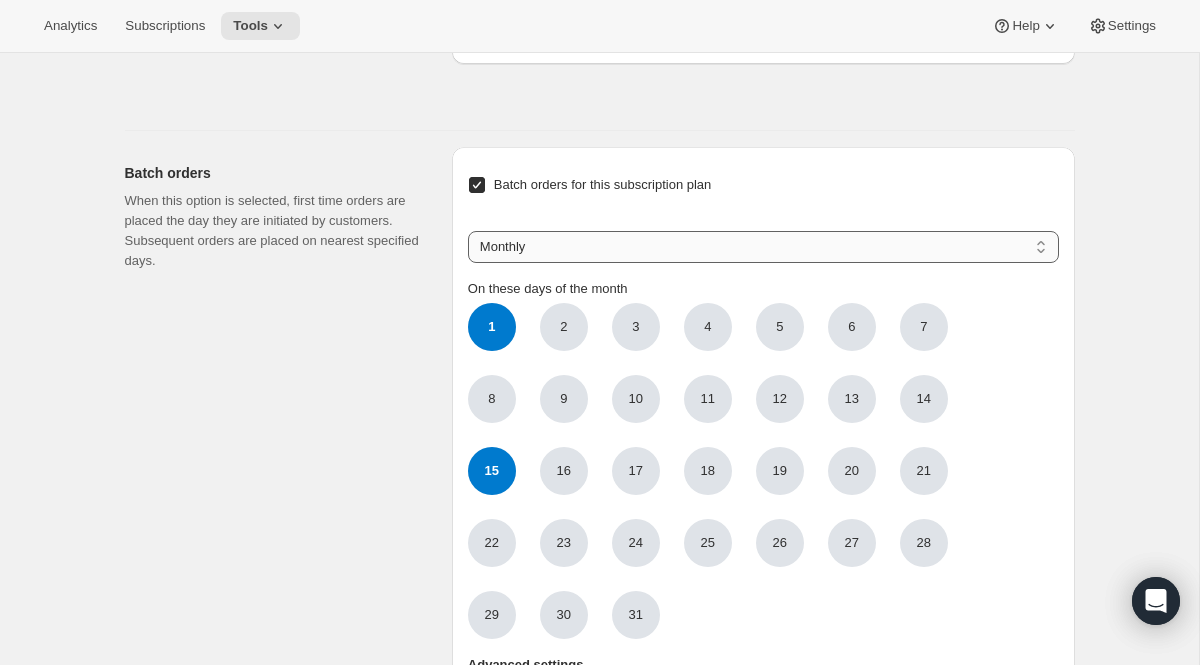 scroll, scrollTop: 1873, scrollLeft: 0, axis: vertical 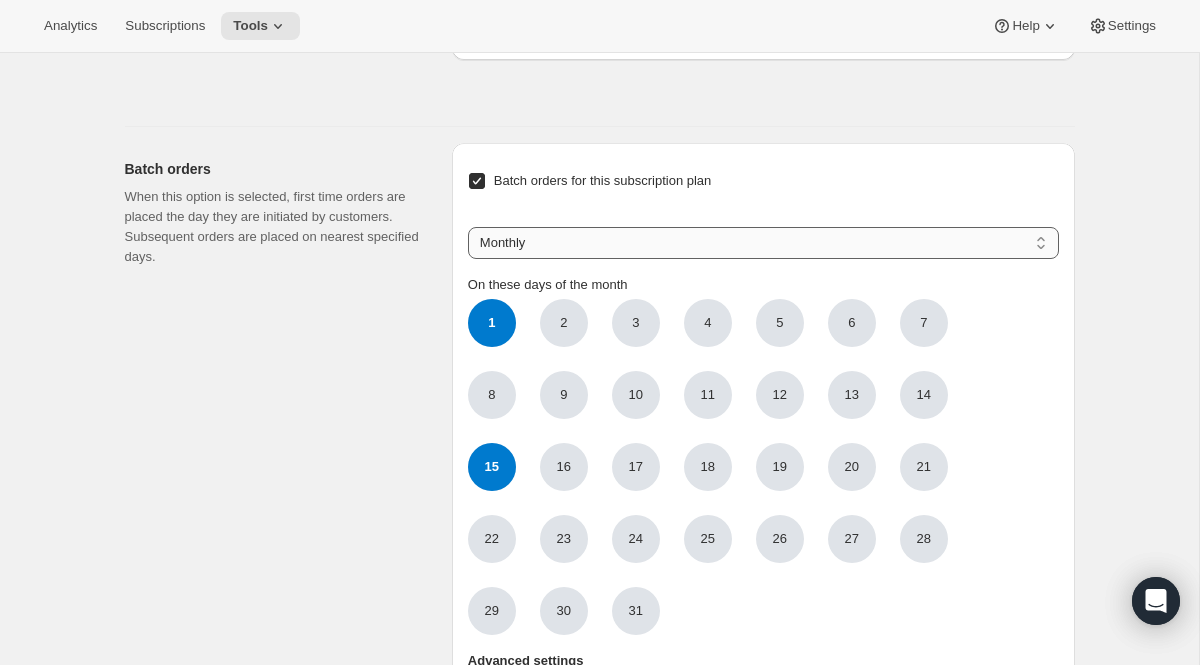 click on "Weekly Monthly Yearly Monthly On these days of the month 1 1 2 3 4 5 6 7 8 9 10 11 12 13 14 15 15 16 17 18 19 20 21 22 23 24 25 26 27 28 29 30 31" at bounding box center [763, 431] 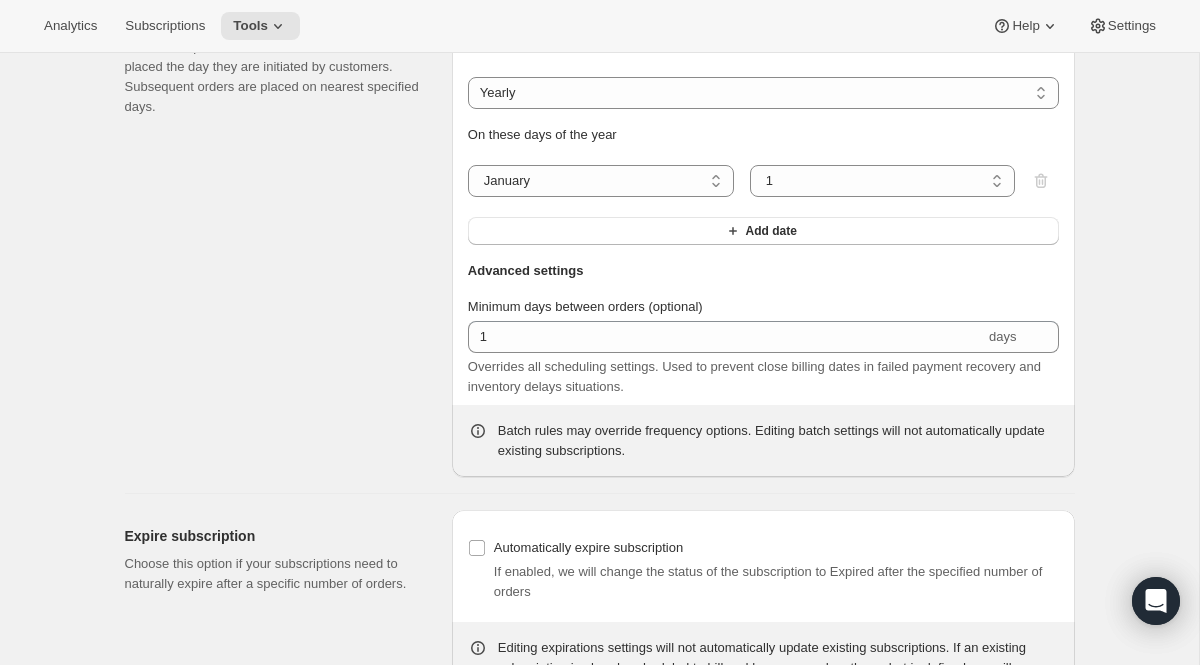 scroll, scrollTop: 2018, scrollLeft: 0, axis: vertical 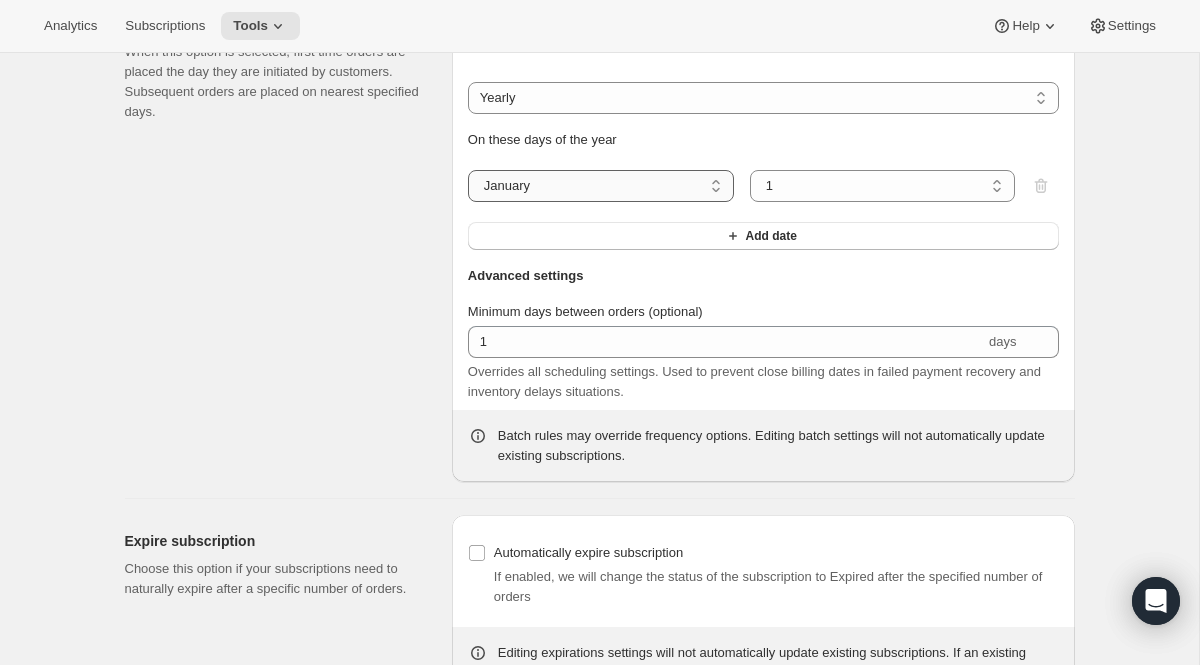 click on "January February March April May June July August September October November December" at bounding box center (601, 186) 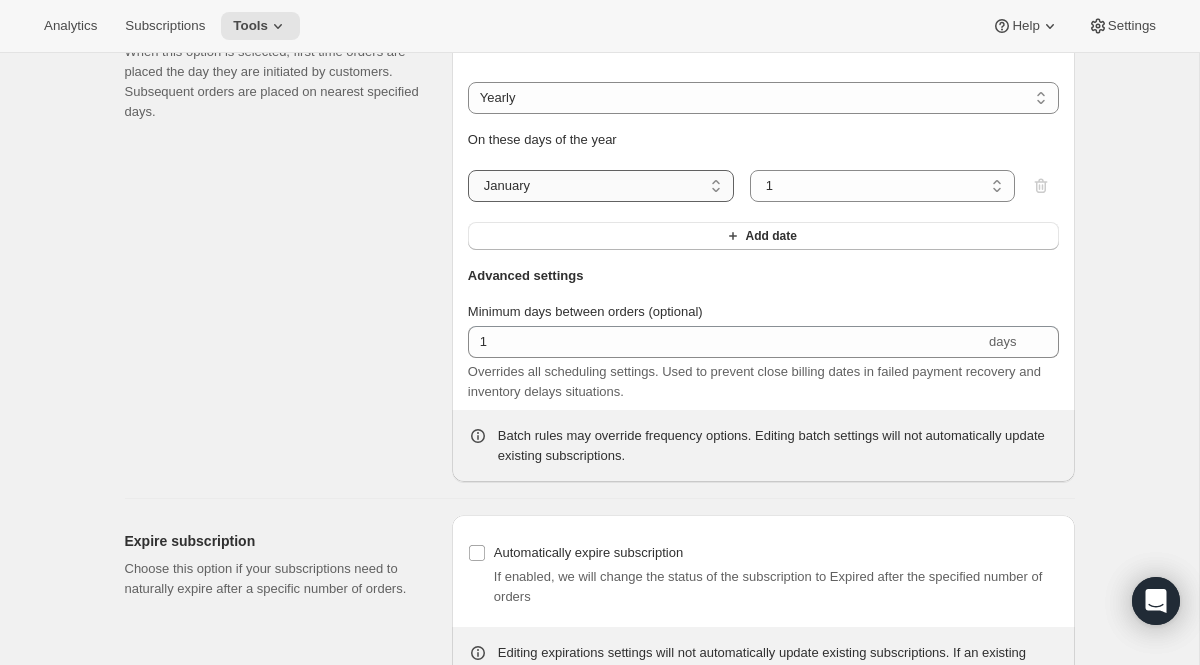 select on "3" 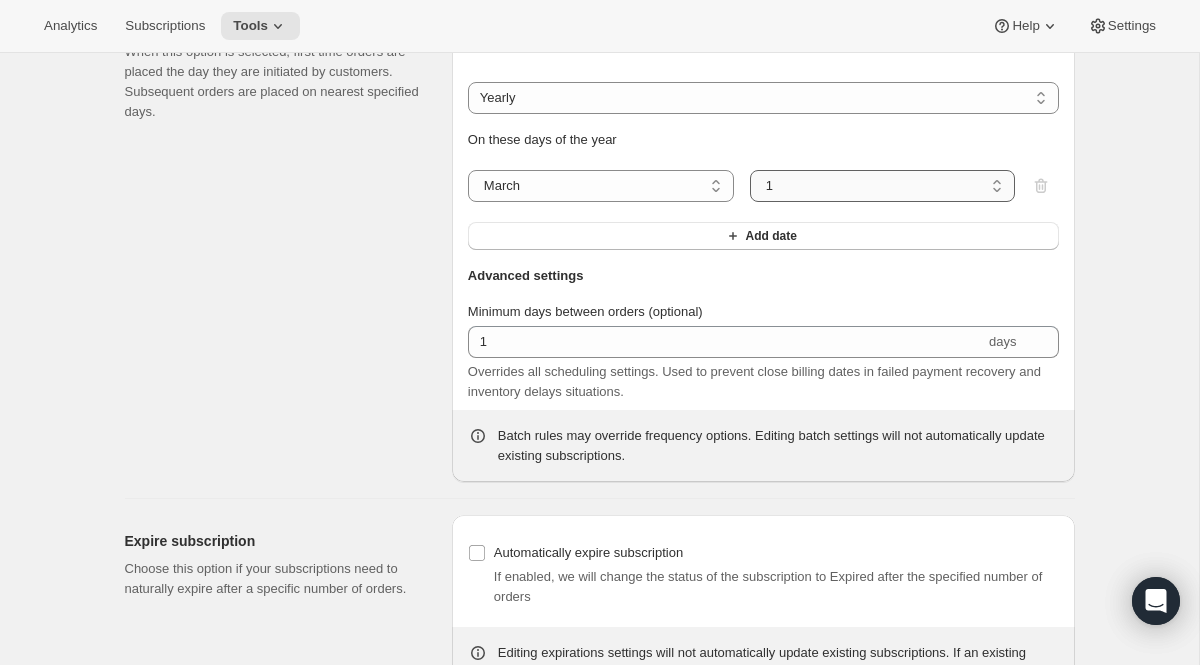 click on "1 2 3 4 5 6 7 8 9 10 11 12 13 14 15 16 17 18 19 20 21 22 23 24 25 26 27 28 29 30 31" at bounding box center (883, 186) 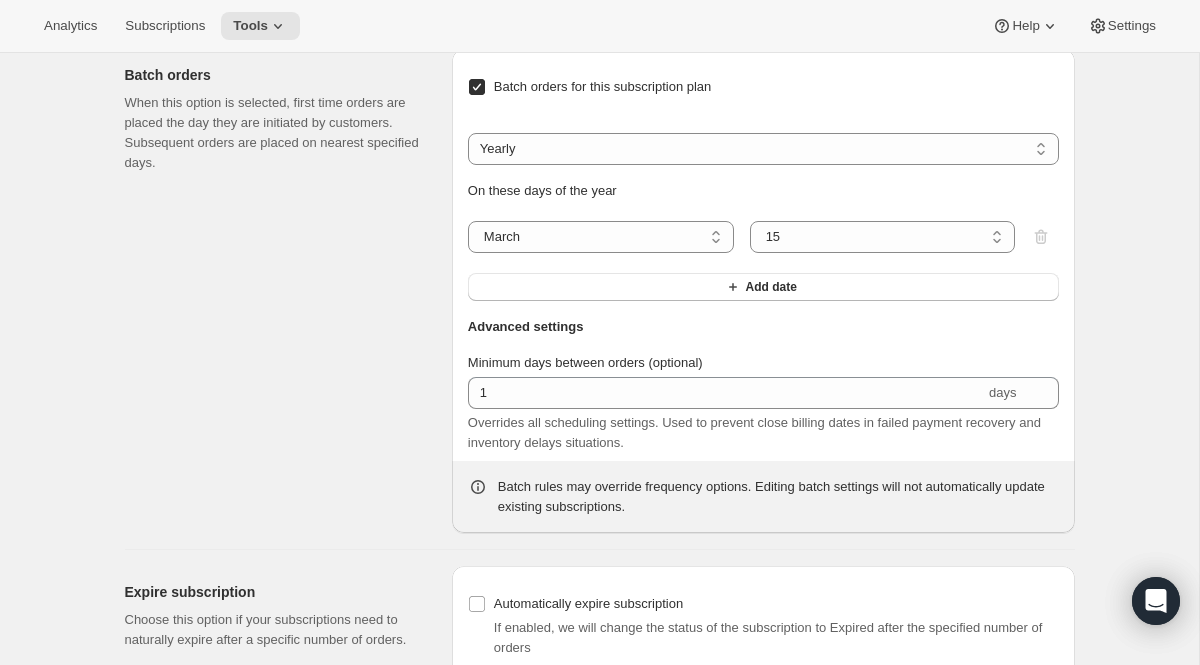 scroll, scrollTop: 1970, scrollLeft: 0, axis: vertical 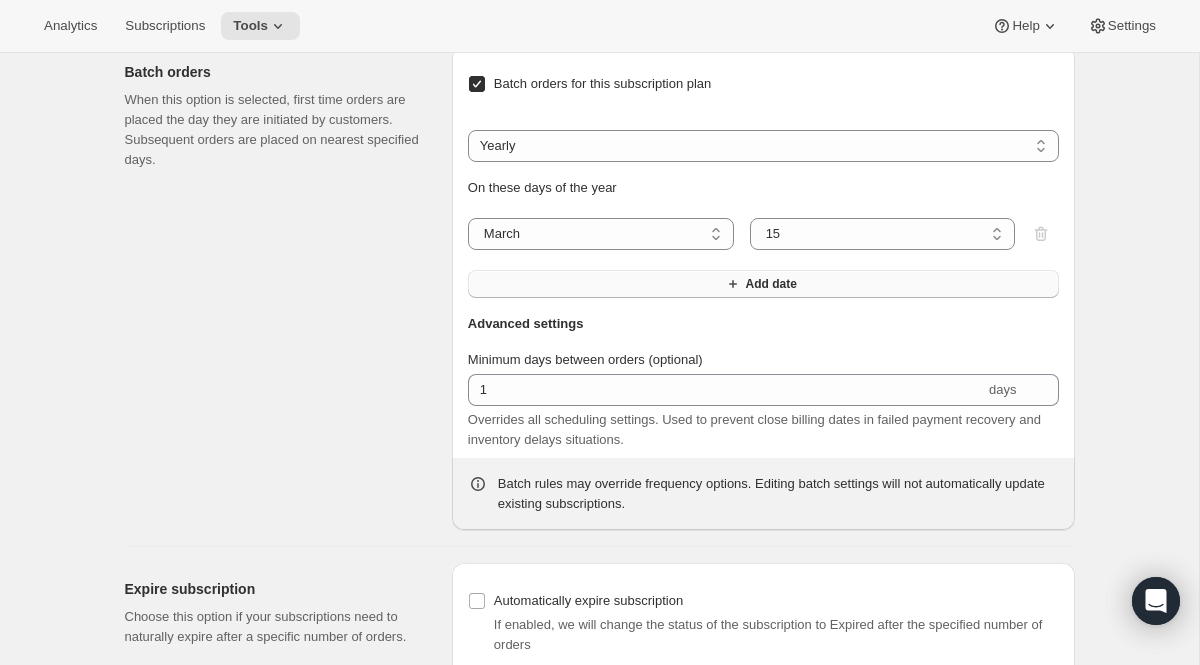 click on "Add date" at bounding box center [763, 284] 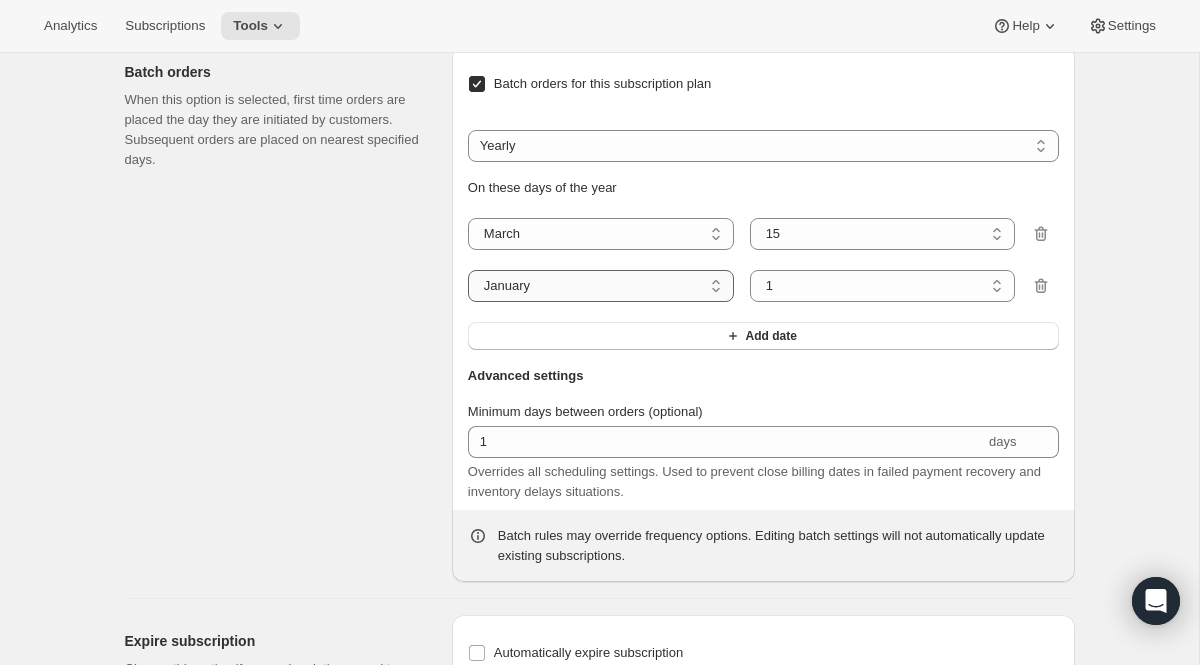 click on "January February March April May June July August September October November December" at bounding box center [601, 286] 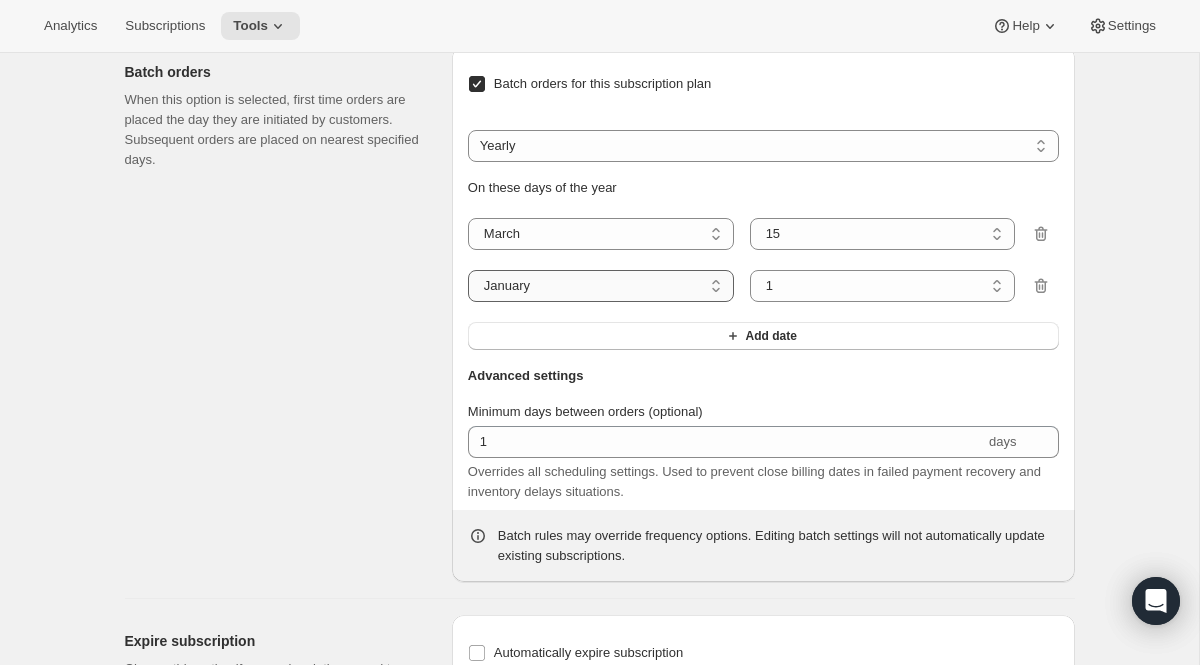 select on "10" 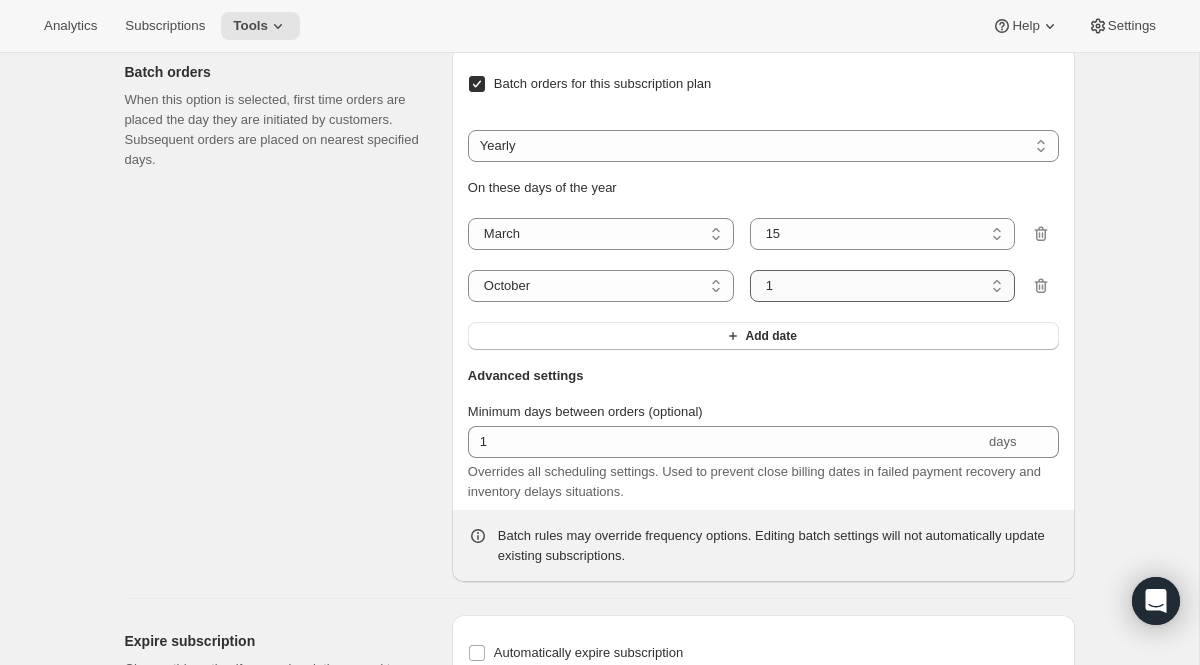 click on "1 2 3 4 5 6 7 8 9 10 11 12 13 14 15 16 17 18 19 20 21 22 23 24 25 26 27 28 29 30 31" at bounding box center (883, 286) 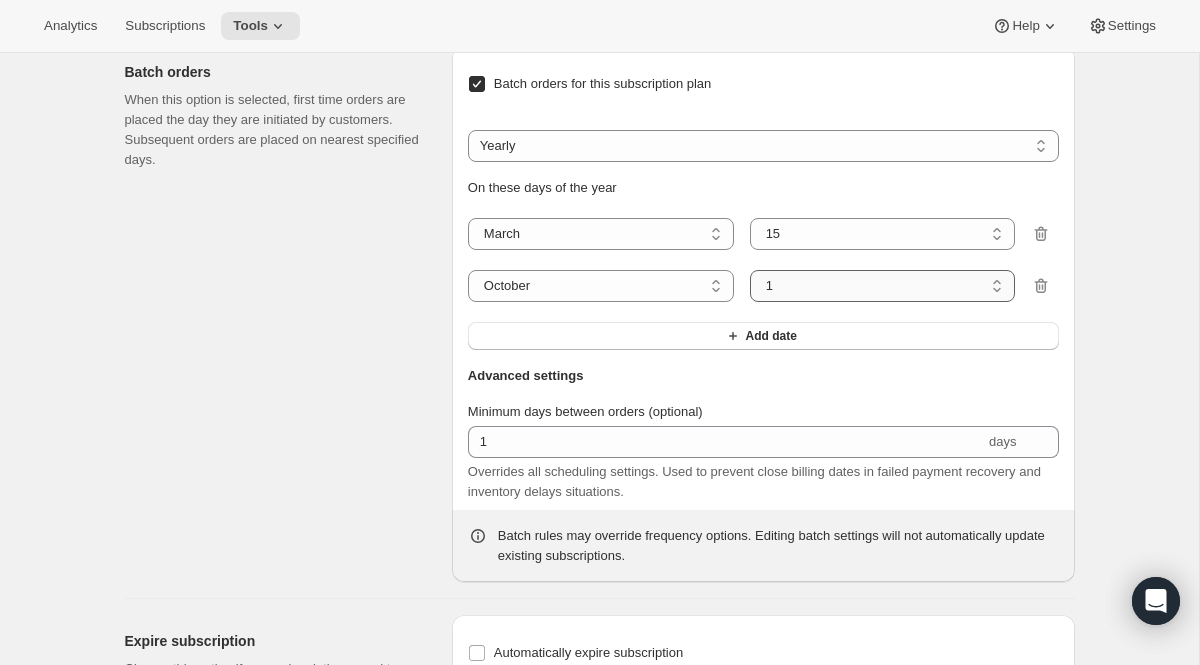select on "15" 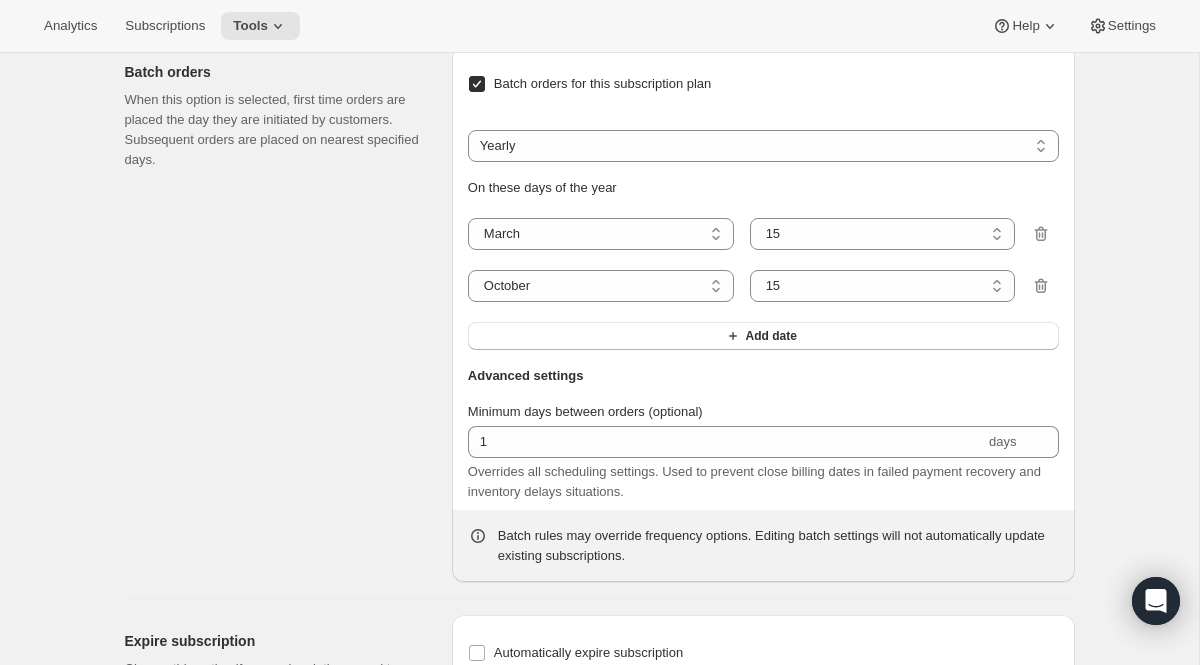 click on "Advanced settings" at bounding box center [763, 384] 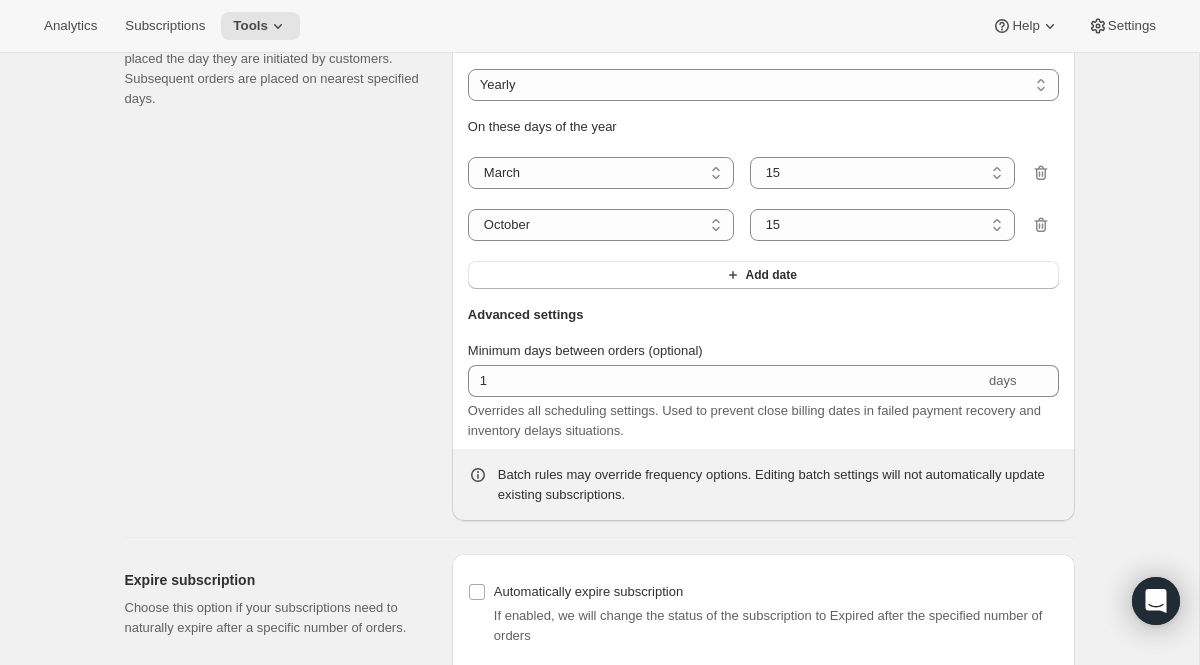 scroll, scrollTop: 2027, scrollLeft: 0, axis: vertical 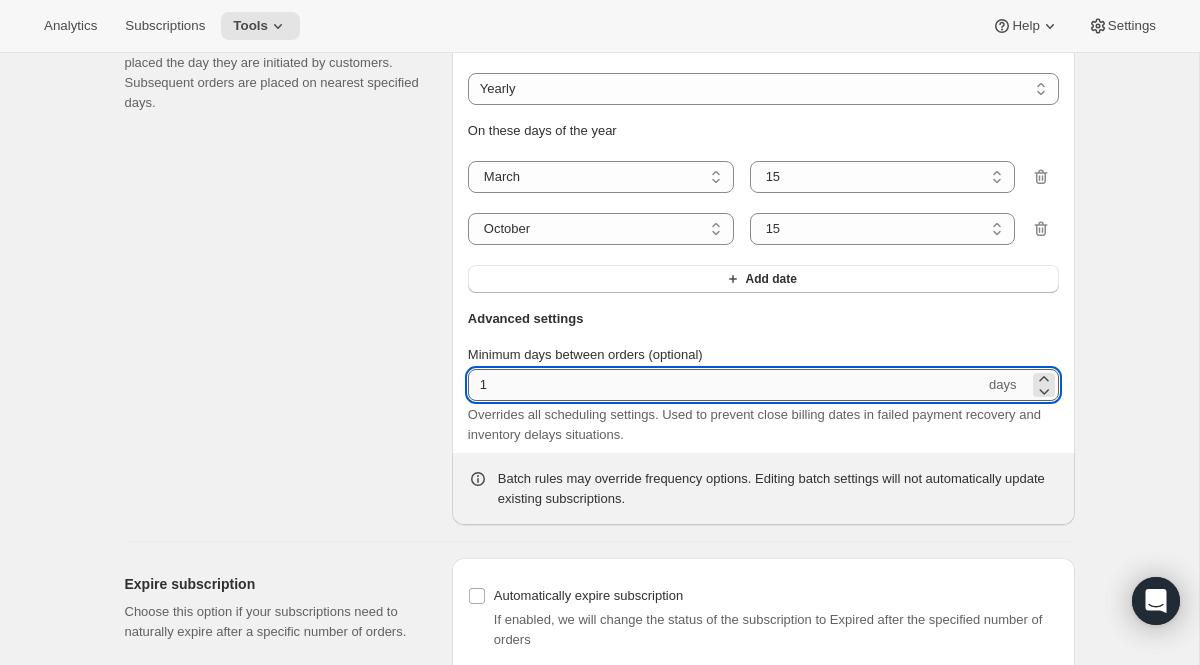 click on "1" at bounding box center [726, 385] 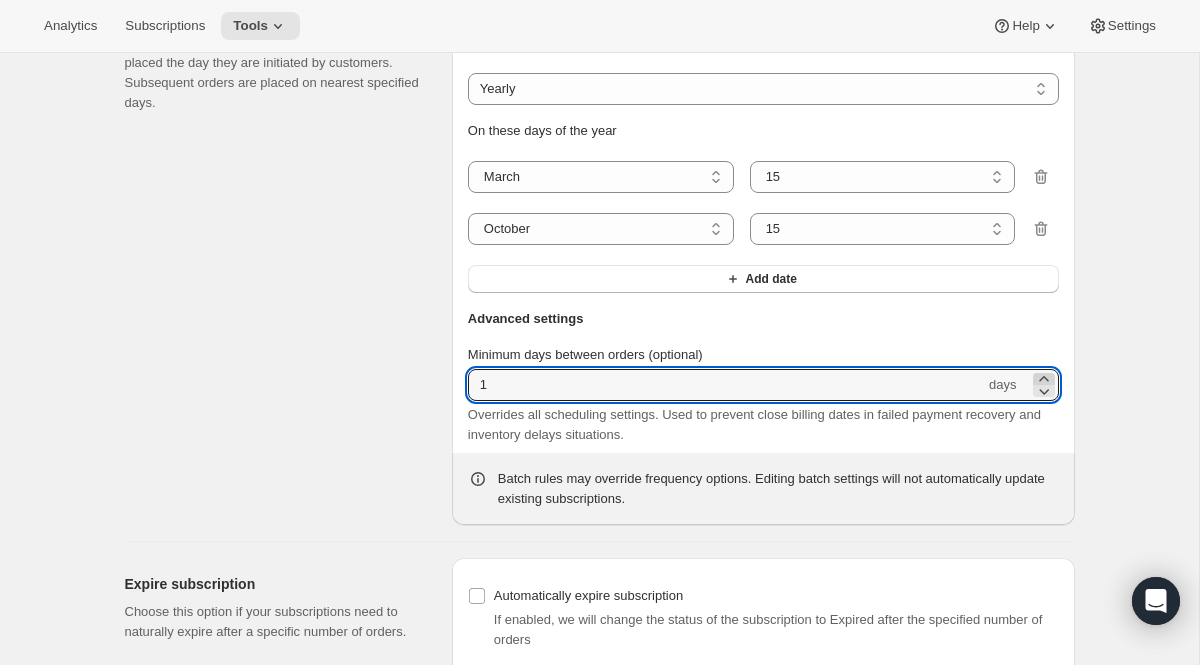 click 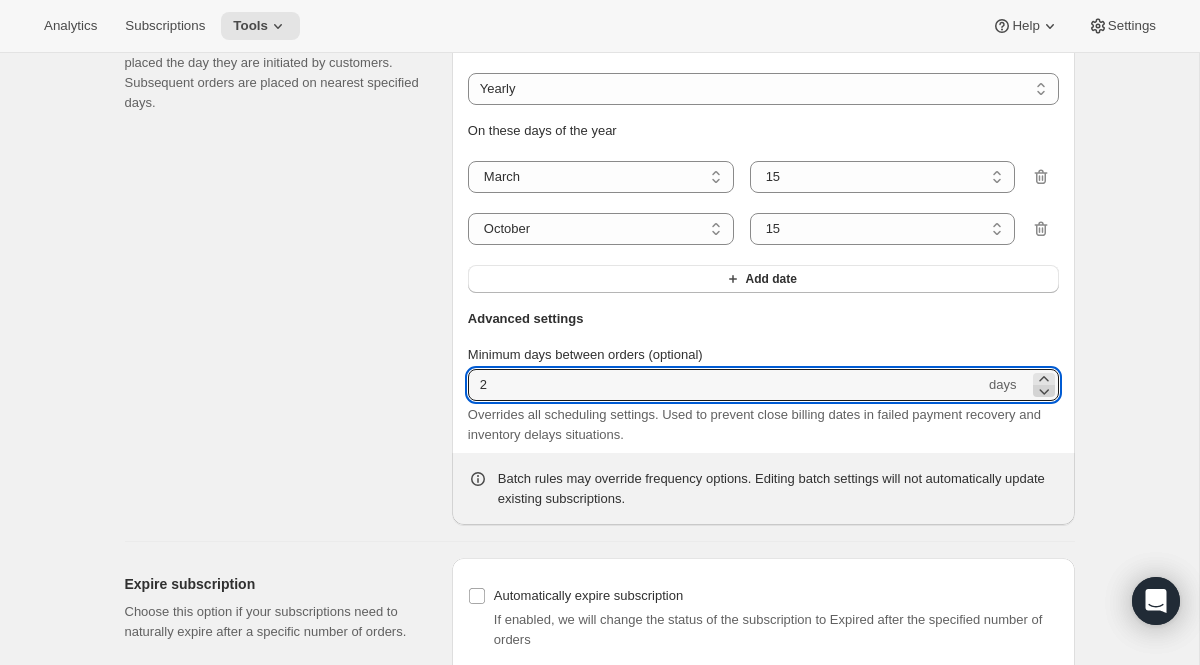 click 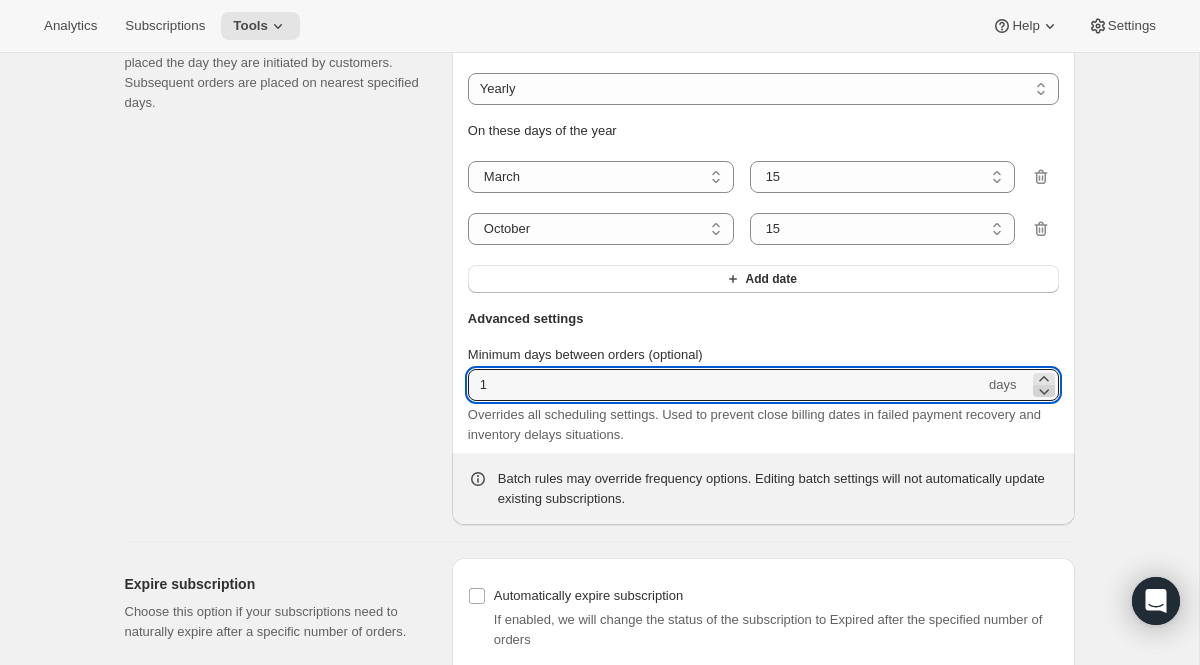 click 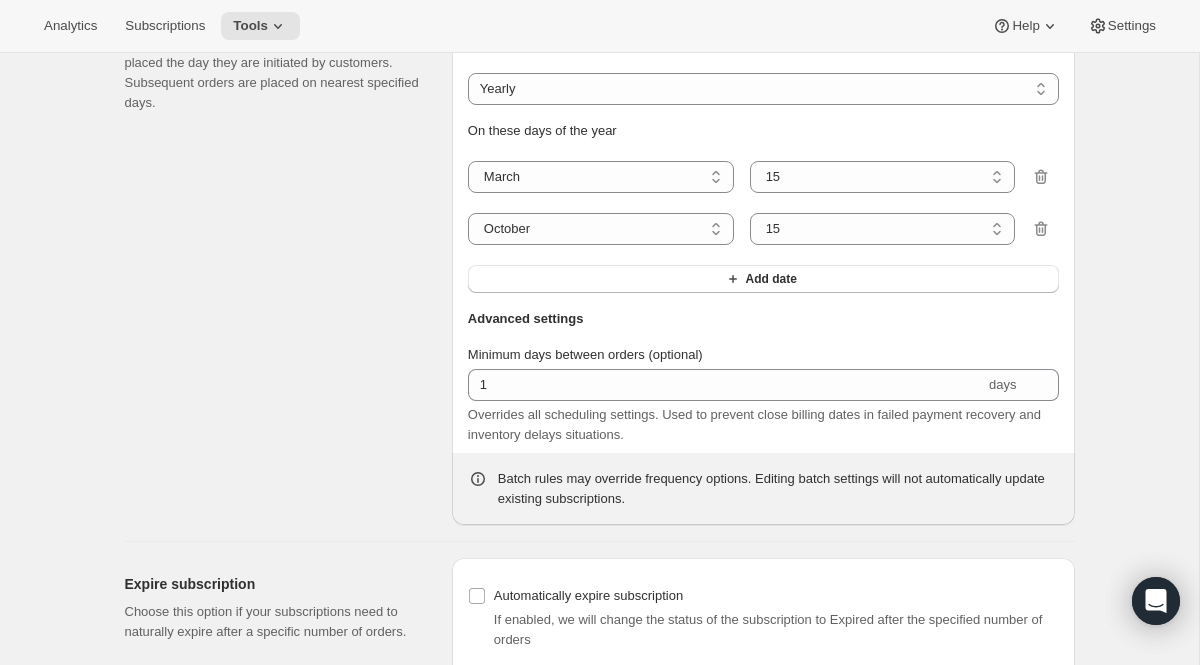 click on "Advanced settings" at bounding box center [763, 327] 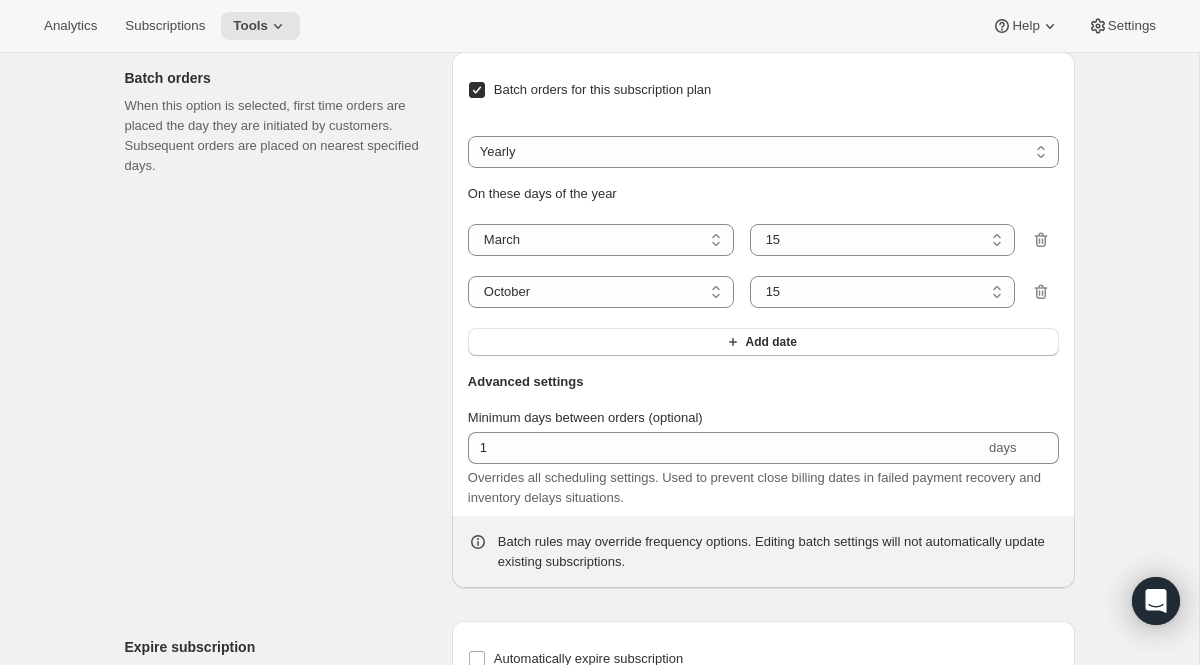 scroll, scrollTop: 1967, scrollLeft: 0, axis: vertical 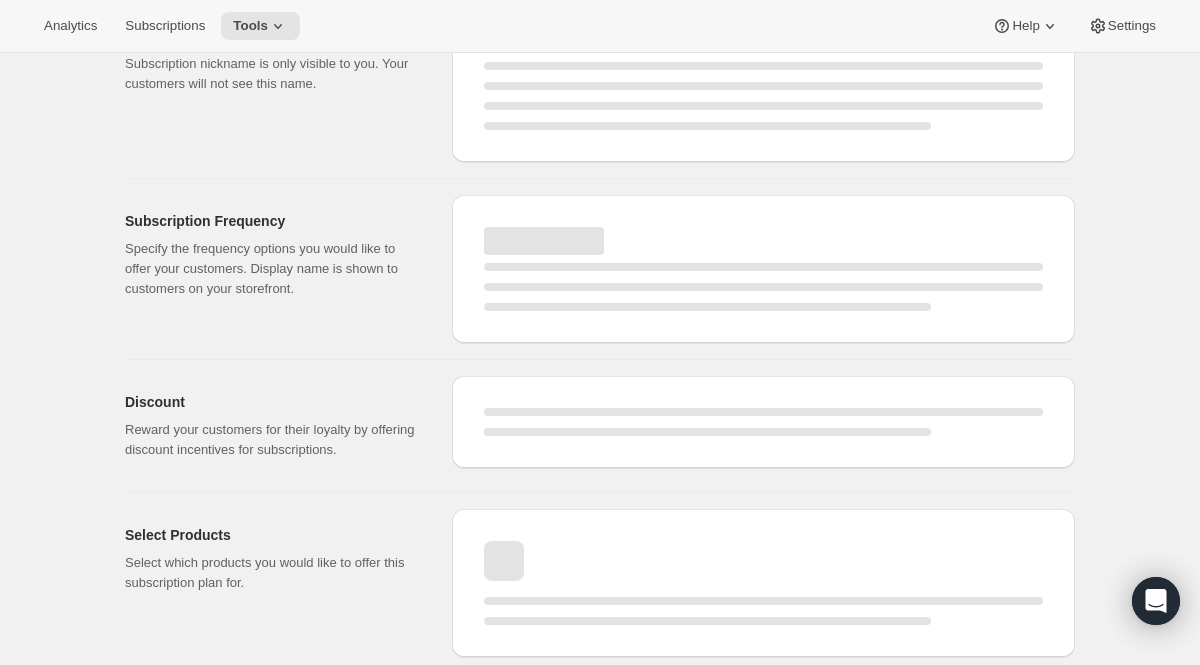 select on "MONTH" 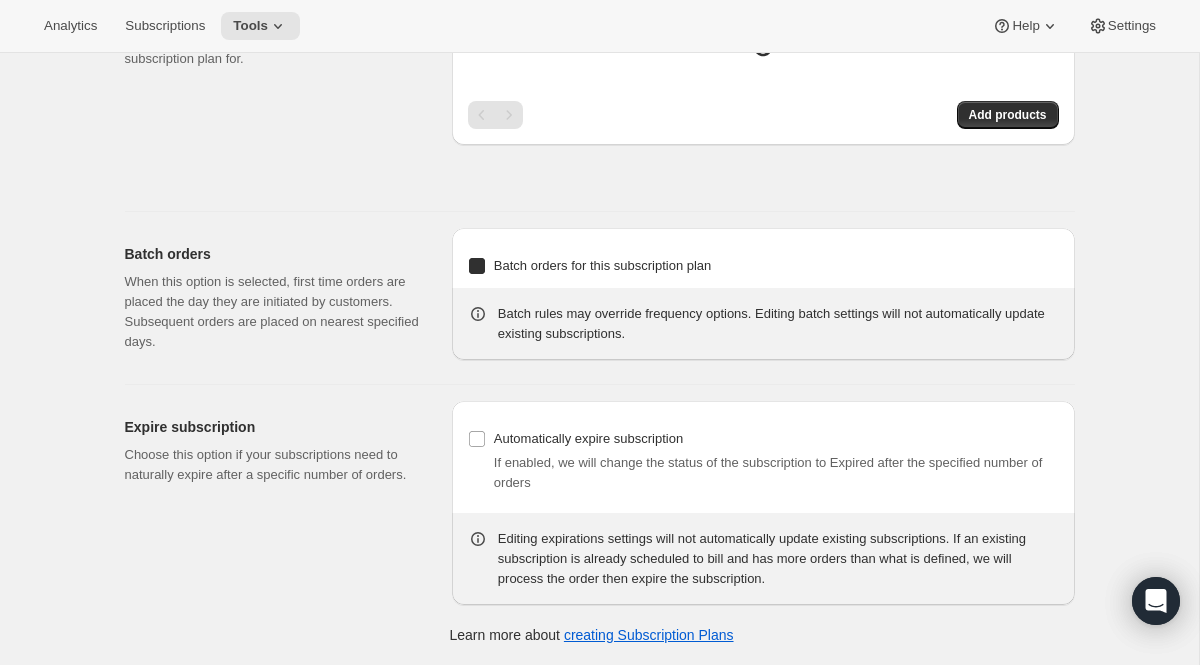 select on "YEARDAY" 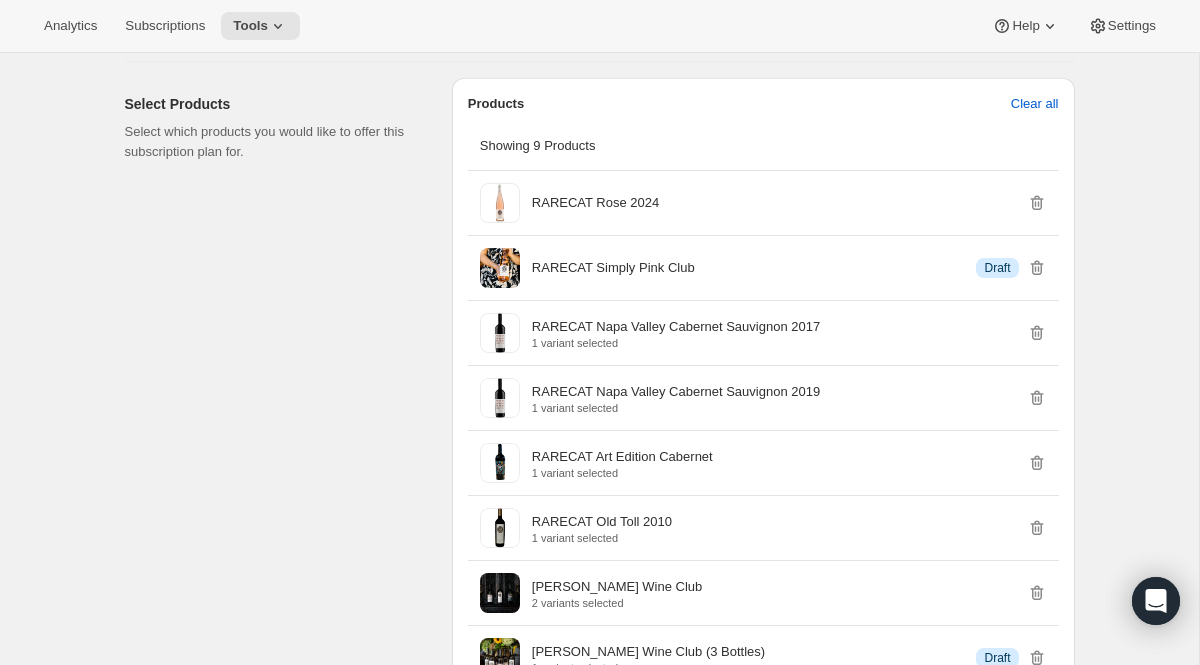 type on "No obligation, modify or cancel your subscription anytime." 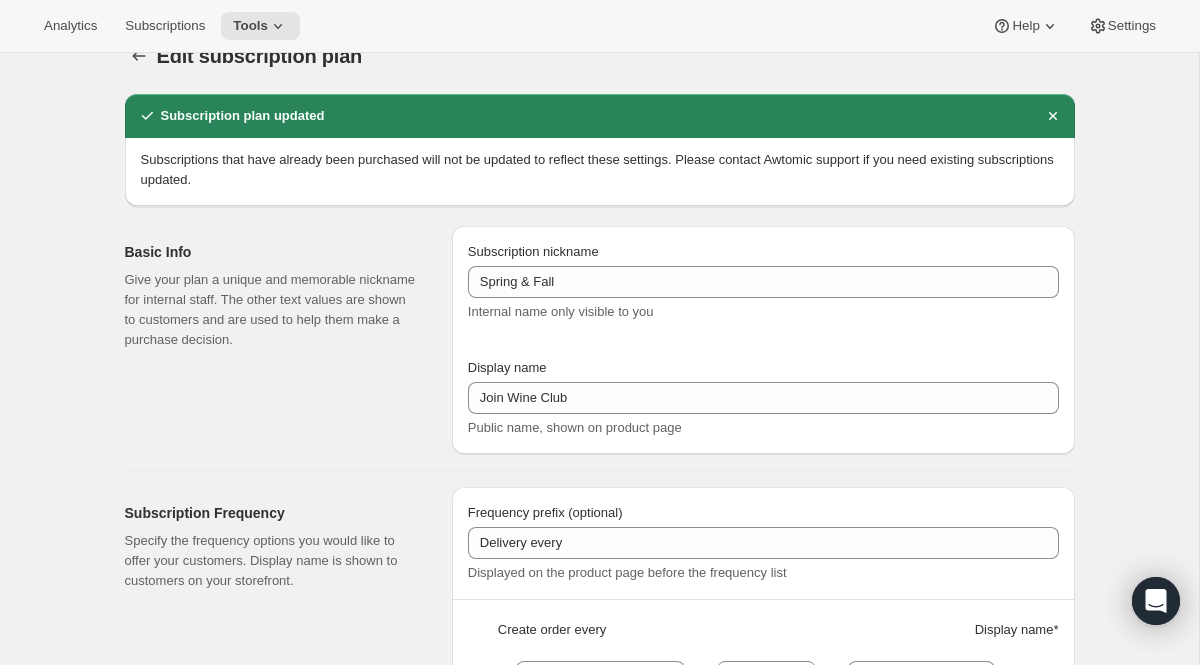 scroll, scrollTop: 0, scrollLeft: 0, axis: both 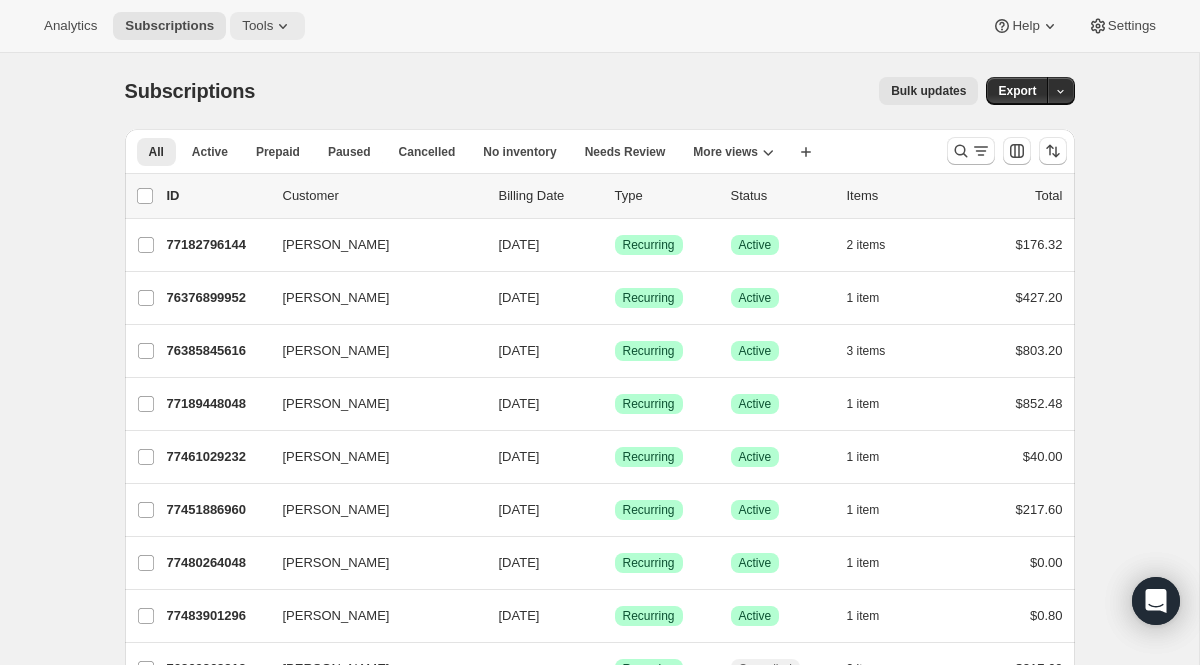 click on "Tools" at bounding box center (257, 26) 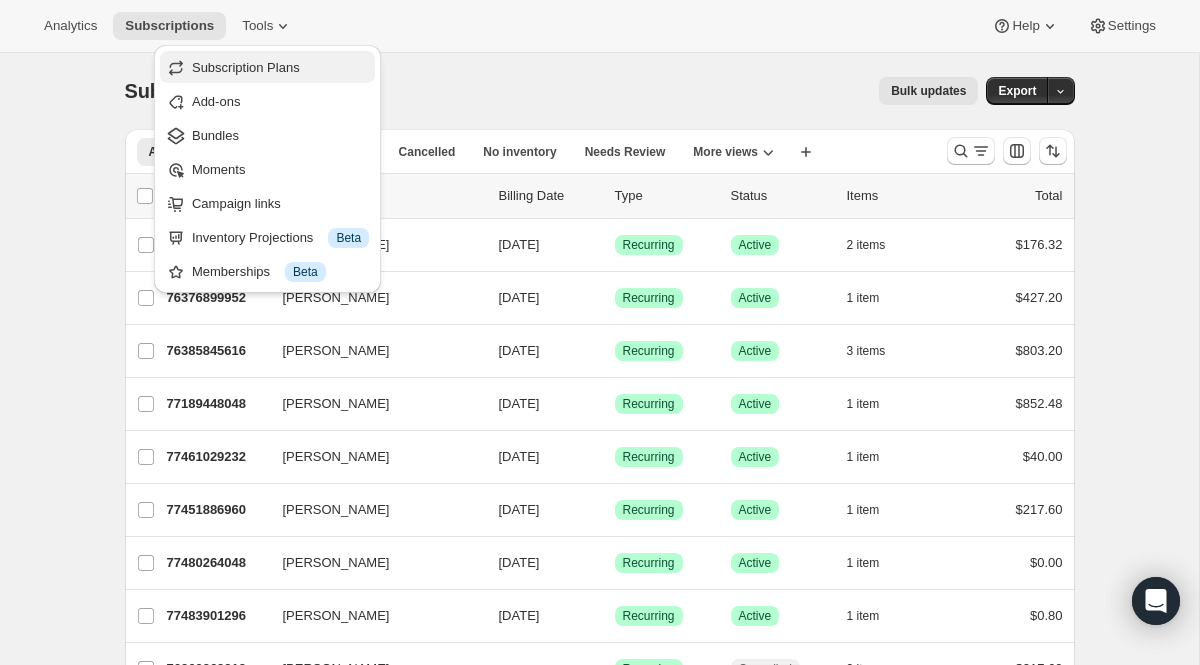 click on "Subscription Plans" at bounding box center (246, 67) 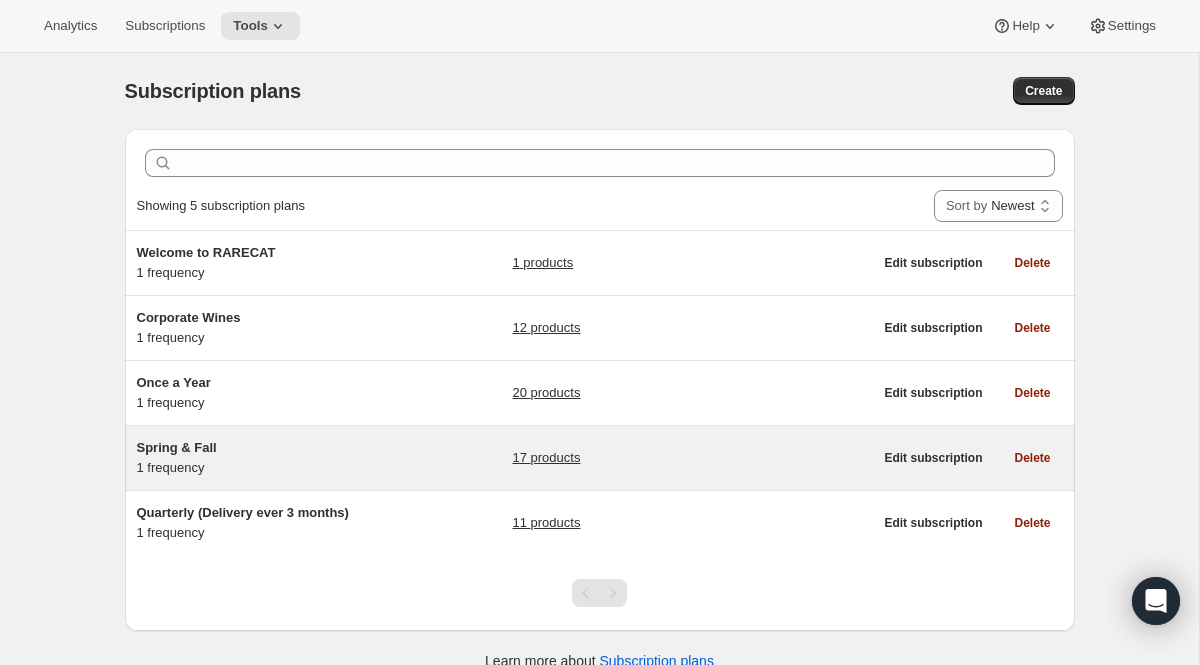 click on "Spring & Fall  1 frequency 17   products Edit subscription Delete" at bounding box center [600, 458] 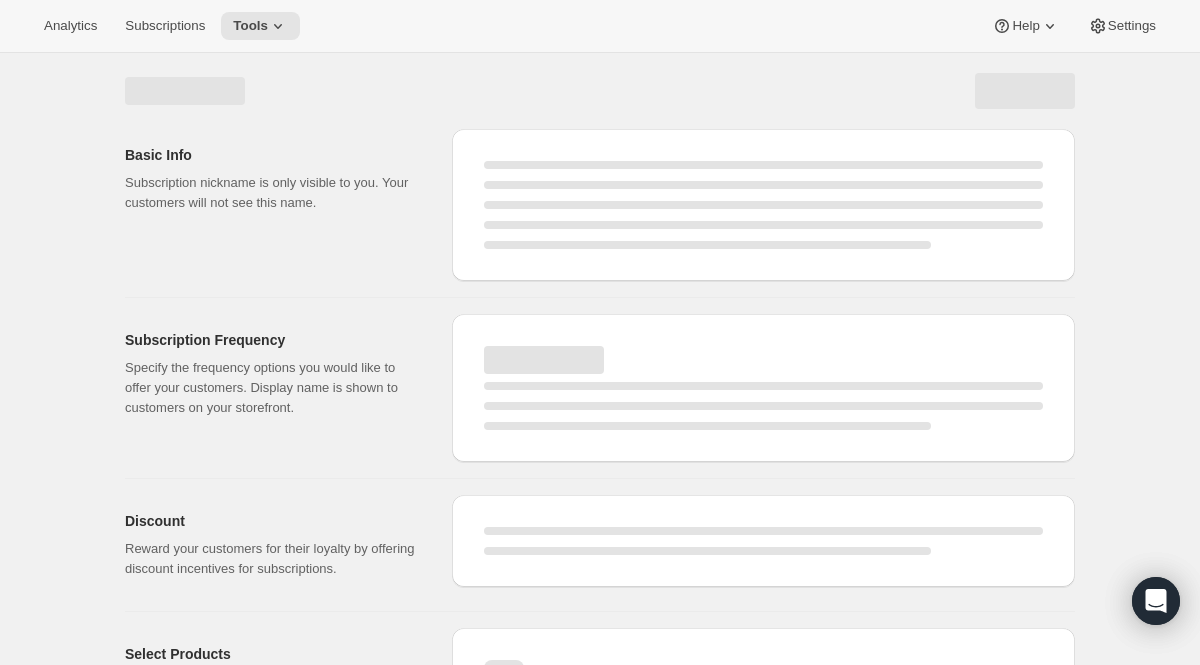 select on "WEEK" 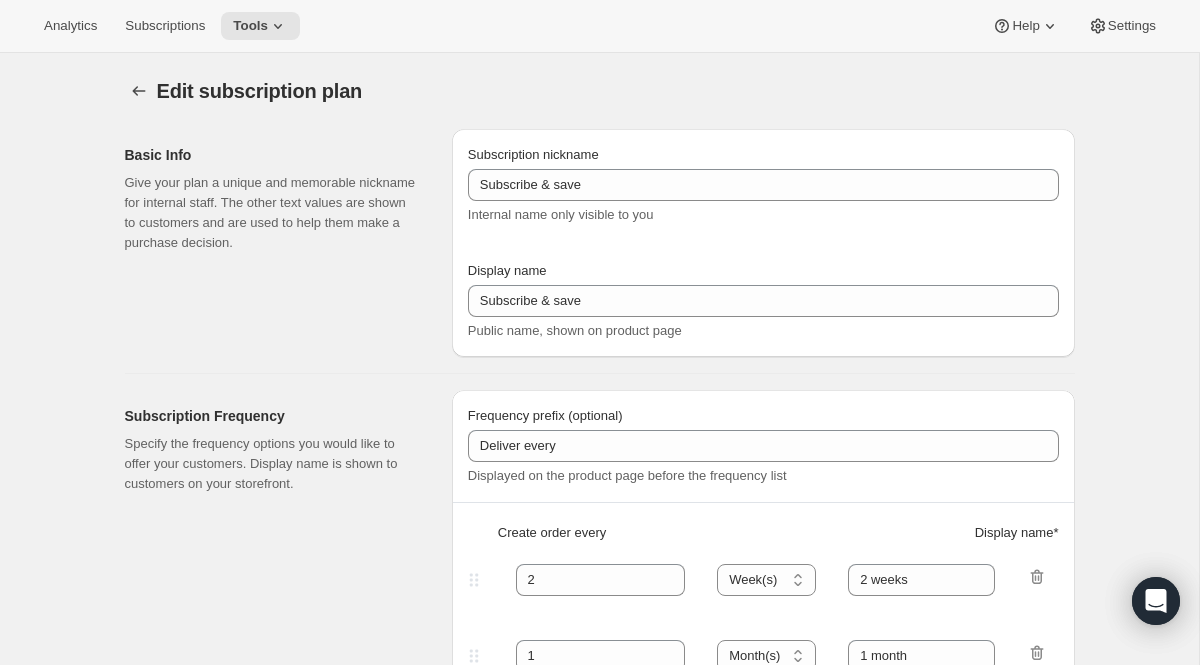type on "Spring & Fall" 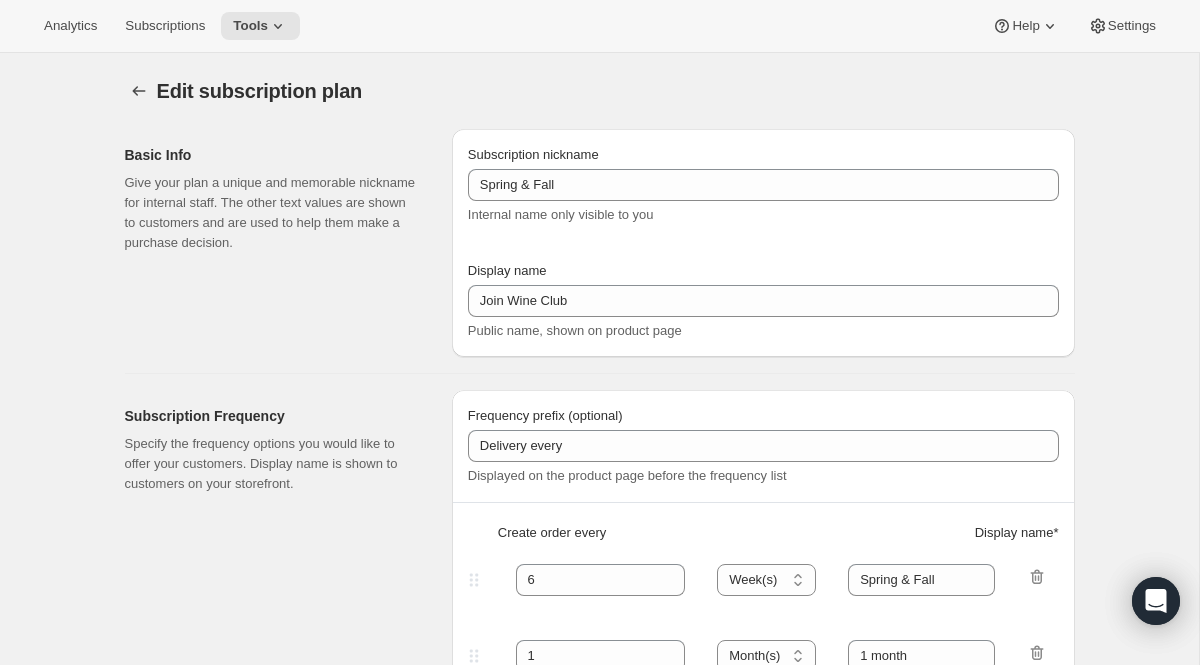 select on "YEARDAY" 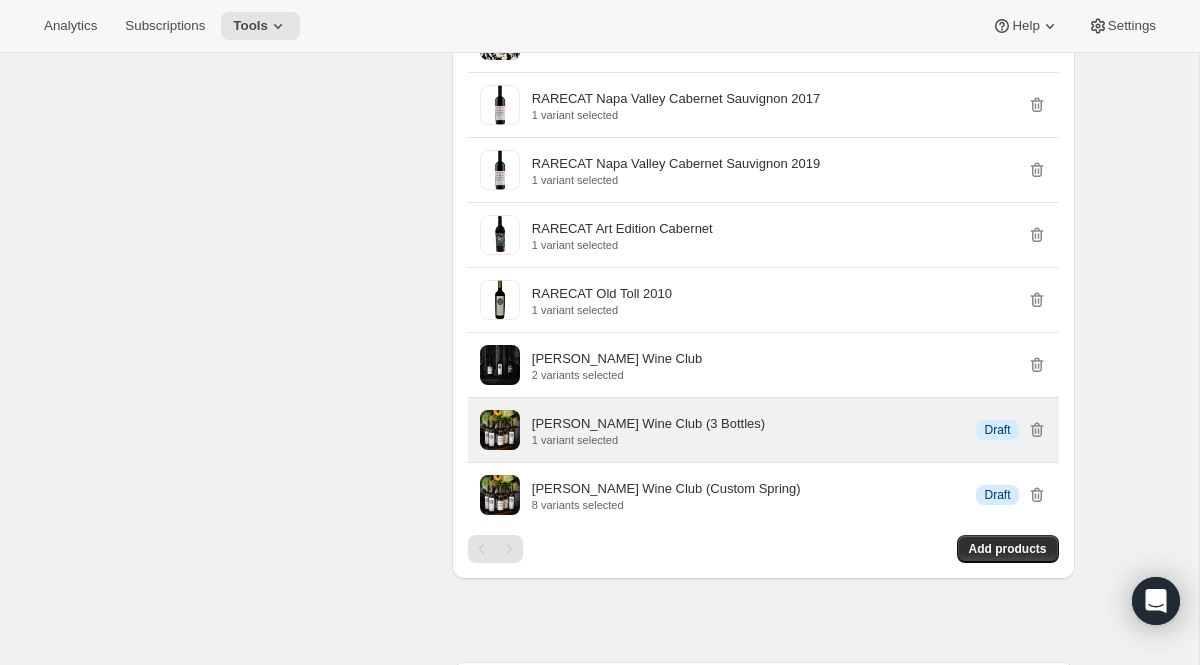 scroll, scrollTop: 1378, scrollLeft: 0, axis: vertical 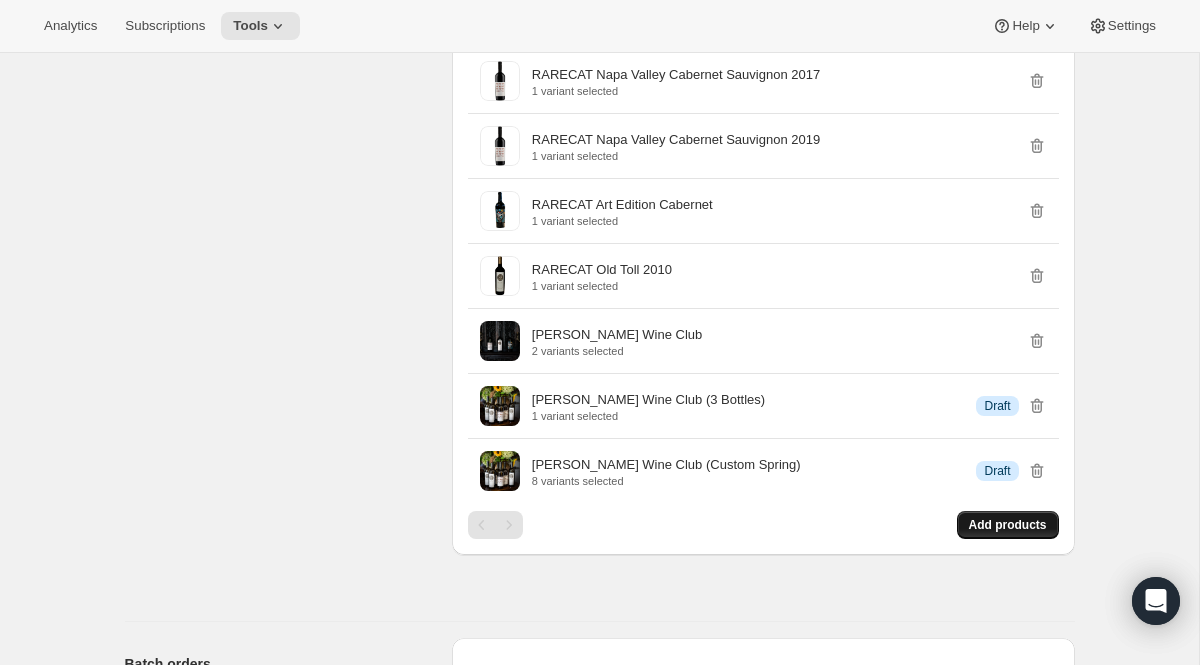 click on "Add products" at bounding box center (1008, 525) 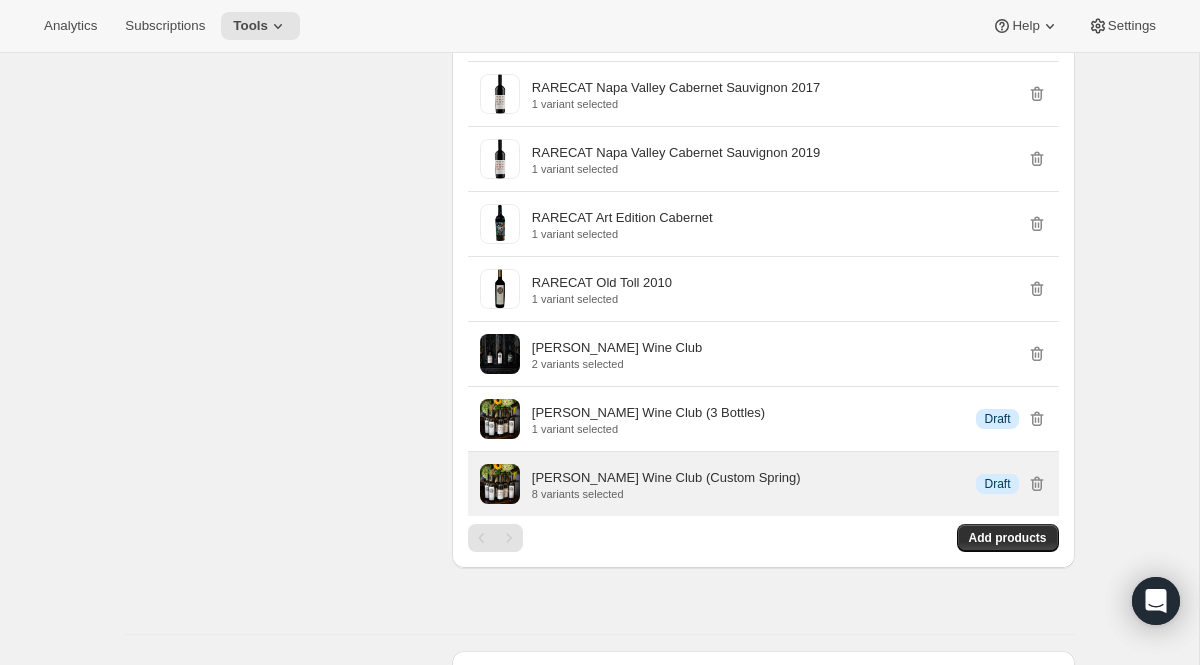 scroll, scrollTop: 1391, scrollLeft: 0, axis: vertical 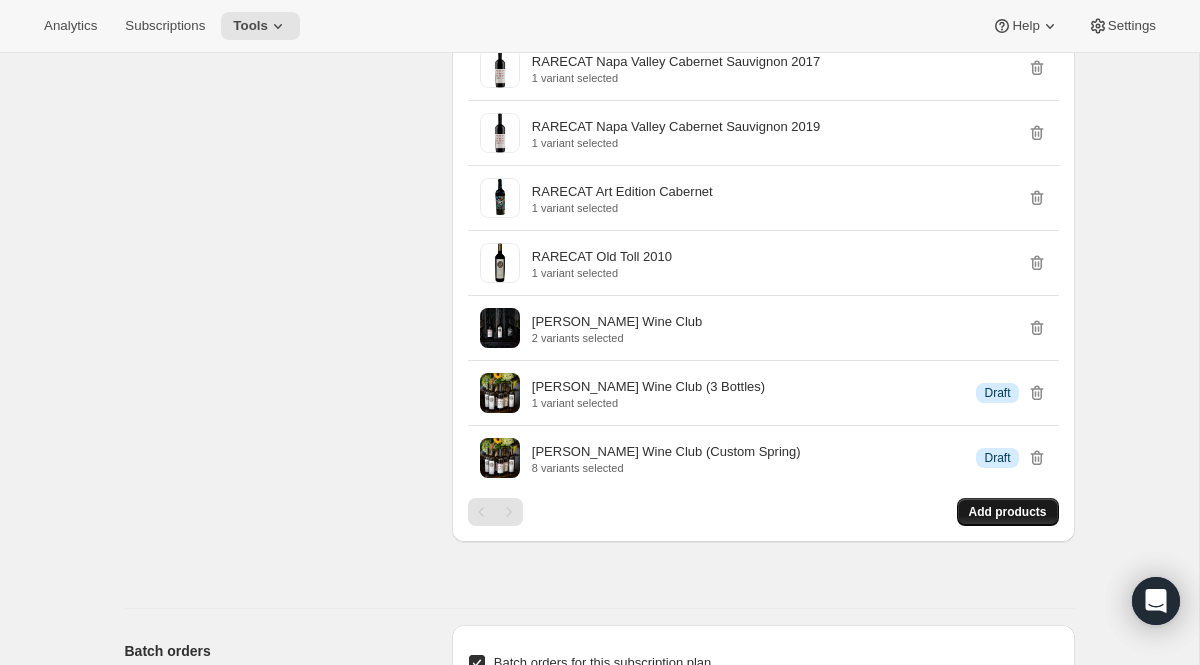 click on "Add products" at bounding box center [1008, 512] 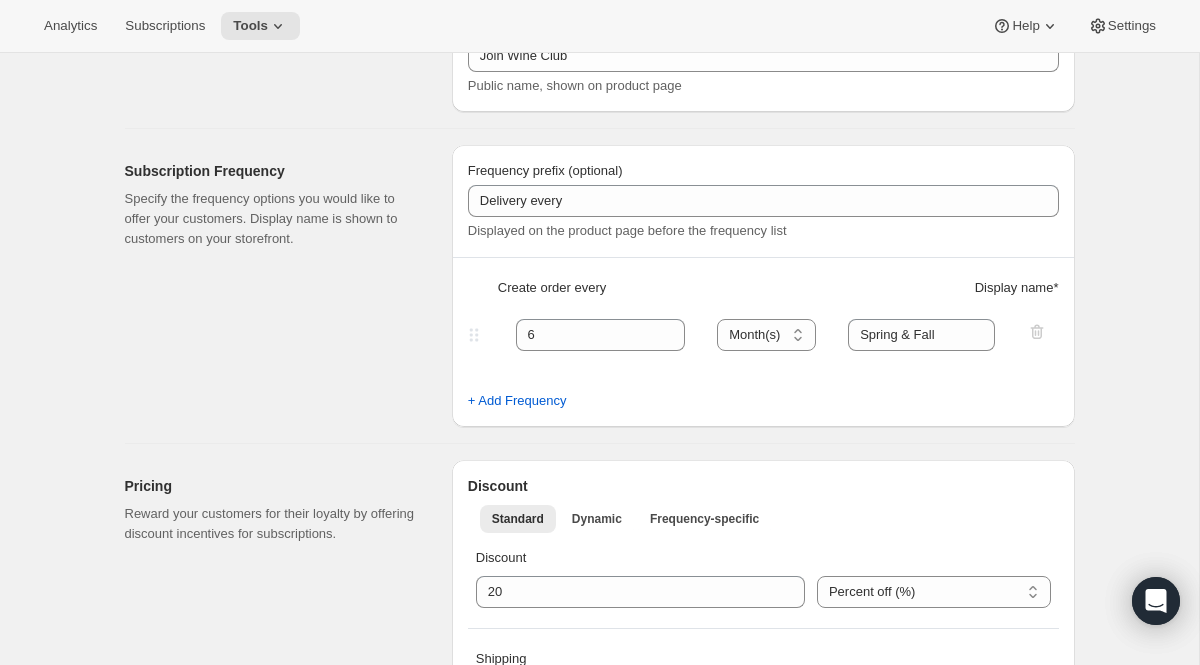 scroll, scrollTop: 0, scrollLeft: 0, axis: both 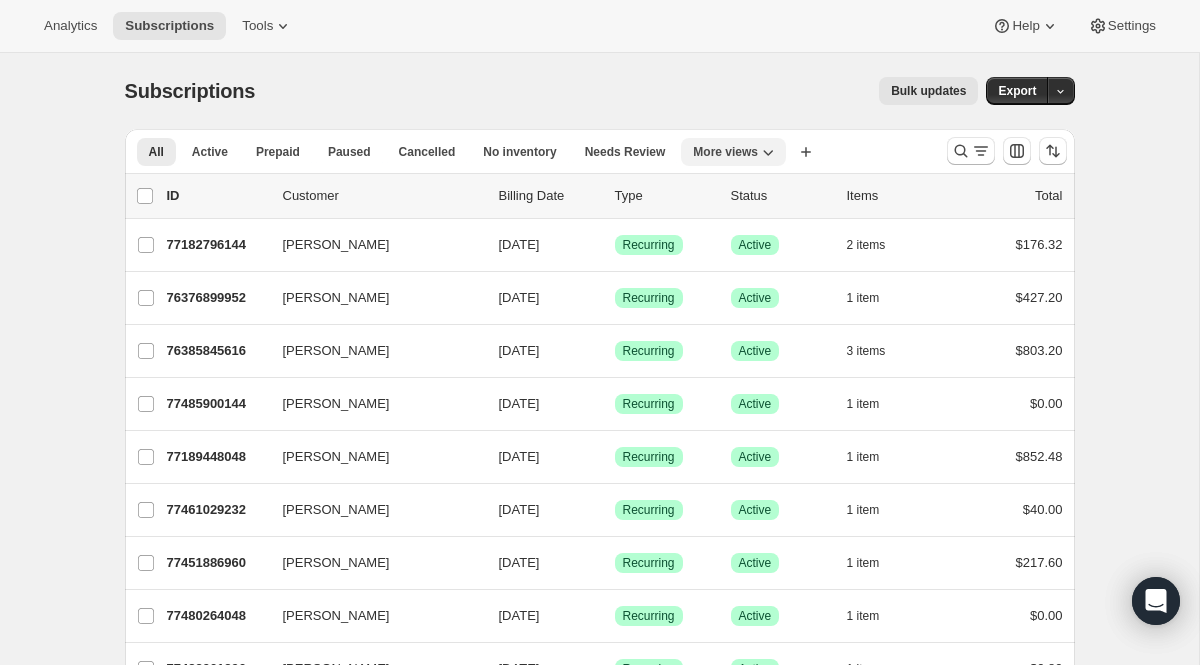click on "More views" at bounding box center [725, 152] 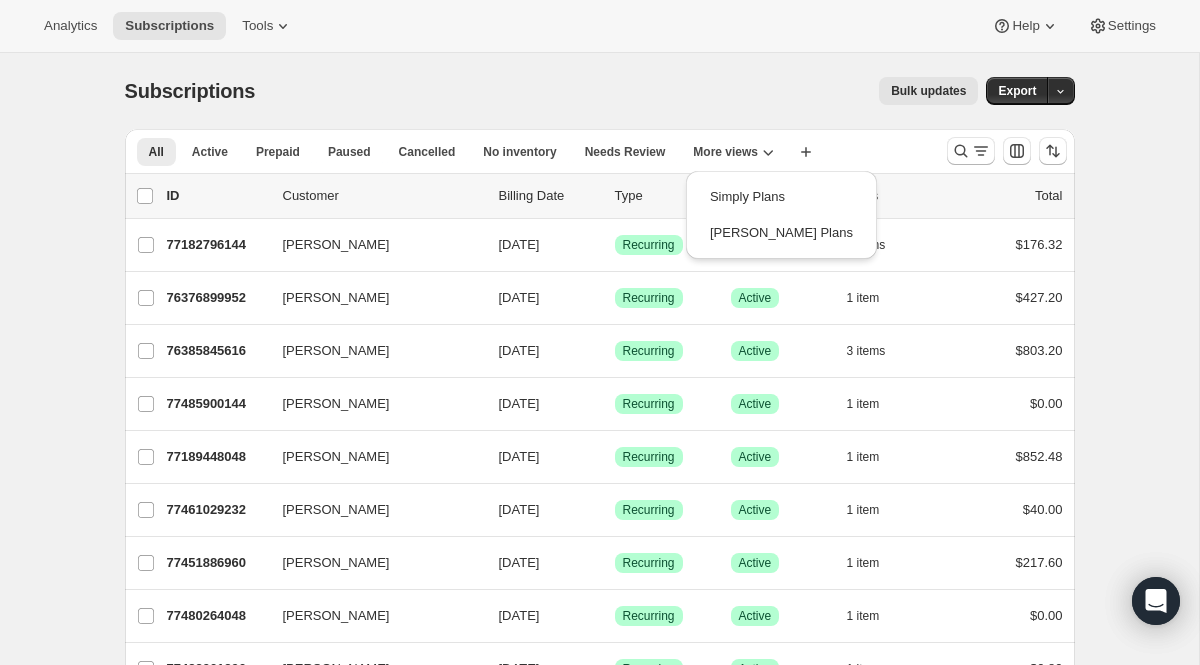 click on "Bulk updates" at bounding box center (628, 91) 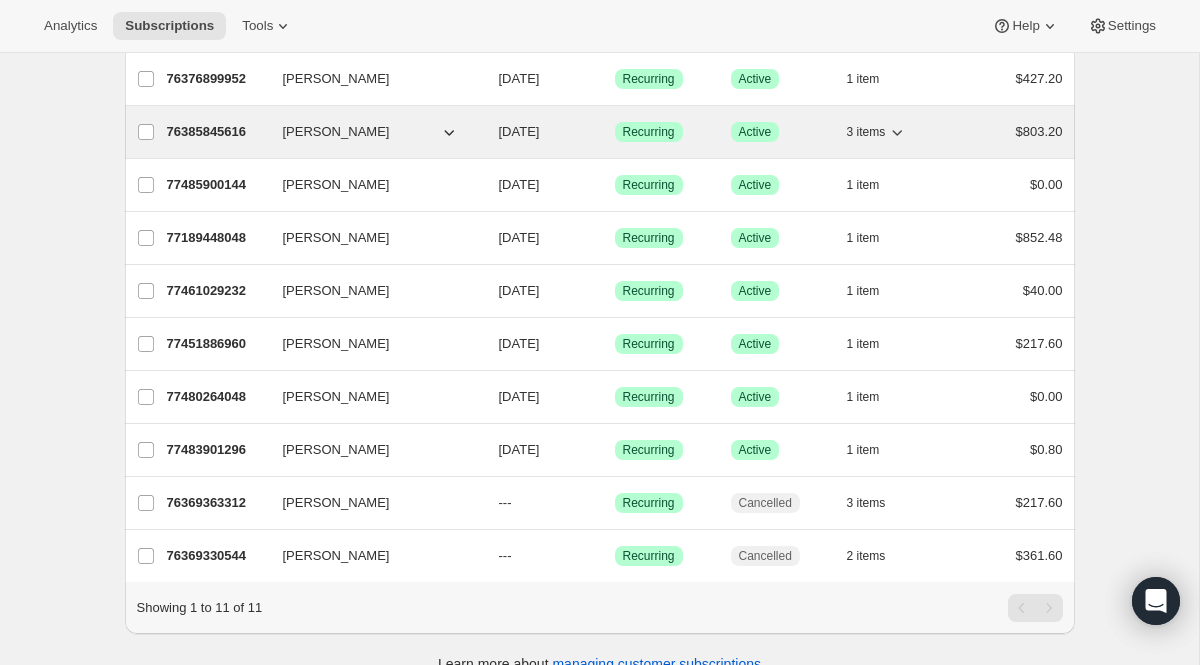 scroll, scrollTop: 223, scrollLeft: 0, axis: vertical 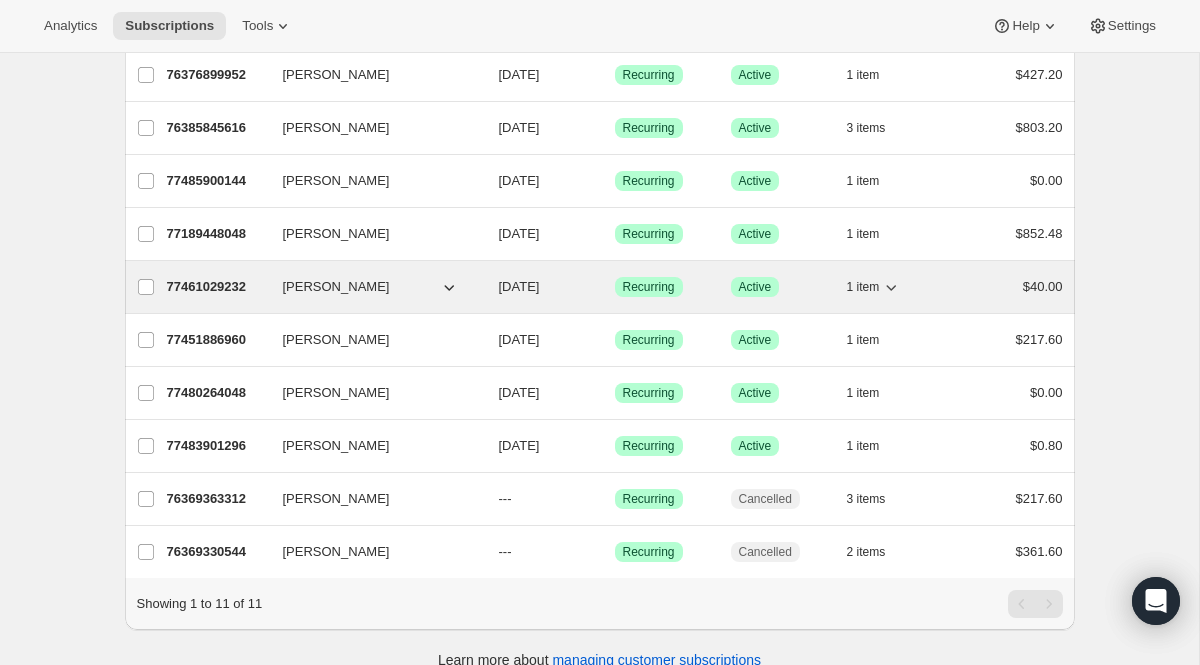 click 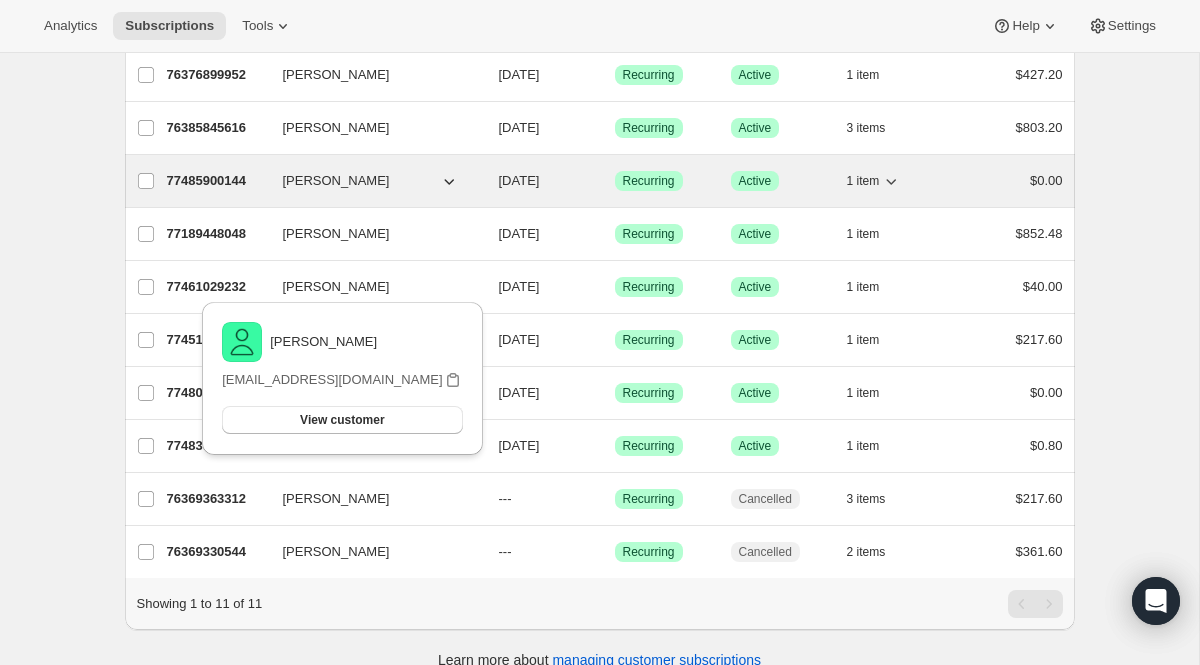 click on "[PERSON_NAME]" at bounding box center (371, 181) 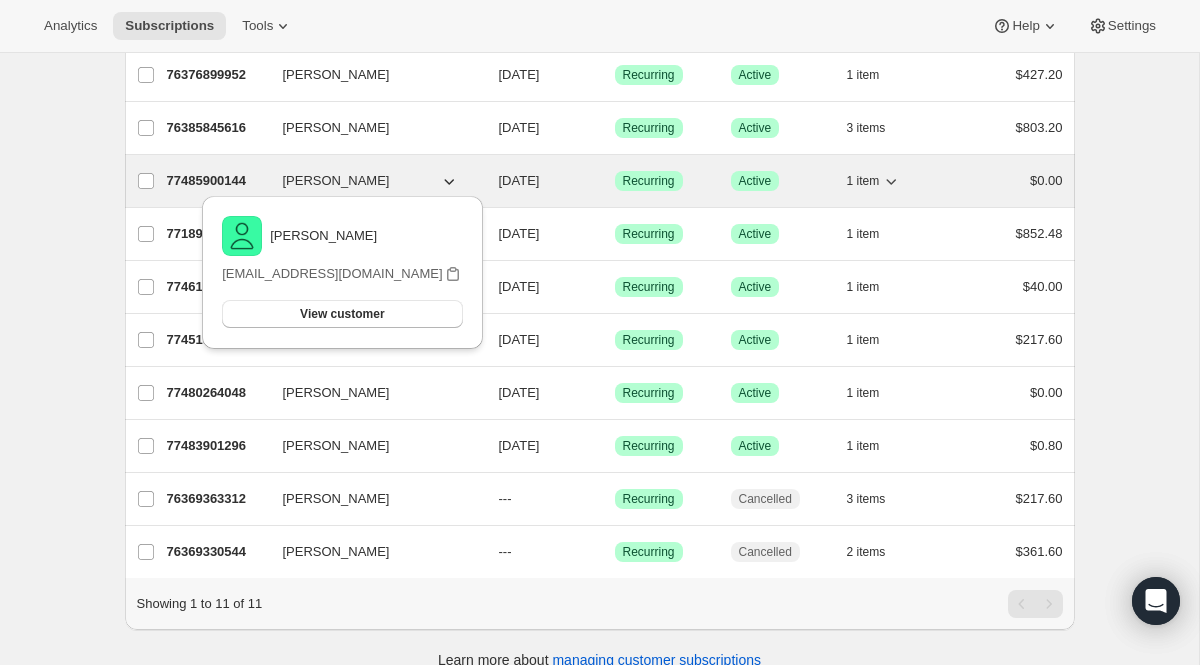 click on "77485900144" at bounding box center (217, 181) 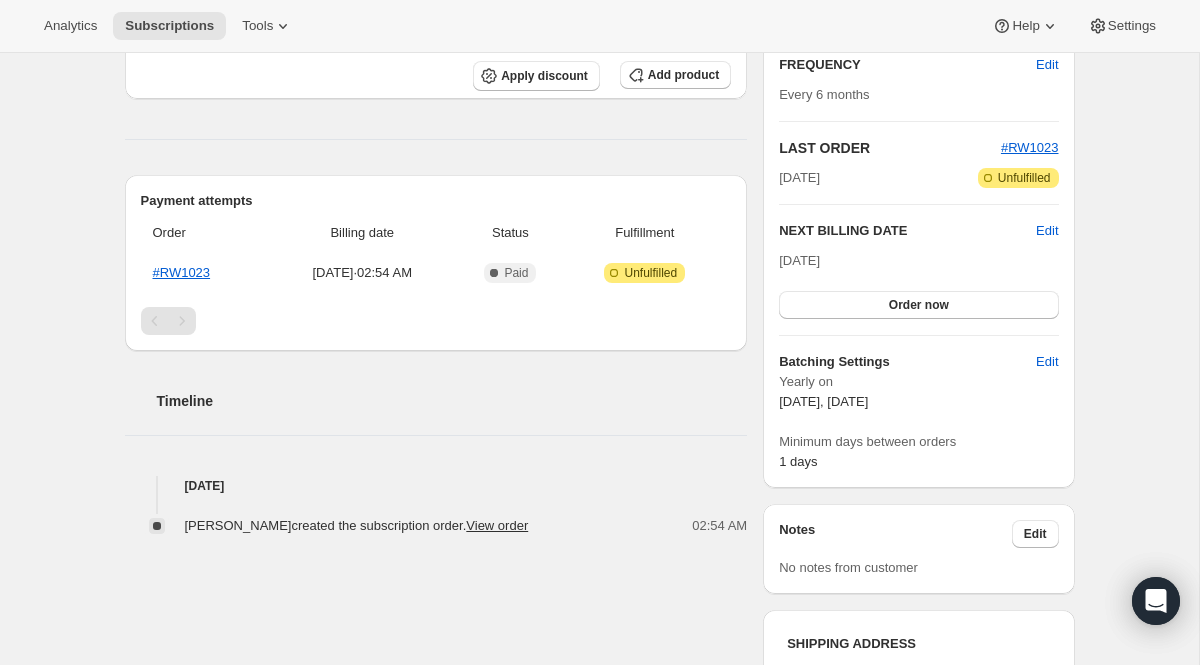 scroll, scrollTop: 369, scrollLeft: 0, axis: vertical 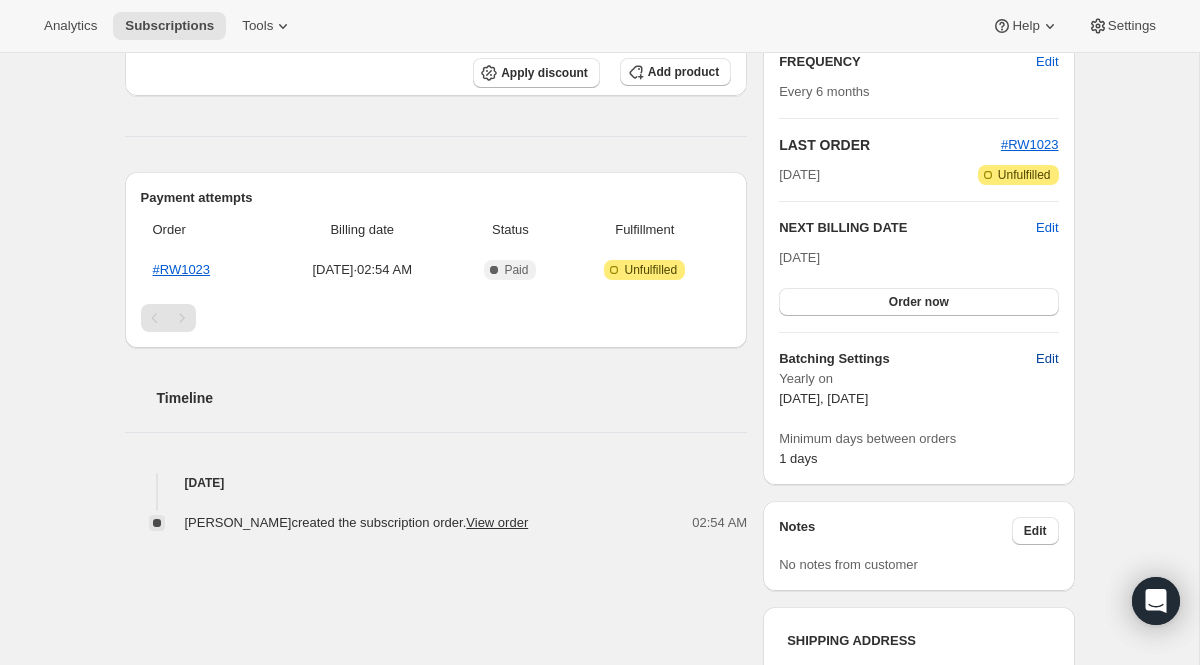 click on "Edit" at bounding box center (1047, 359) 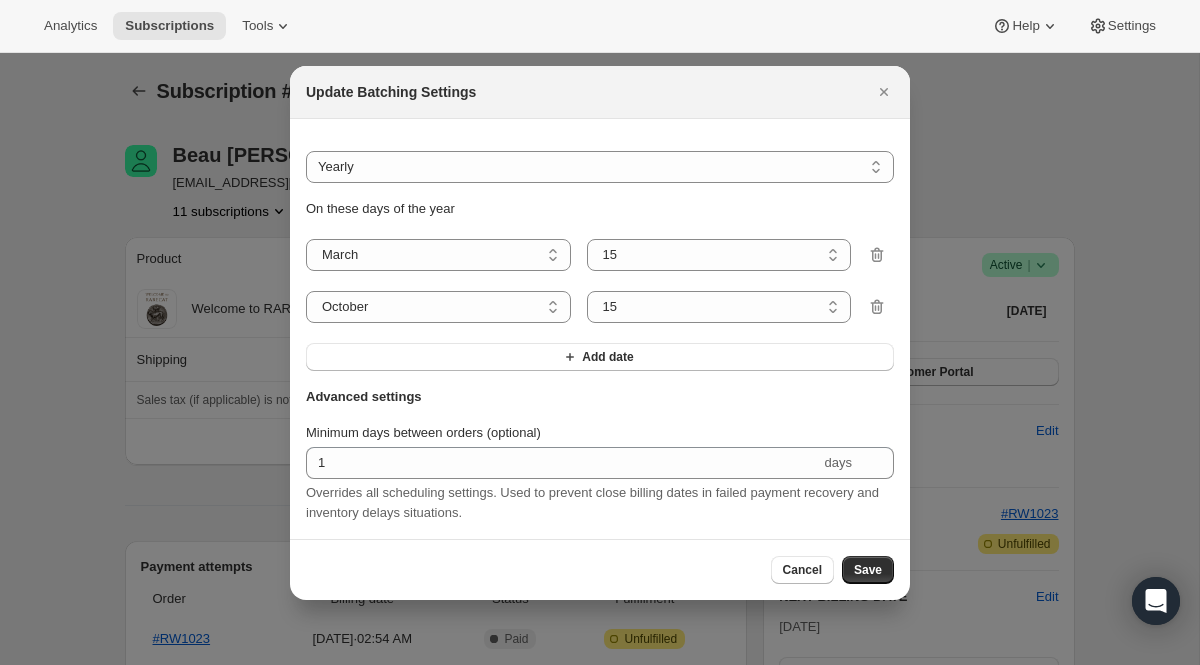 scroll, scrollTop: 0, scrollLeft: 0, axis: both 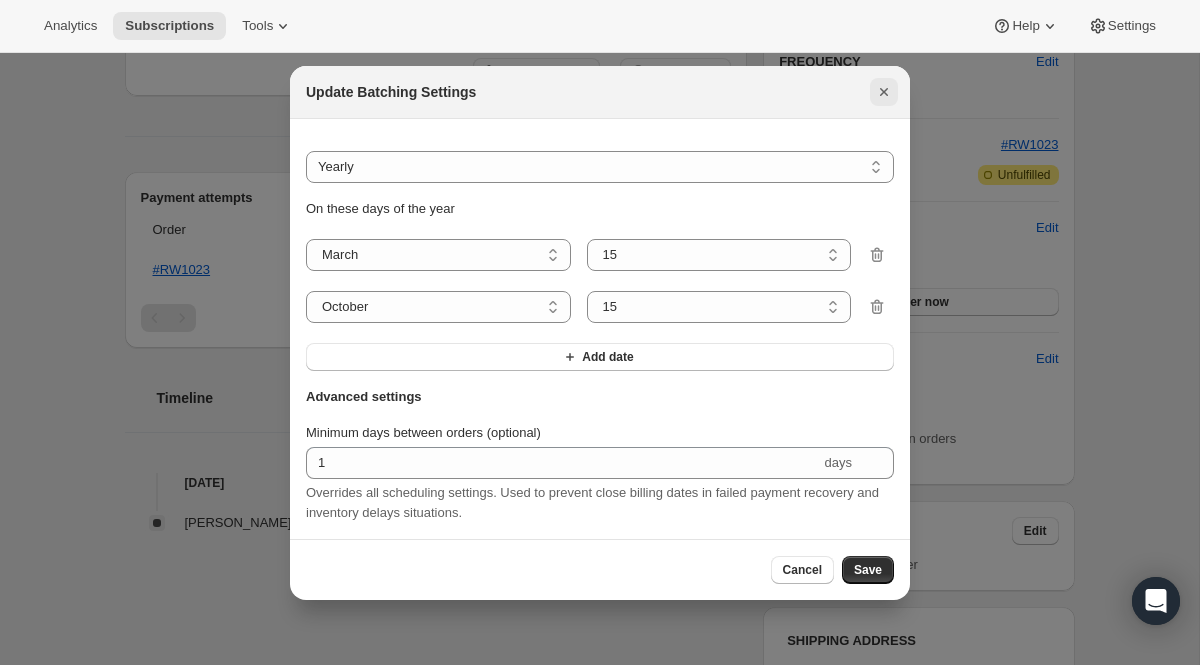 click 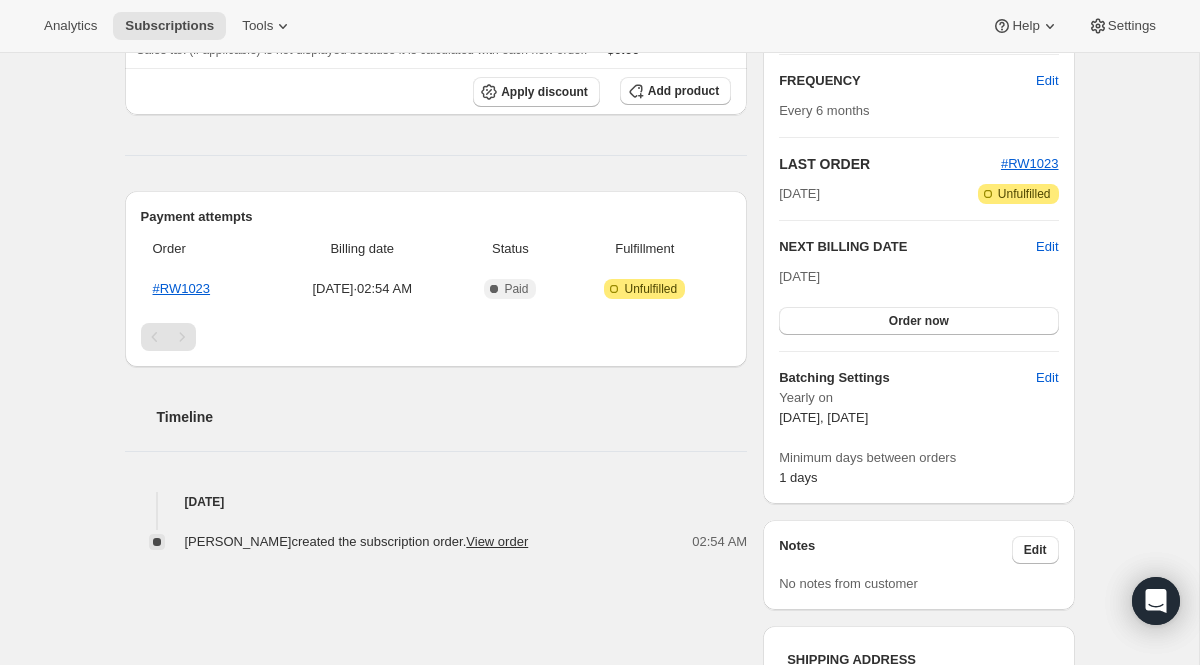 scroll, scrollTop: 336, scrollLeft: 0, axis: vertical 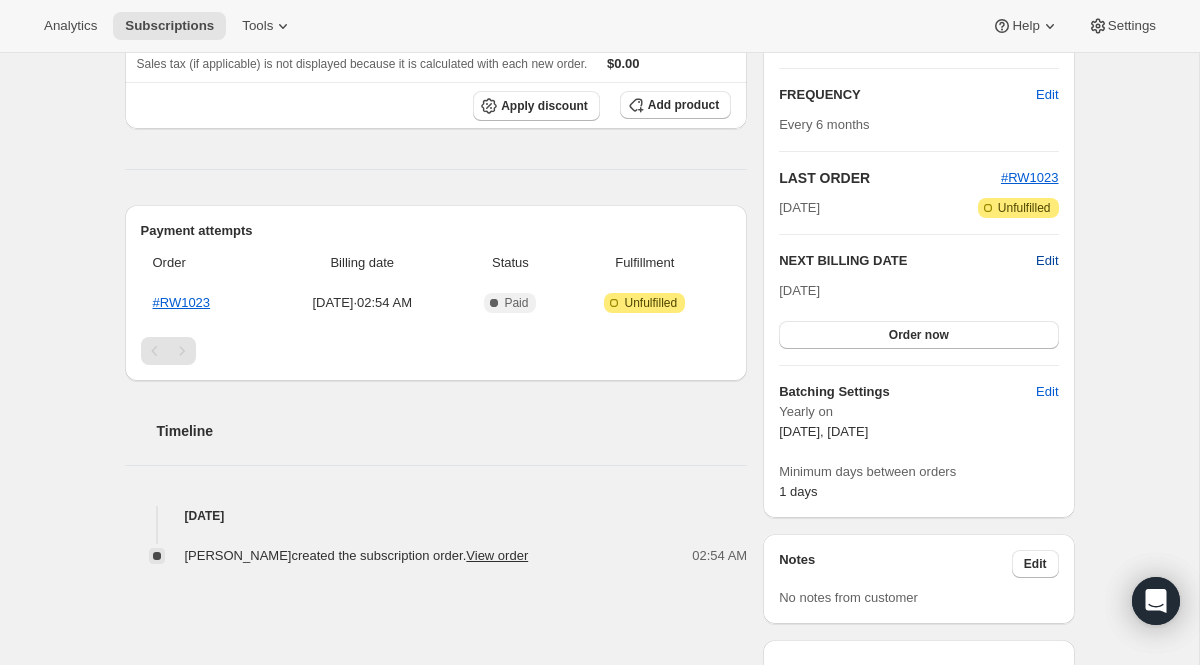 click on "Edit" at bounding box center [1047, 261] 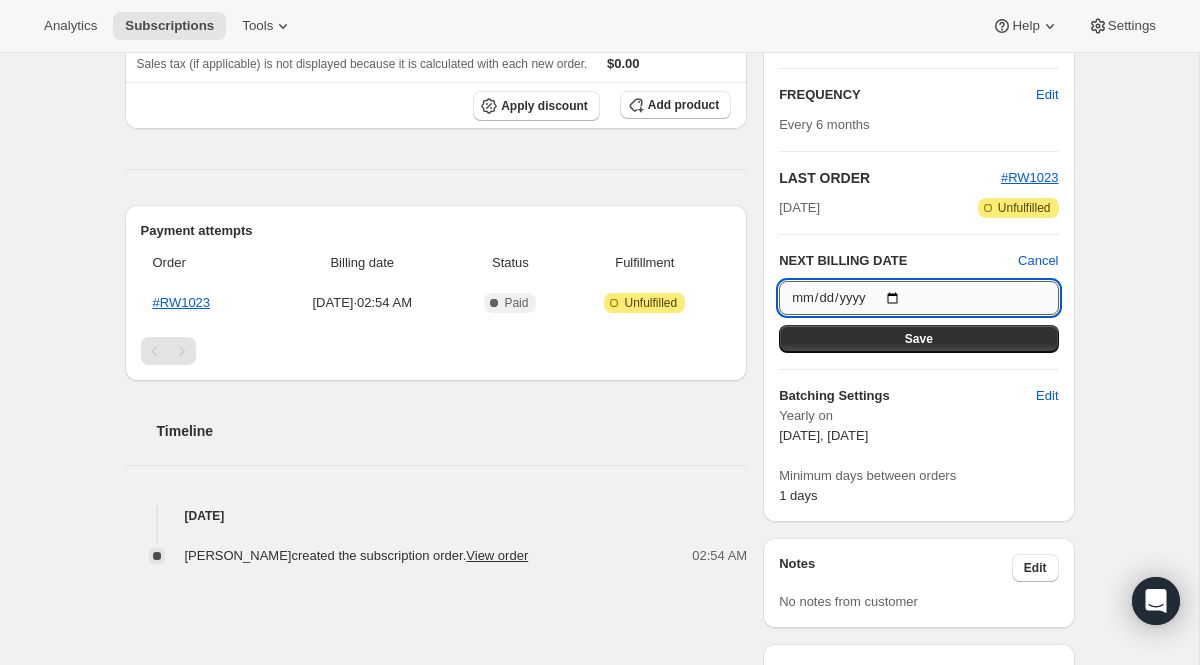 click on "2026-03-15" at bounding box center (918, 298) 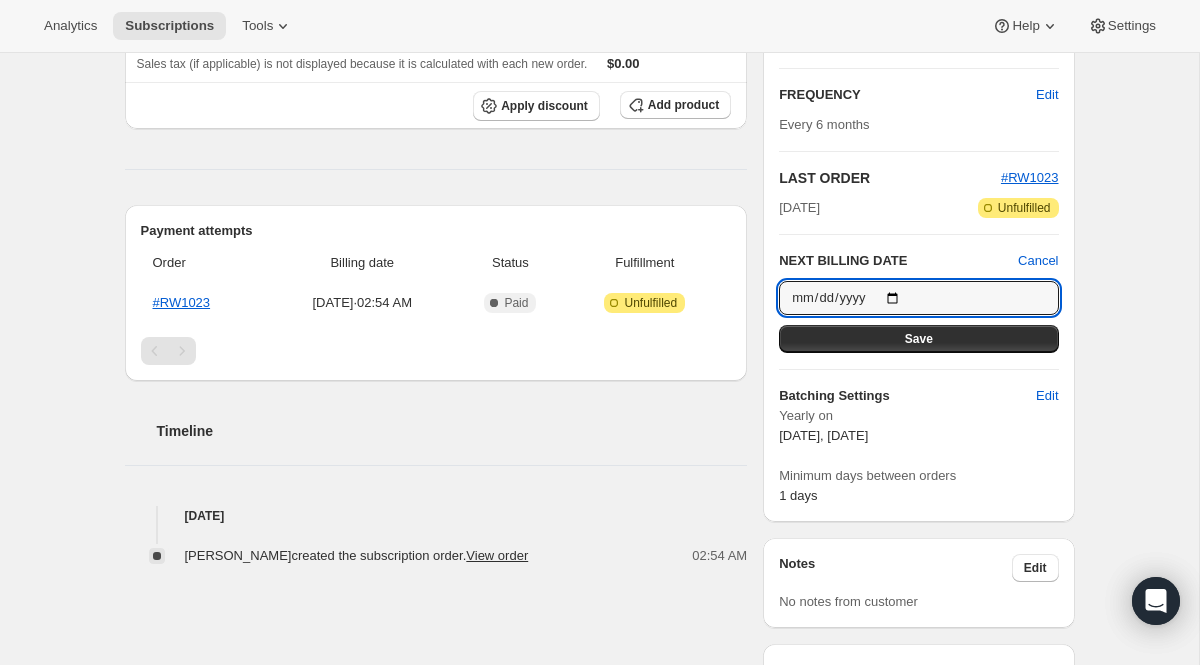 type on "2025-10-15" 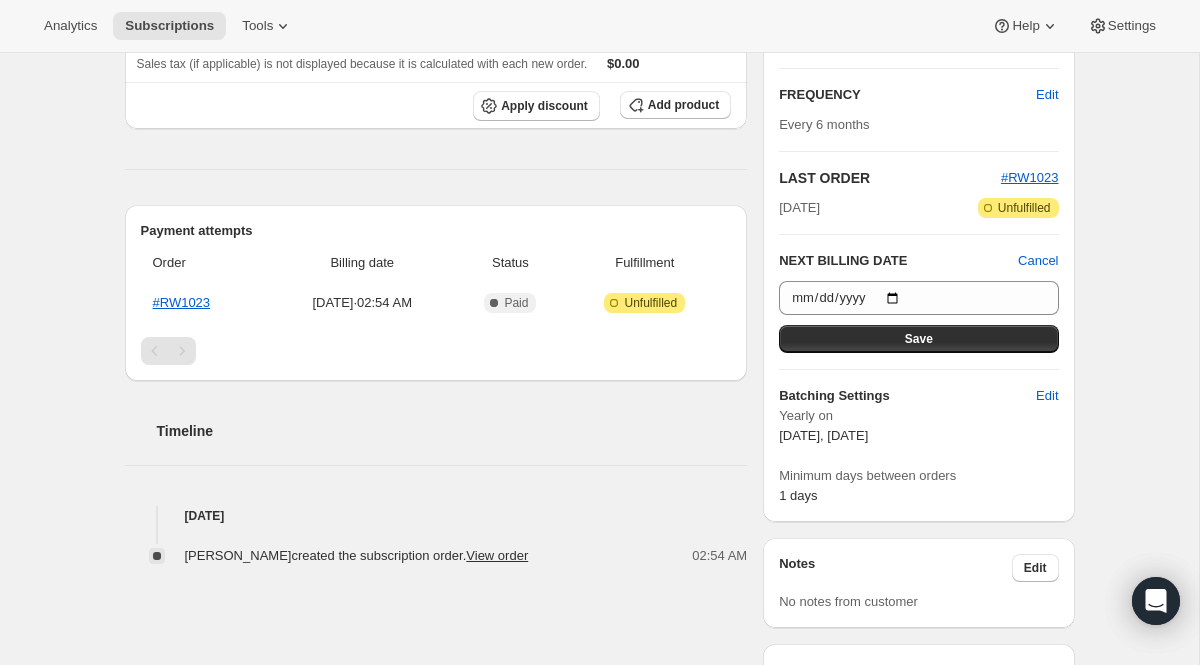 click on "Subscription #77485900144. This page is ready Subscription #77485900144 Success Recurring Success Active Beau   Harris beauharris1472@gmail.com 11 subscriptions 17 ORDERS Product Quantity Unit Price Price Welcome to RARECAT Membership 1 $0.00 $0.00 Shipping $0.00 Sales tax (if applicable) is not displayed because it is calculated with each new order.   $0.00 Apply discount Add product Payment attempts Order Billing date Status Fulfillment #RW1023 Jul 21, 2025  ·  02:54 AM  Complete Paid Attention Incomplete Unfulfilled Timeline Jul 21, 2025 Beau Harris  created the subscription order.  View order 02:54 AM Plan Success Active | Created Date Jul 21, 2025 Customer Portal FREQUENCY Edit Every 6 months LAST ORDER #RW1023 Jul 21, 2025 Attention Incomplete Unfulfilled NEXT BILLING DATE Cancel 2025-10-15 Save Batching Settings Edit Yearly on March 15, October 15 Minimum days between orders 1   days Notes Edit No notes from customer SHIPPING ADDRESS Subscription is local pickup or delivery. BILLING ADDRESS" at bounding box center [599, 373] 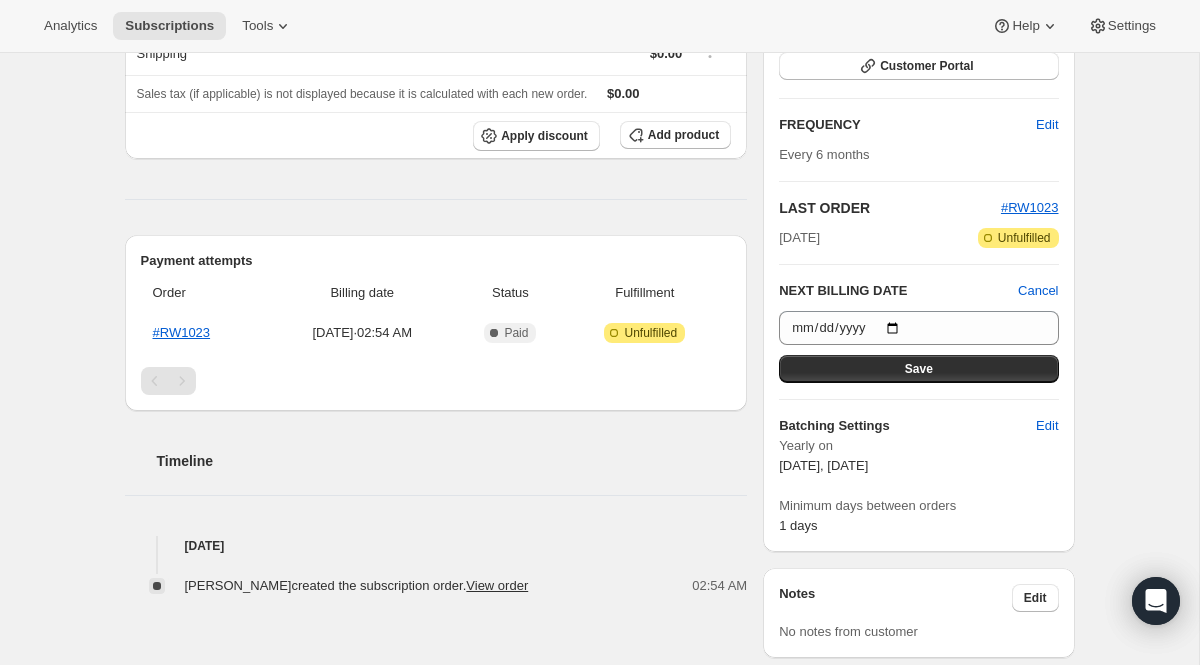 scroll, scrollTop: 302, scrollLeft: 0, axis: vertical 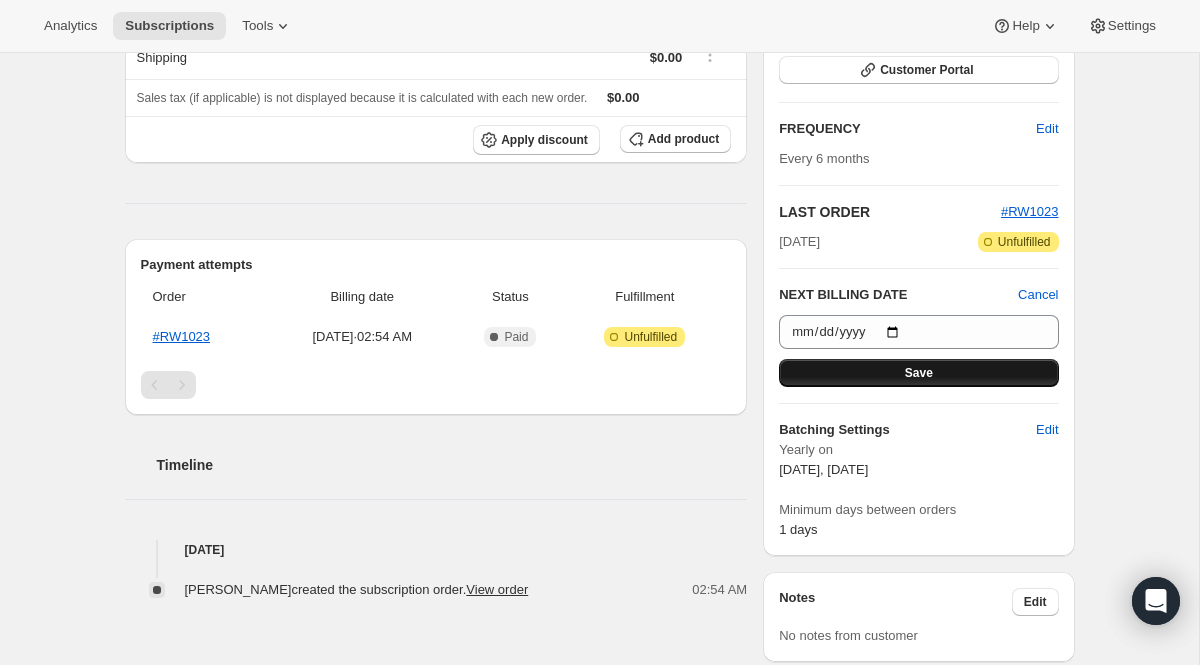 click on "Save" at bounding box center (918, 373) 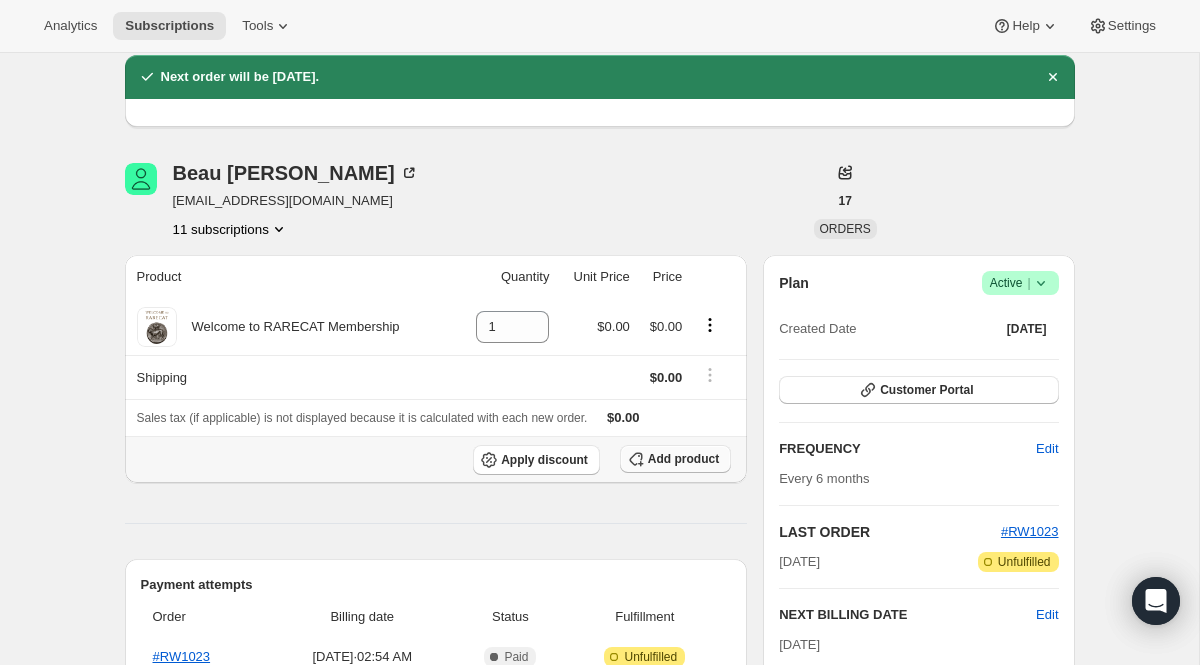 scroll, scrollTop: 70, scrollLeft: 0, axis: vertical 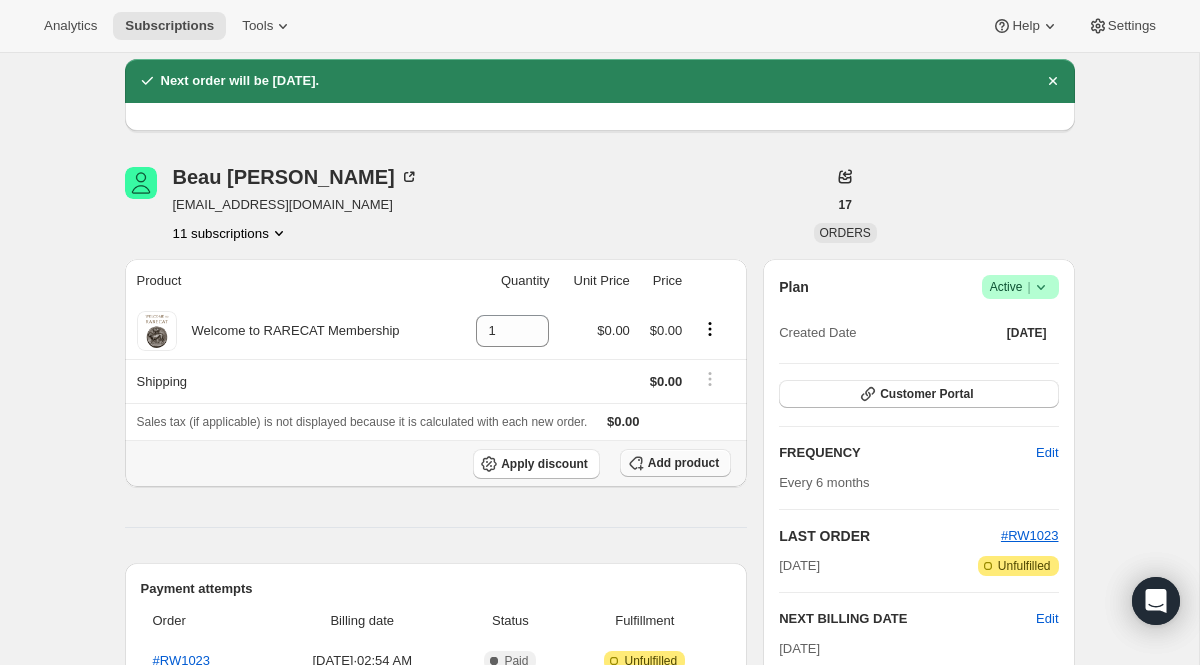 click on "Add product" at bounding box center [683, 463] 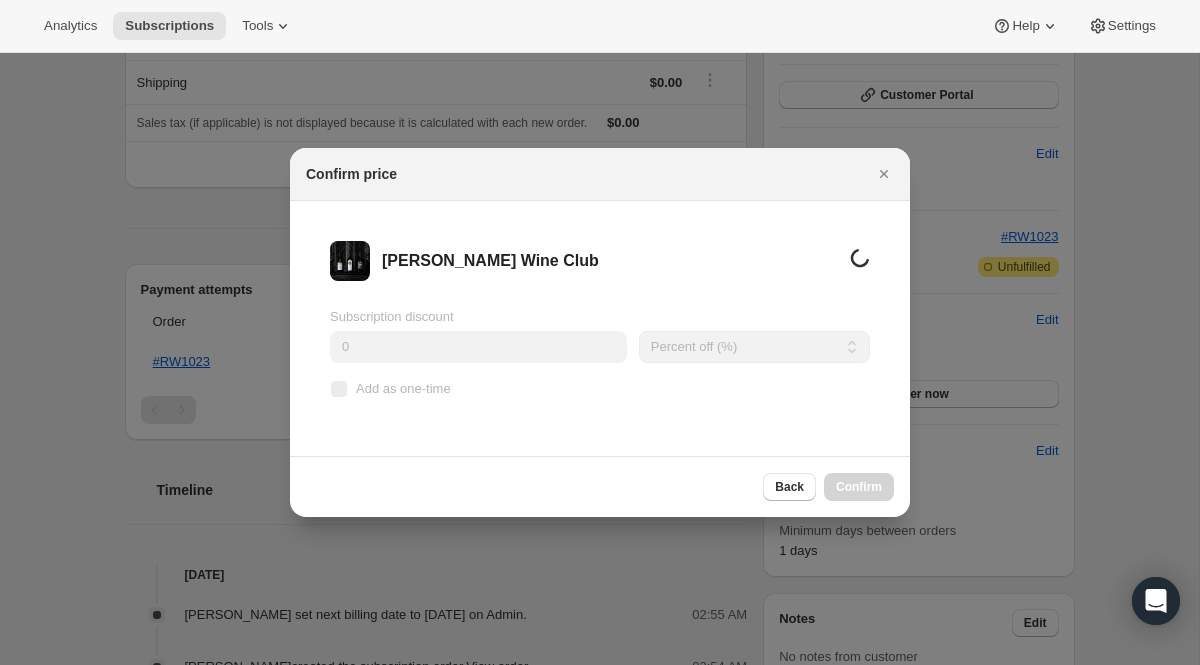 scroll, scrollTop: 70, scrollLeft: 0, axis: vertical 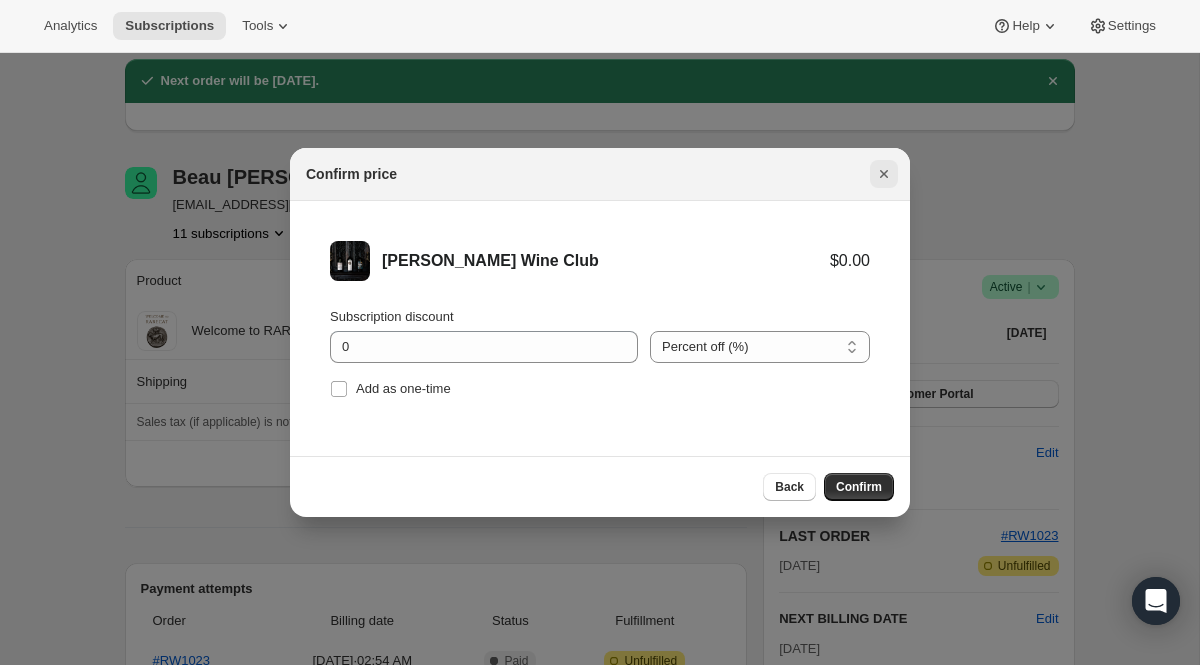click 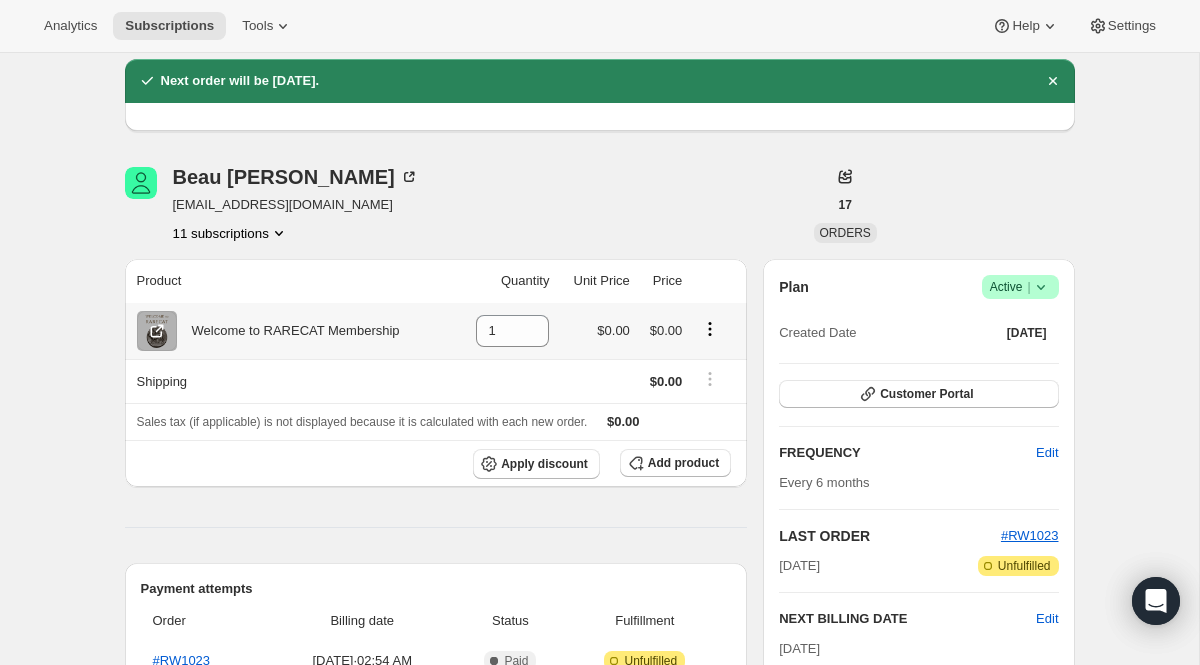 click 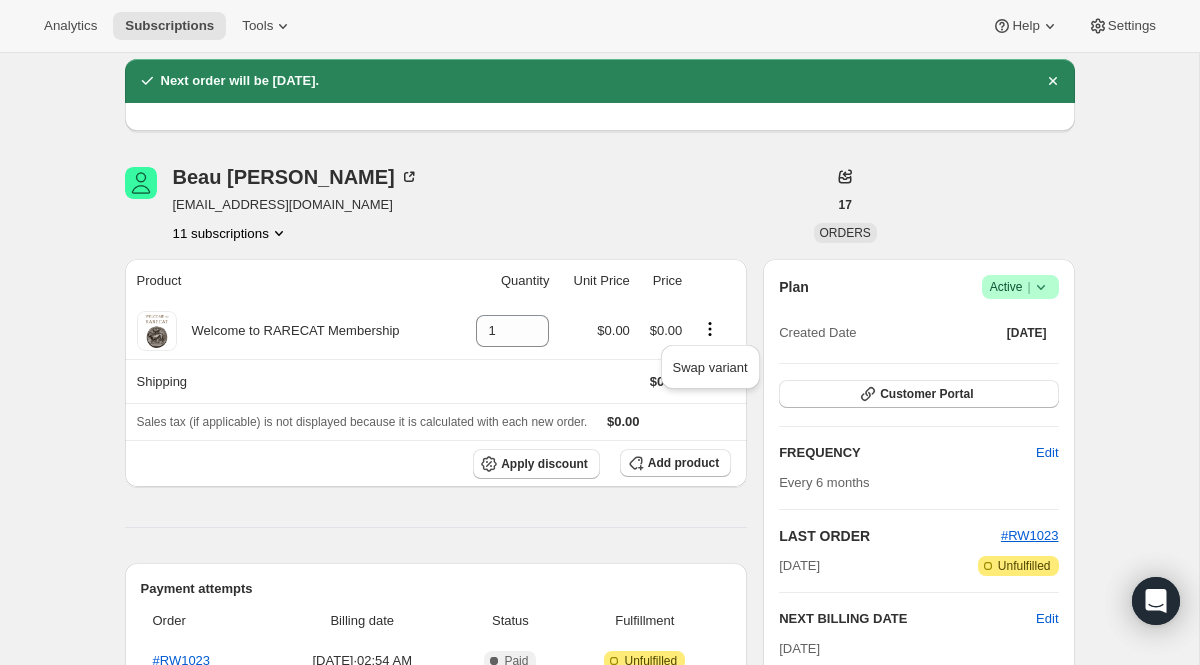 click on "Beau   Harris beauharris1472@gmail.com 11 subscriptions" at bounding box center (457, 205) 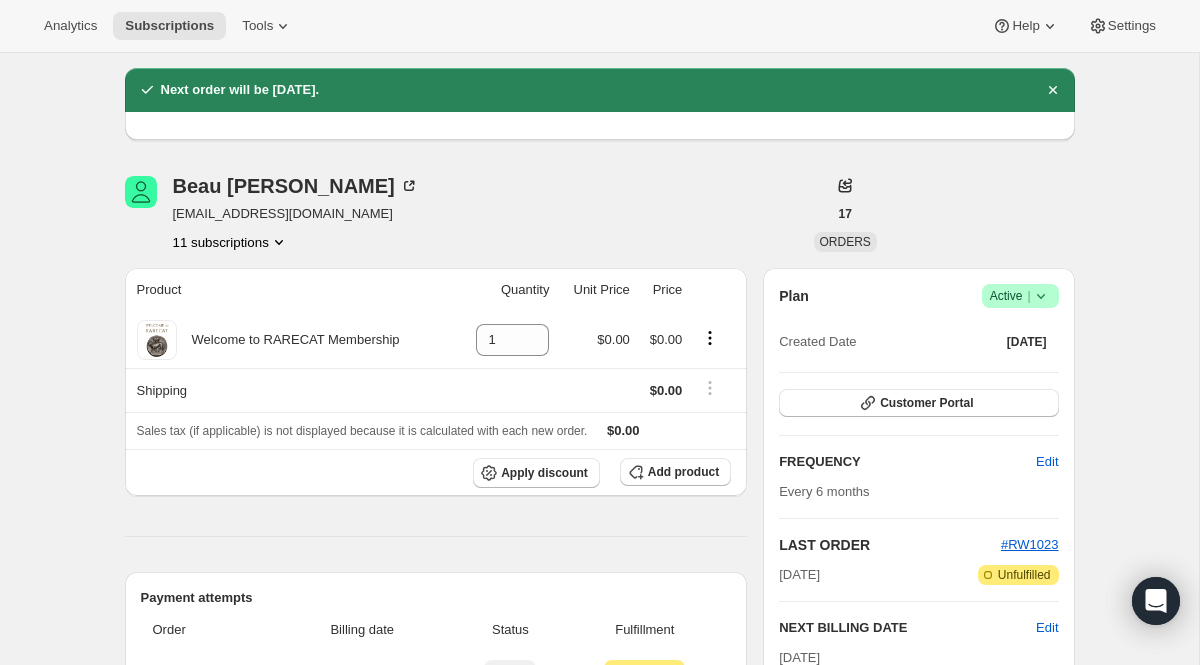 scroll, scrollTop: 0, scrollLeft: 0, axis: both 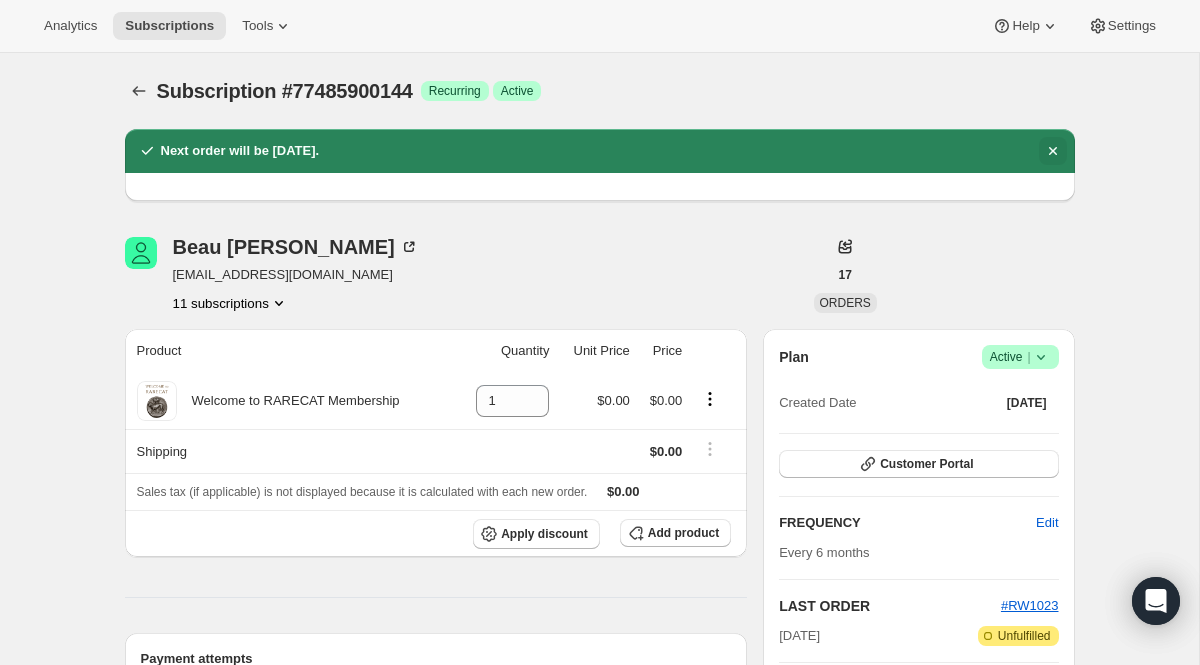 click 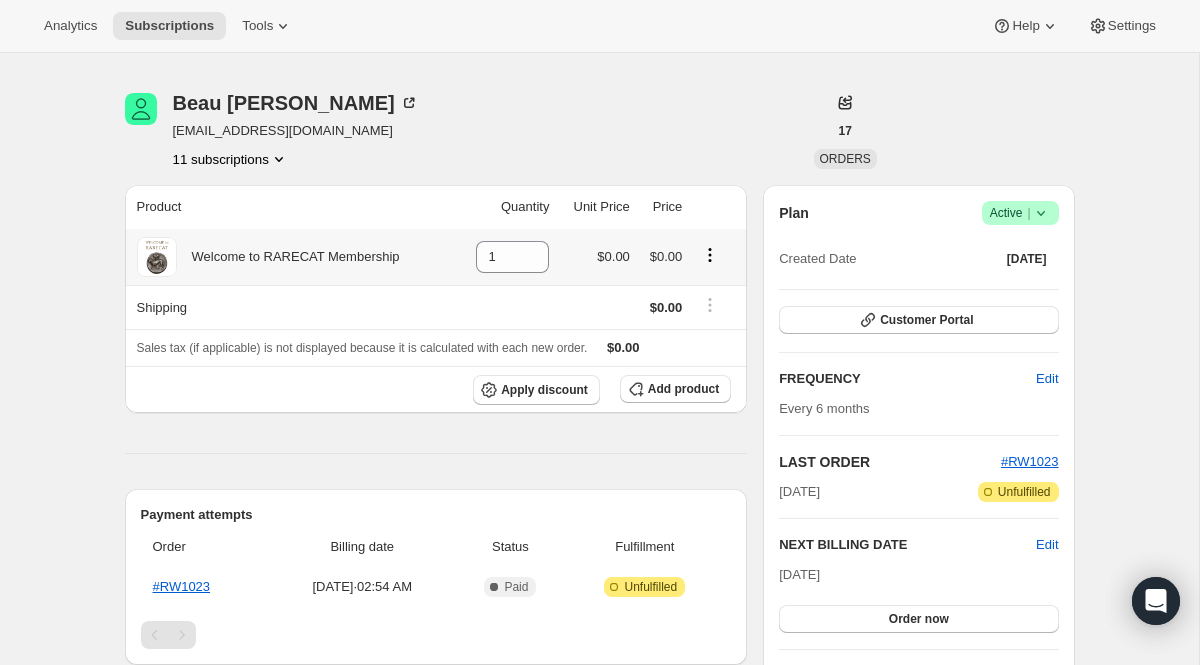 scroll, scrollTop: 50, scrollLeft: 0, axis: vertical 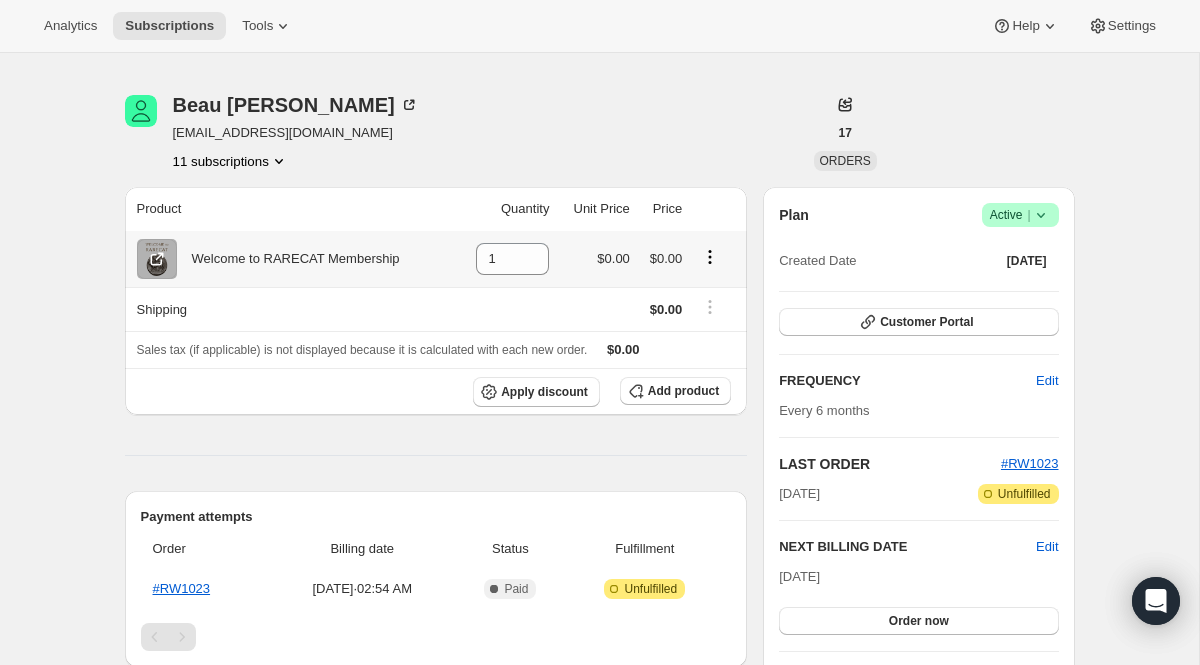 click 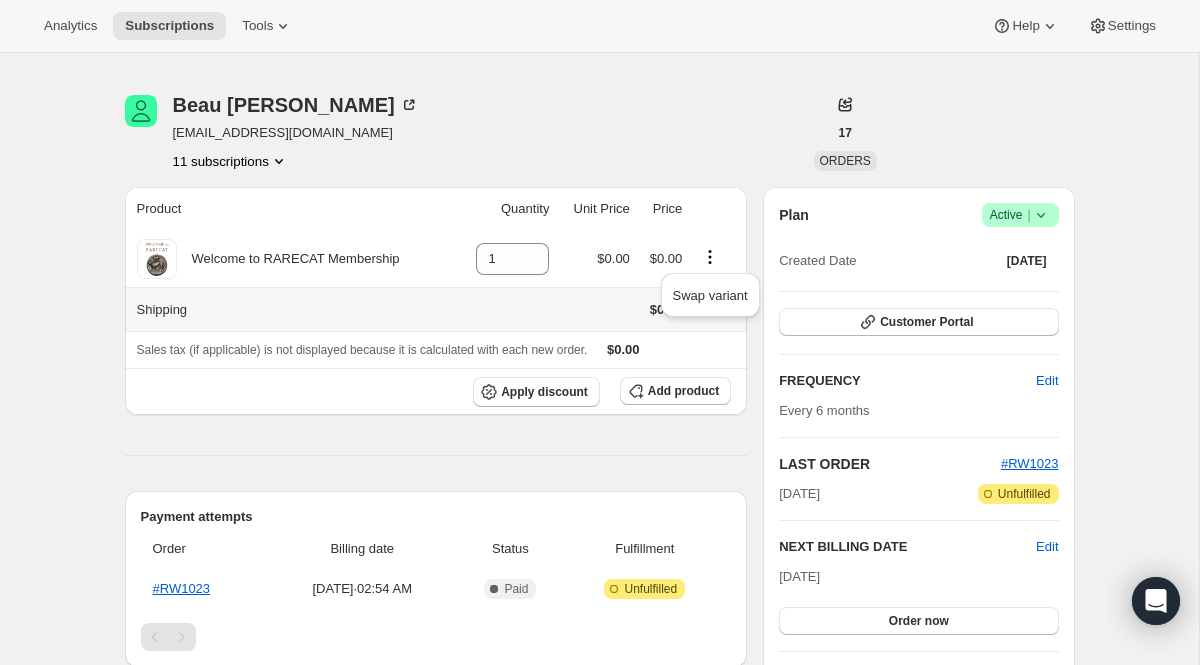 click at bounding box center [505, 309] 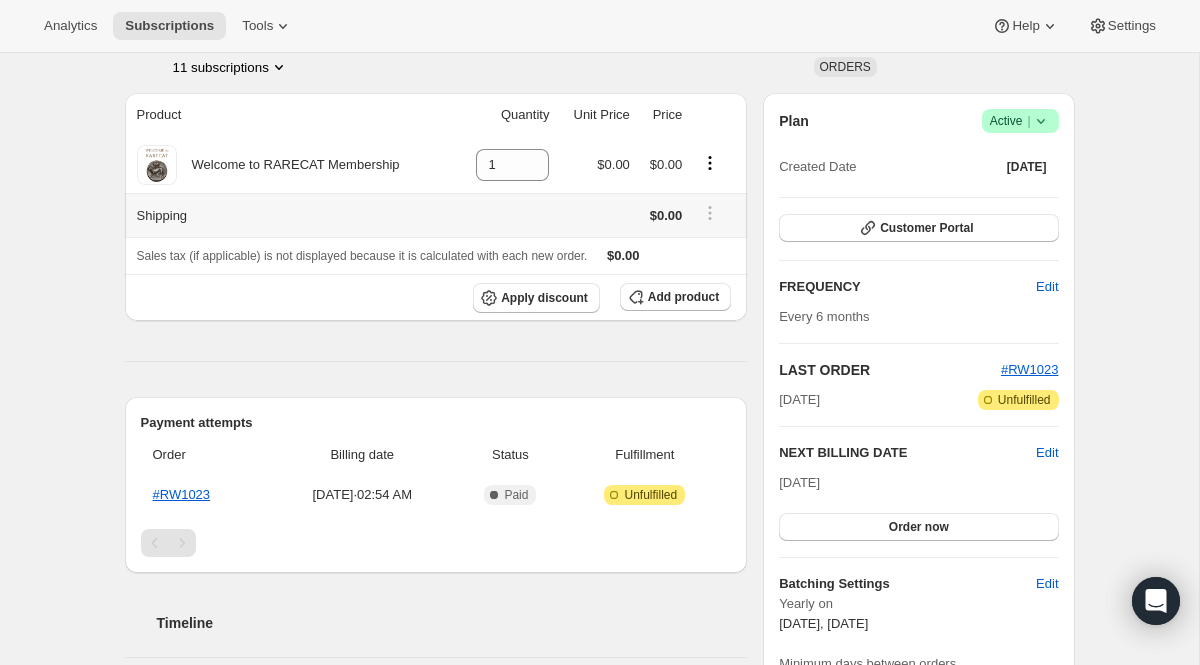 scroll, scrollTop: 143, scrollLeft: 0, axis: vertical 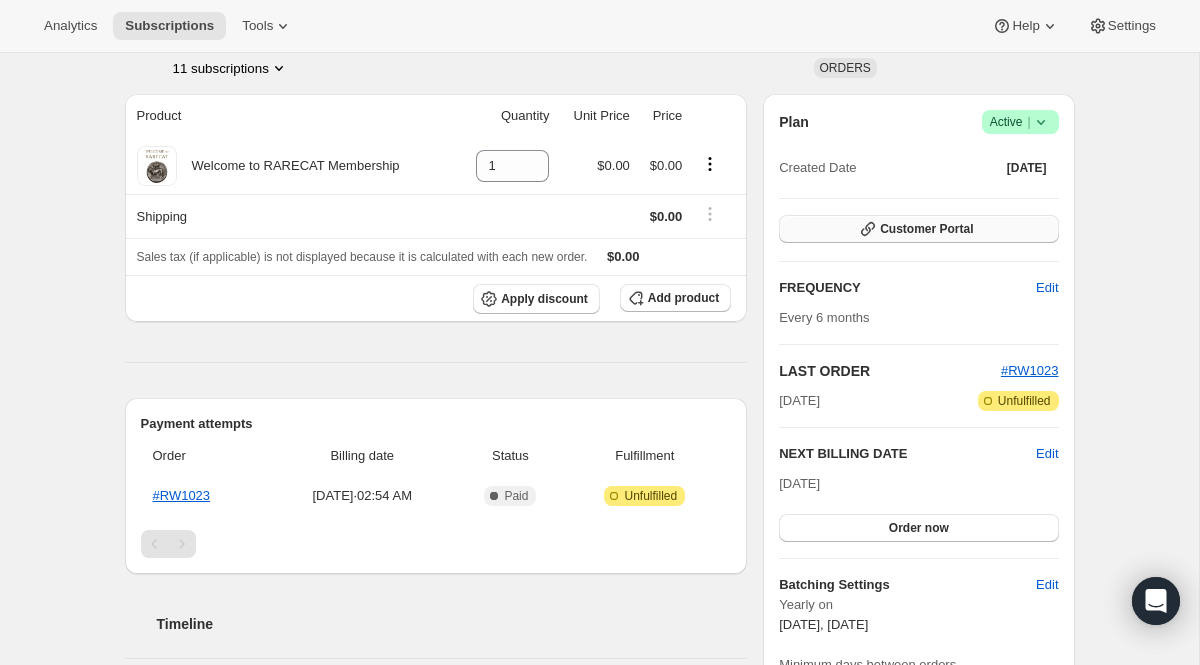 click on "Customer Portal" at bounding box center (918, 229) 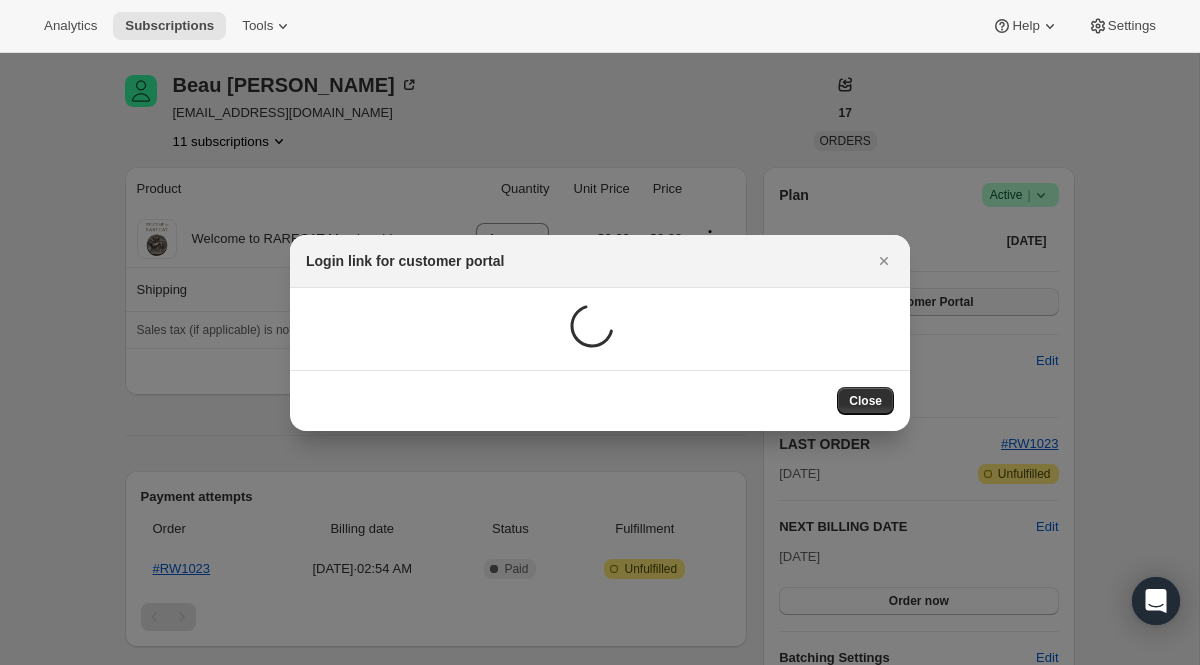scroll, scrollTop: 143, scrollLeft: 0, axis: vertical 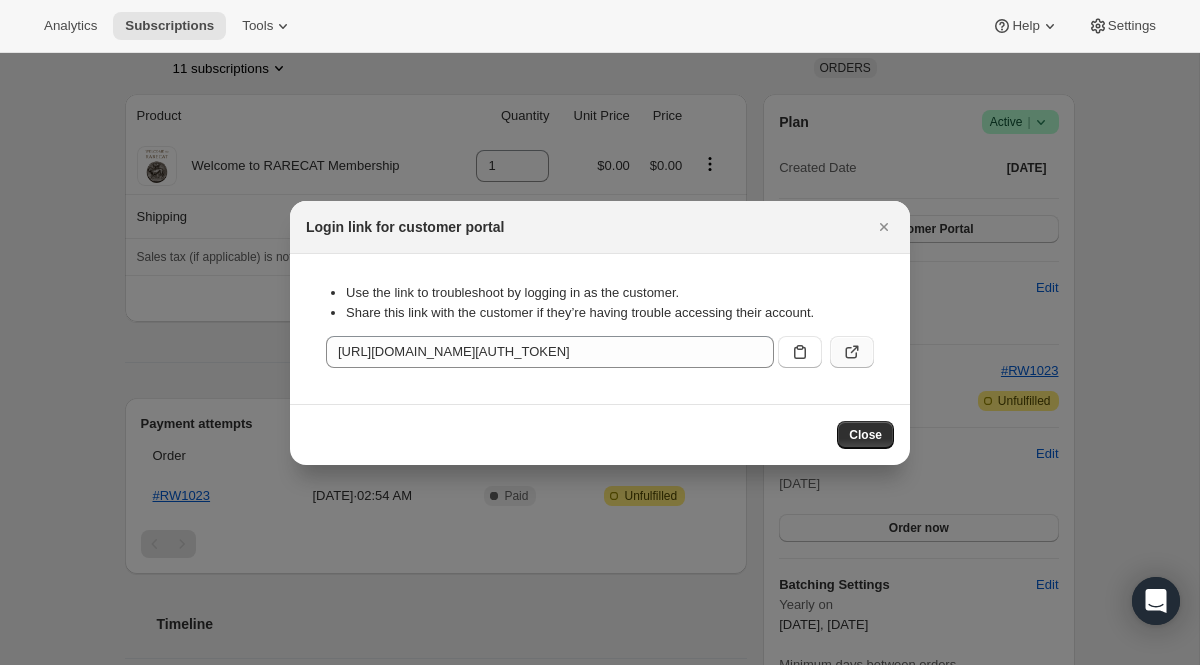 click 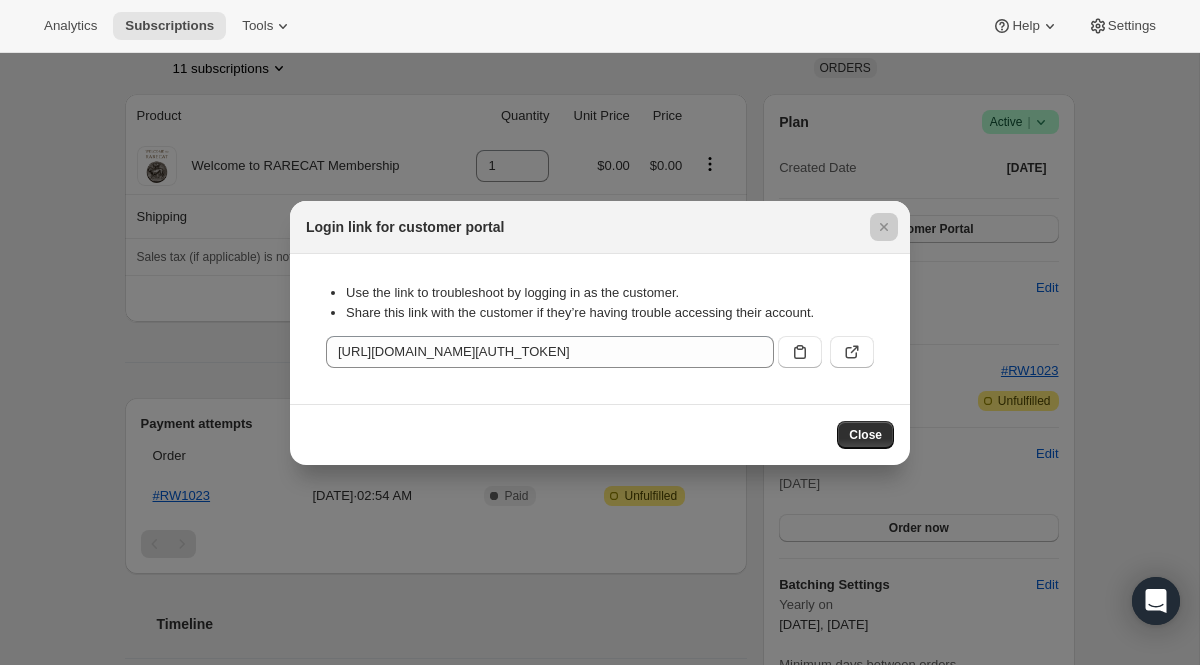 click at bounding box center (600, 332) 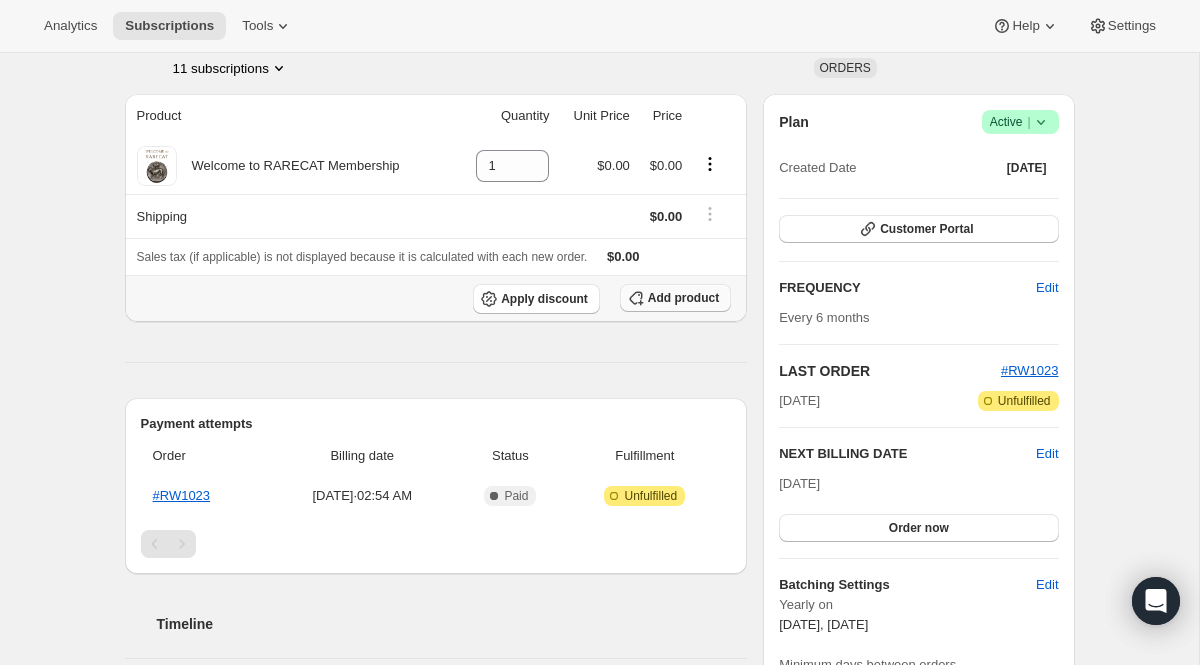 click on "Add product" at bounding box center [683, 298] 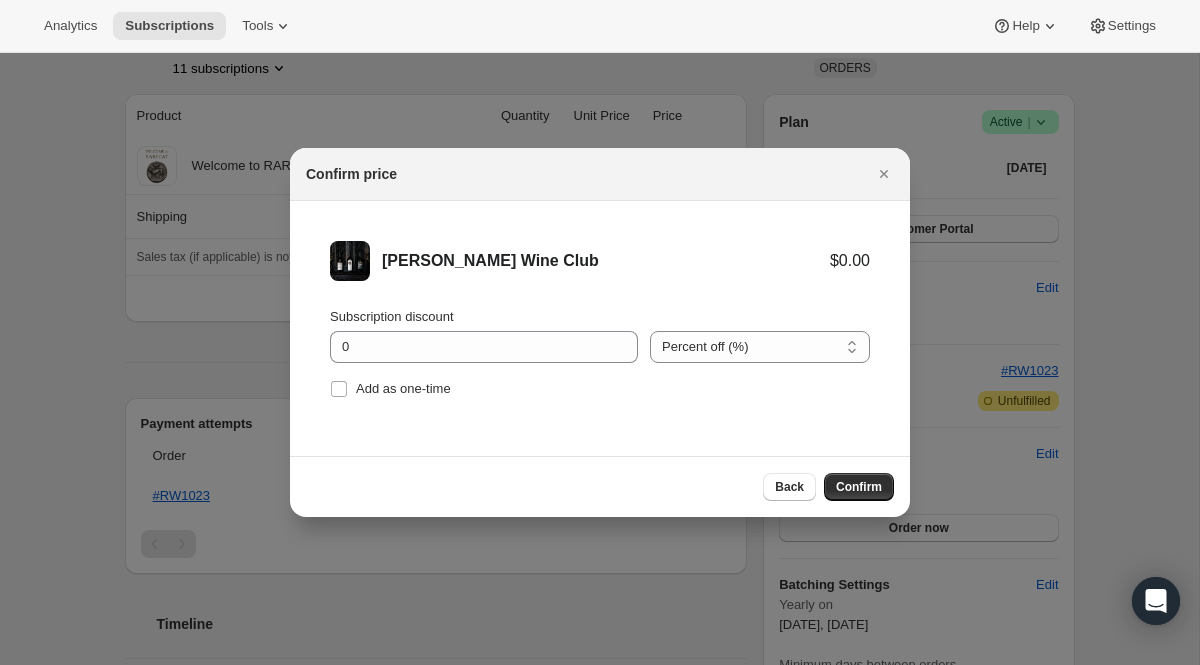scroll, scrollTop: 0, scrollLeft: 0, axis: both 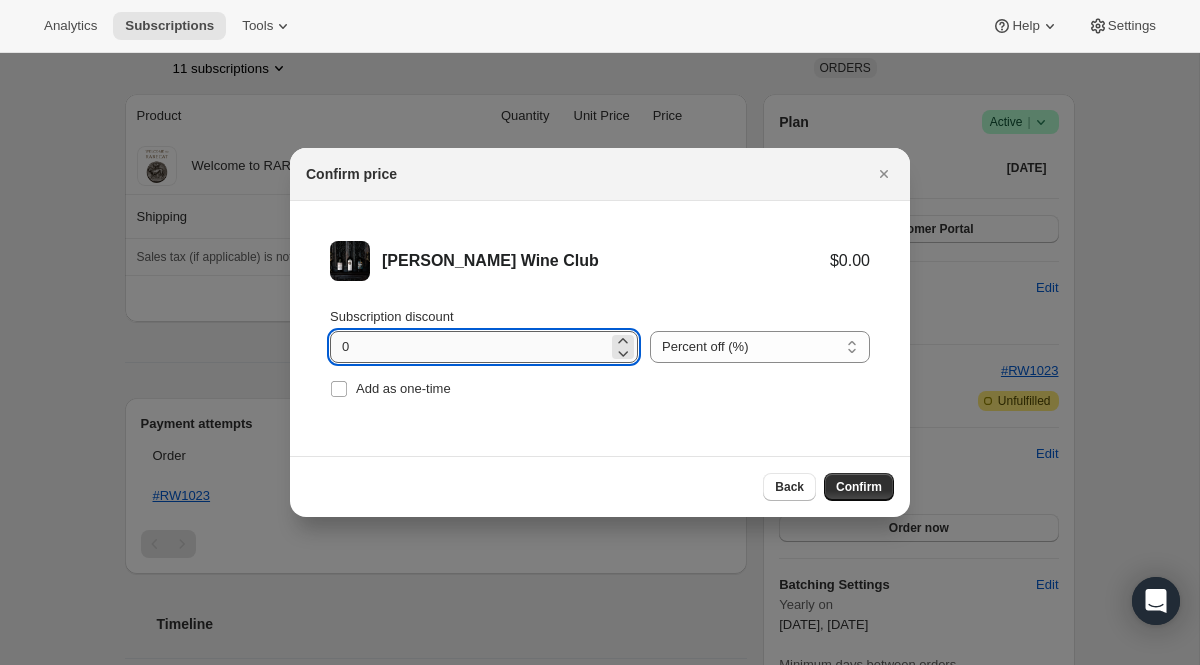 click on "0" at bounding box center (469, 347) 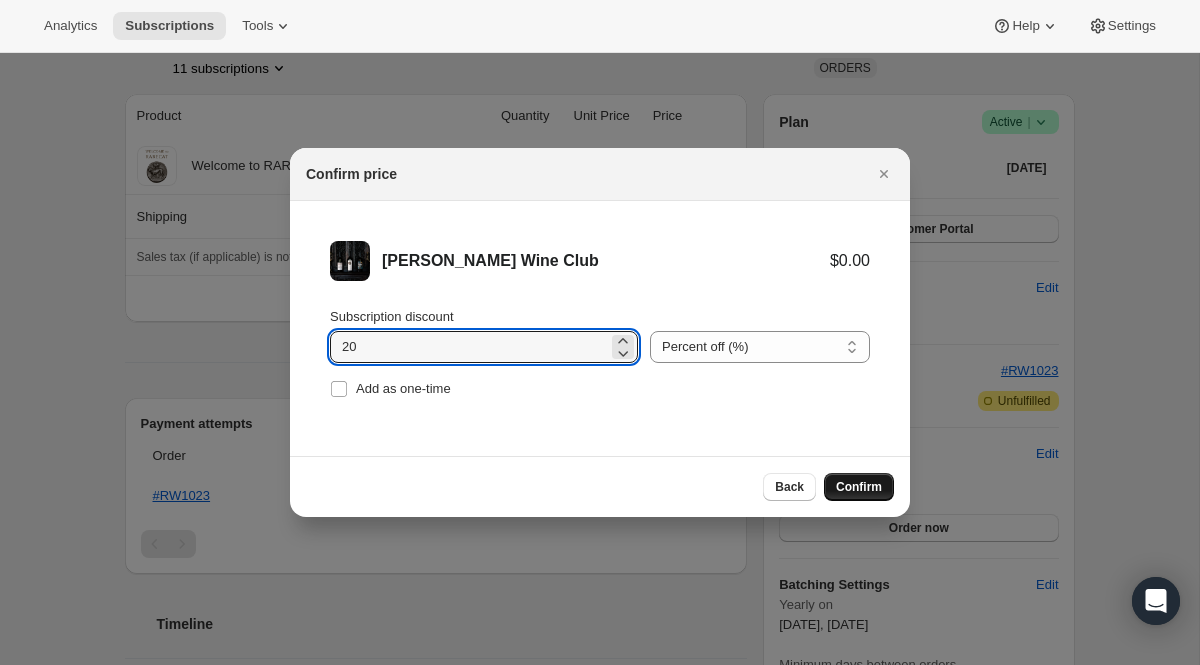 type on "20" 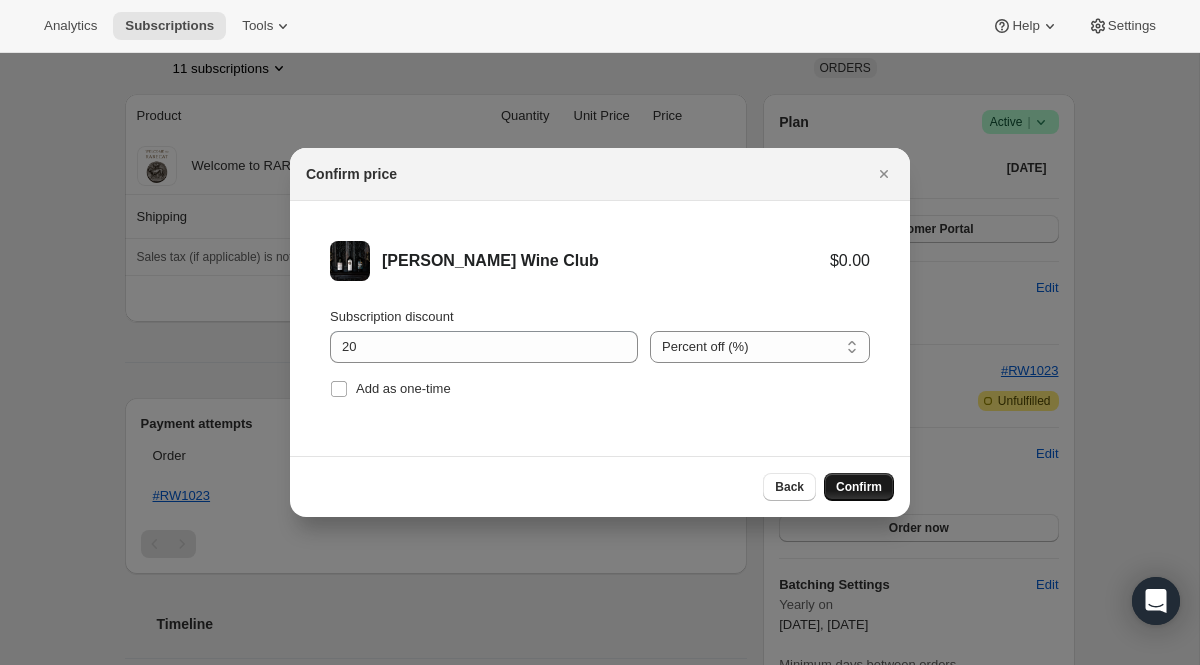 click on "Confirm" at bounding box center (859, 487) 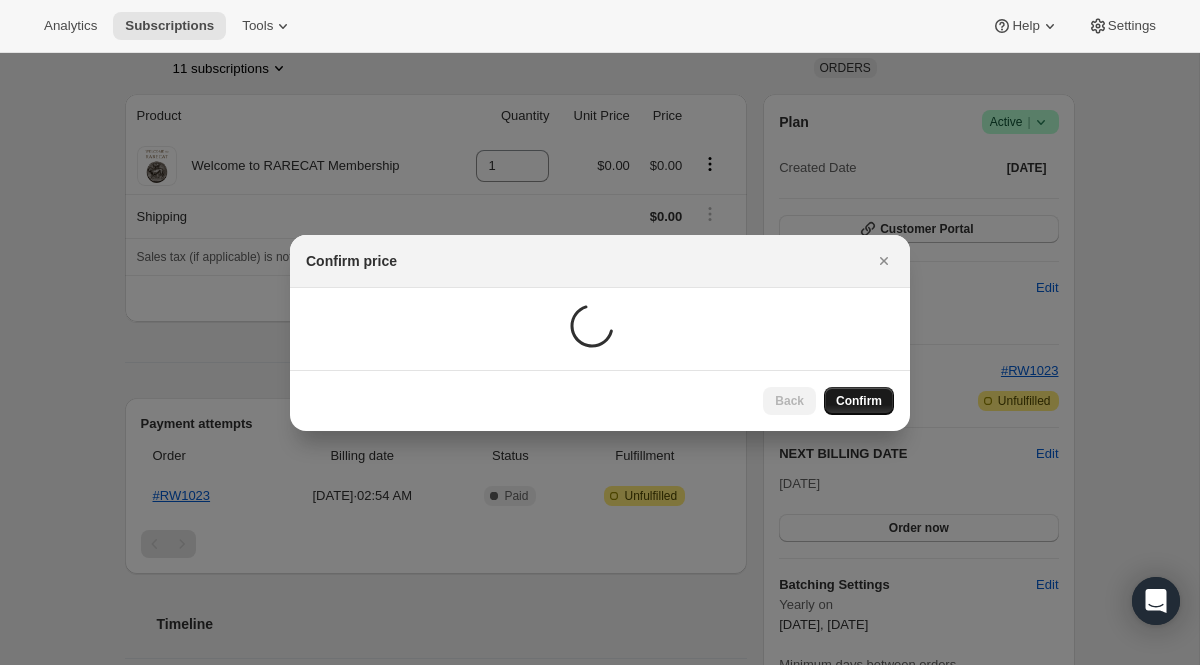 scroll, scrollTop: 143, scrollLeft: 0, axis: vertical 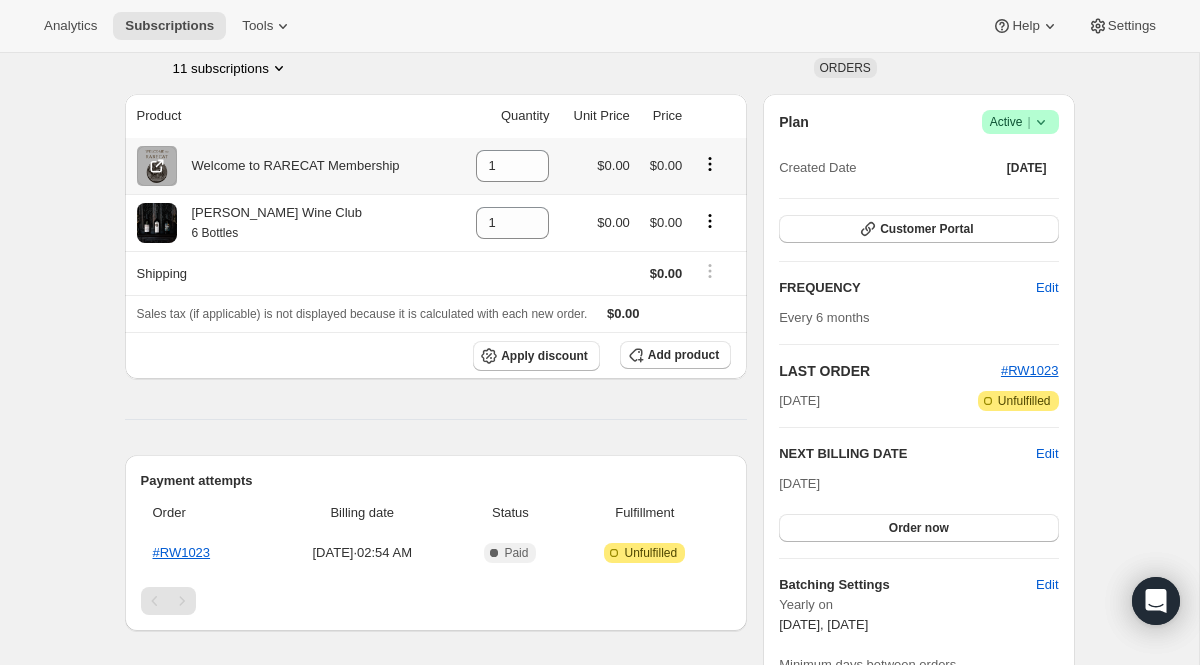 click 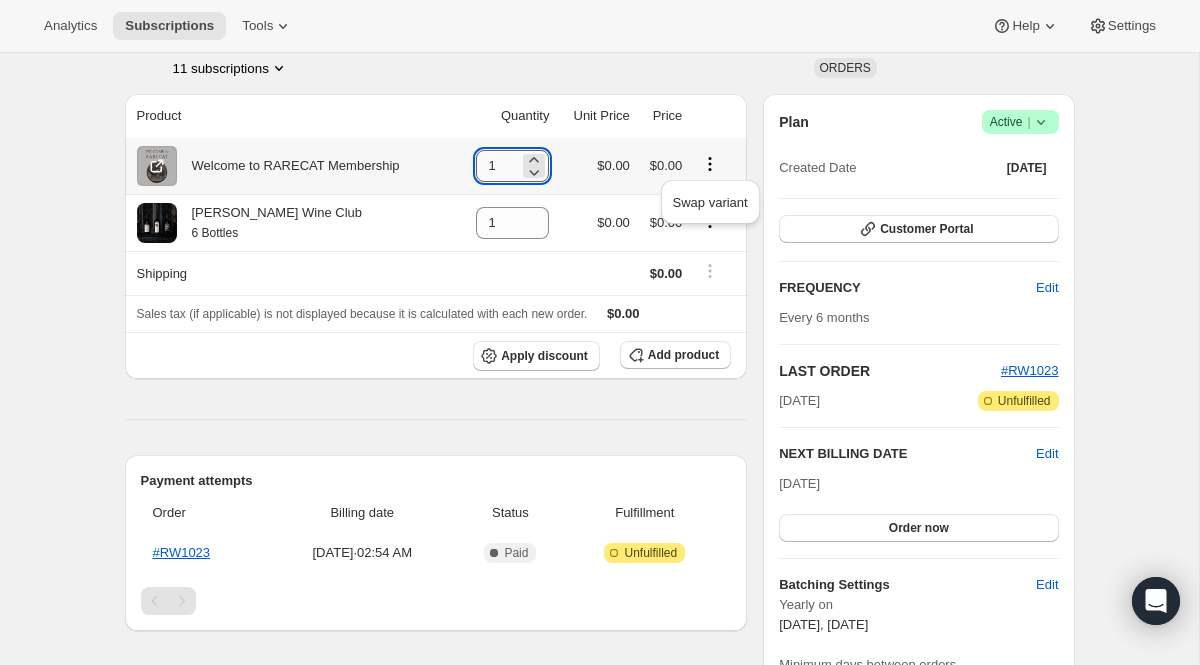 click on "1" at bounding box center [497, 166] 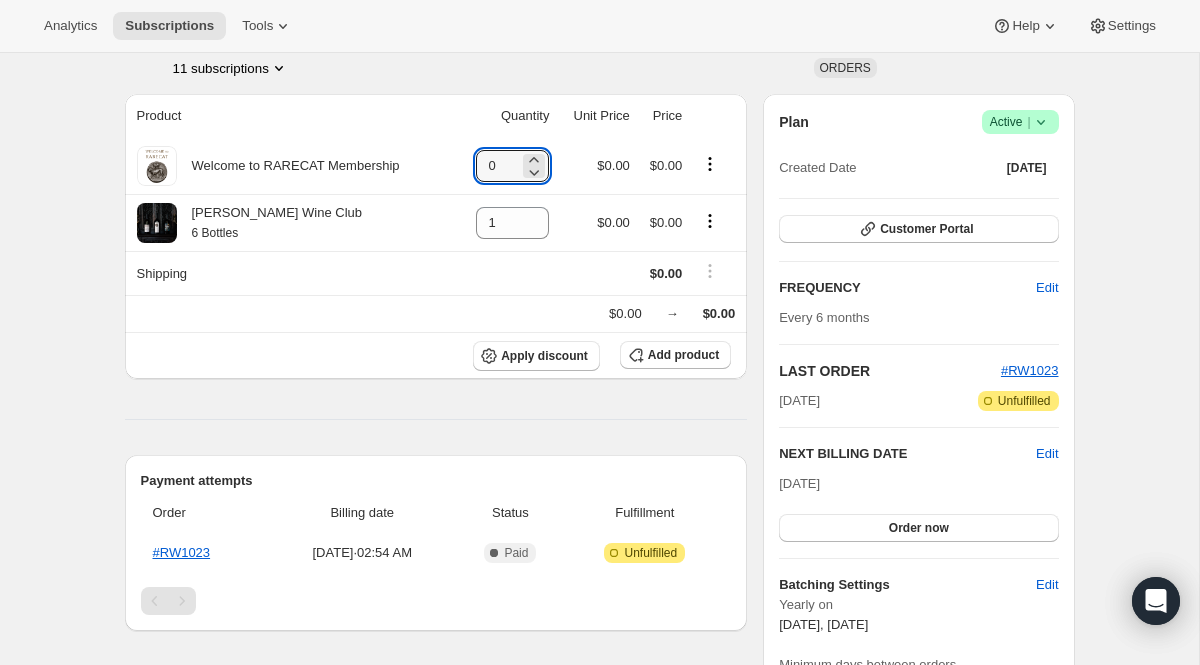 type on "0" 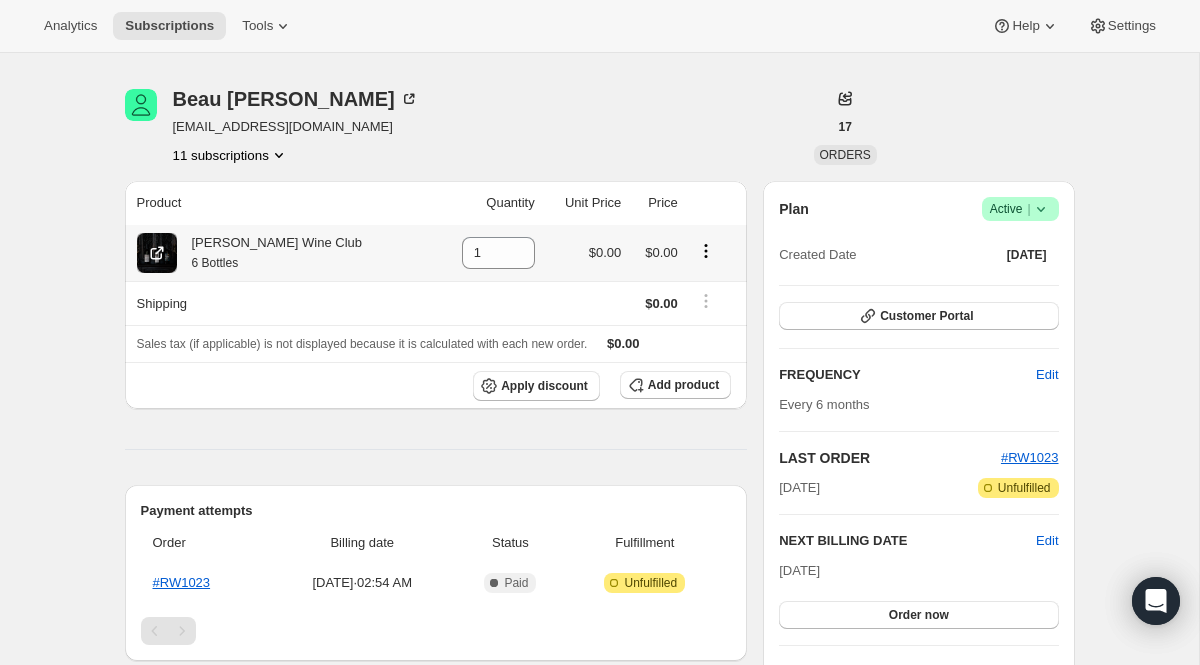 scroll, scrollTop: 0, scrollLeft: 0, axis: both 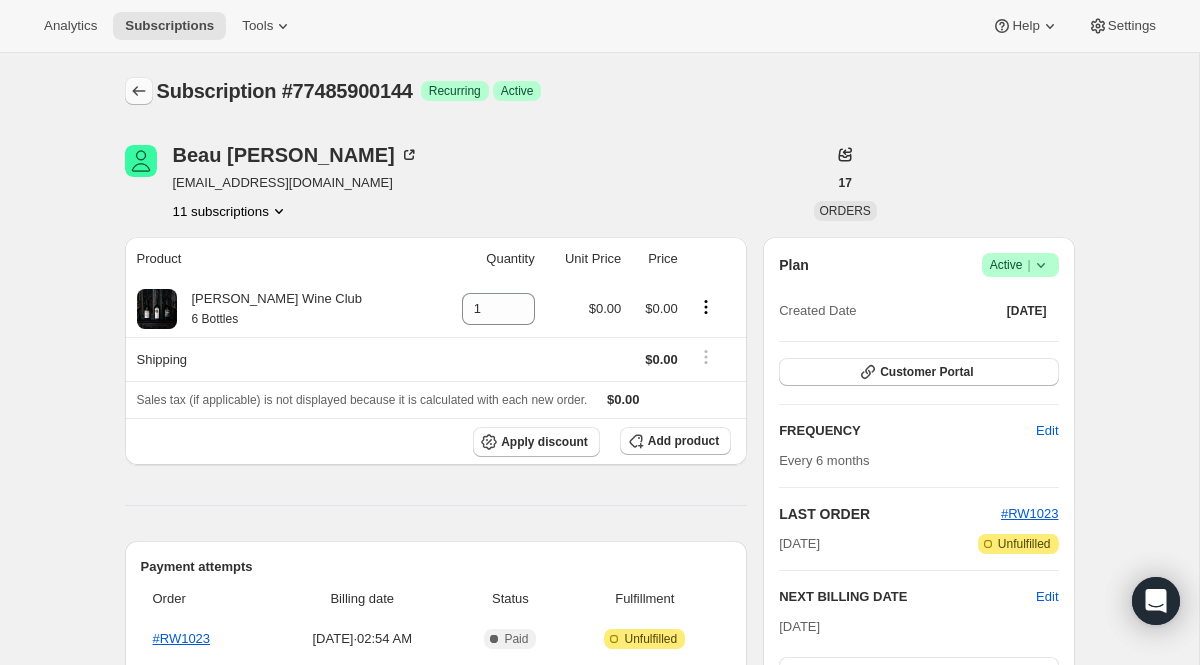 click 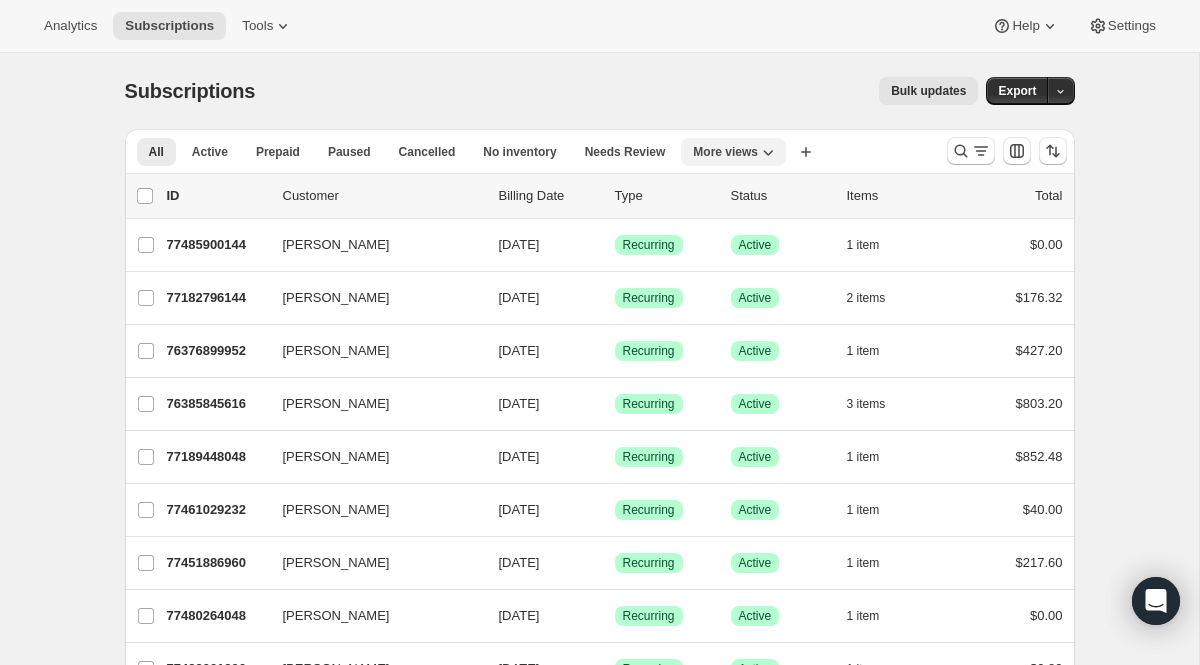 click on "More views" at bounding box center [725, 152] 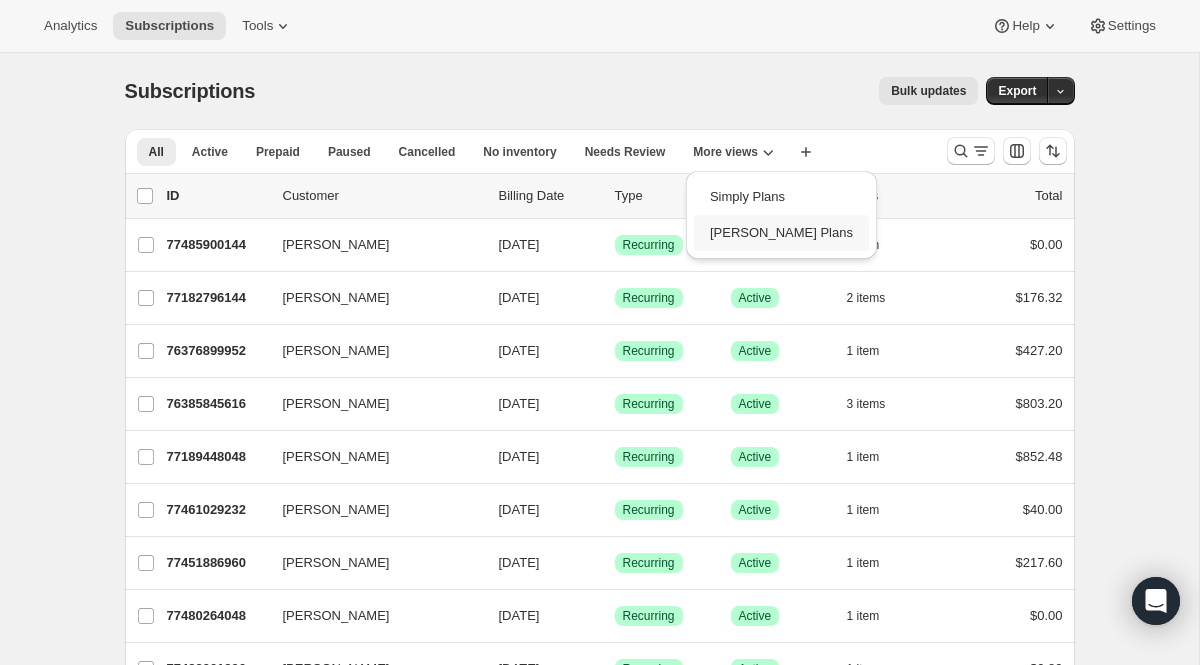 click on "[PERSON_NAME] Plans" at bounding box center [781, 233] 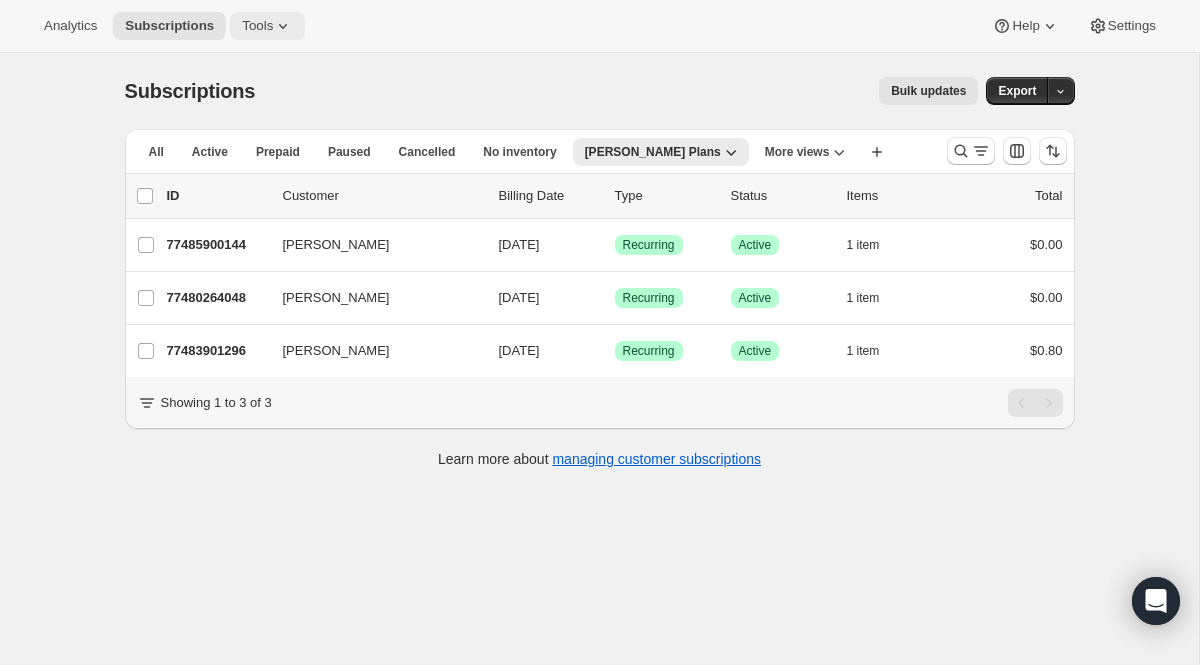 click on "Tools" at bounding box center (267, 26) 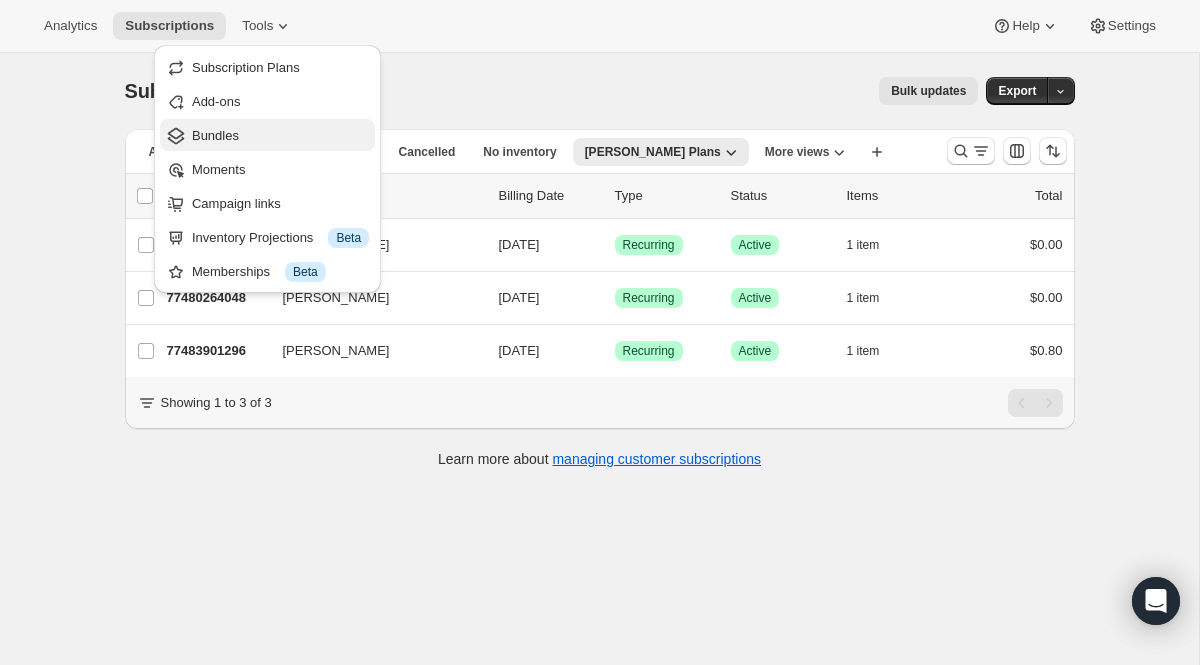 click on "Bundles" at bounding box center (280, 136) 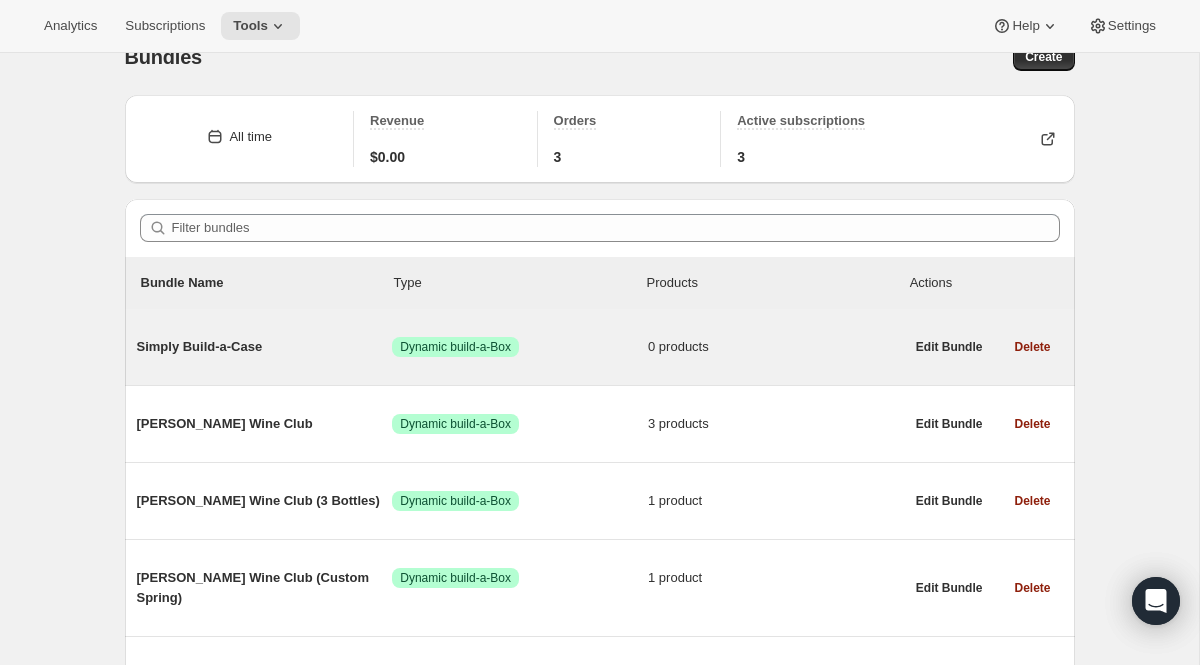 scroll, scrollTop: 40, scrollLeft: 0, axis: vertical 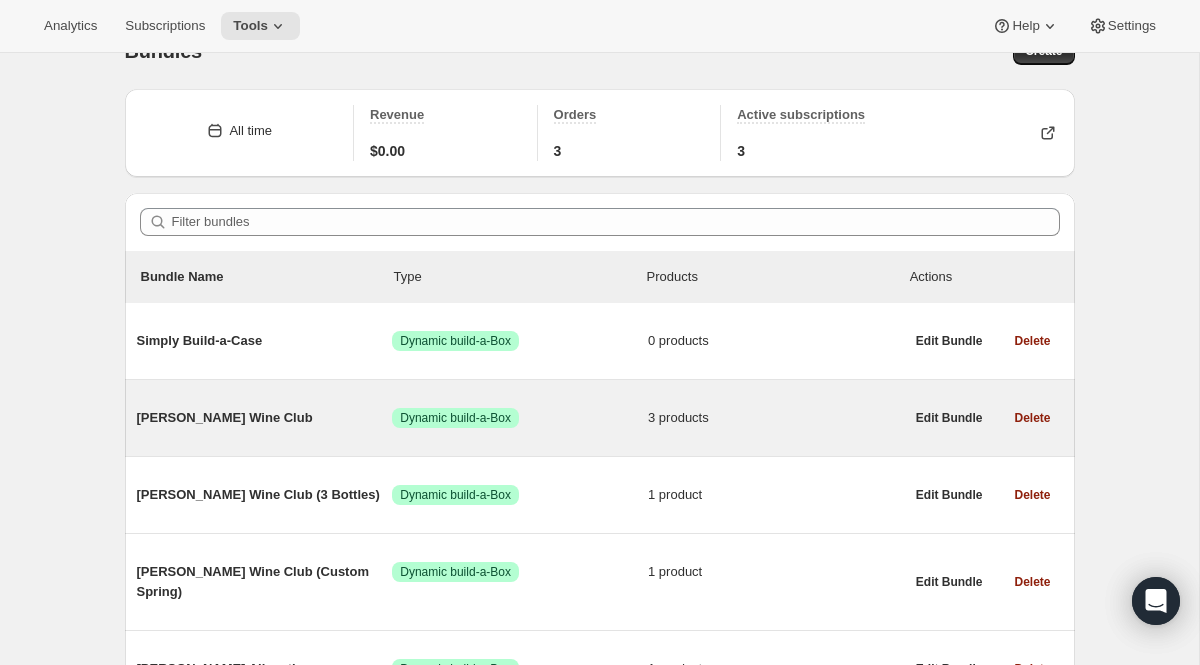 click on "Audrey Wine Club" at bounding box center (265, 418) 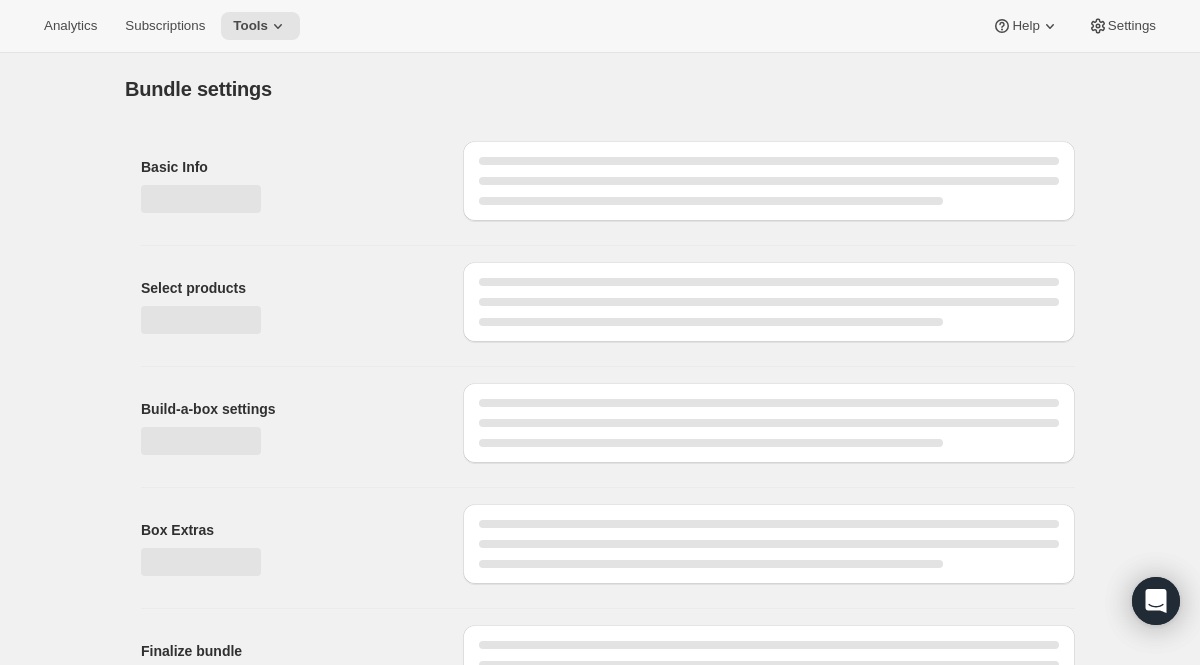 type on "Audrey Wine Club" 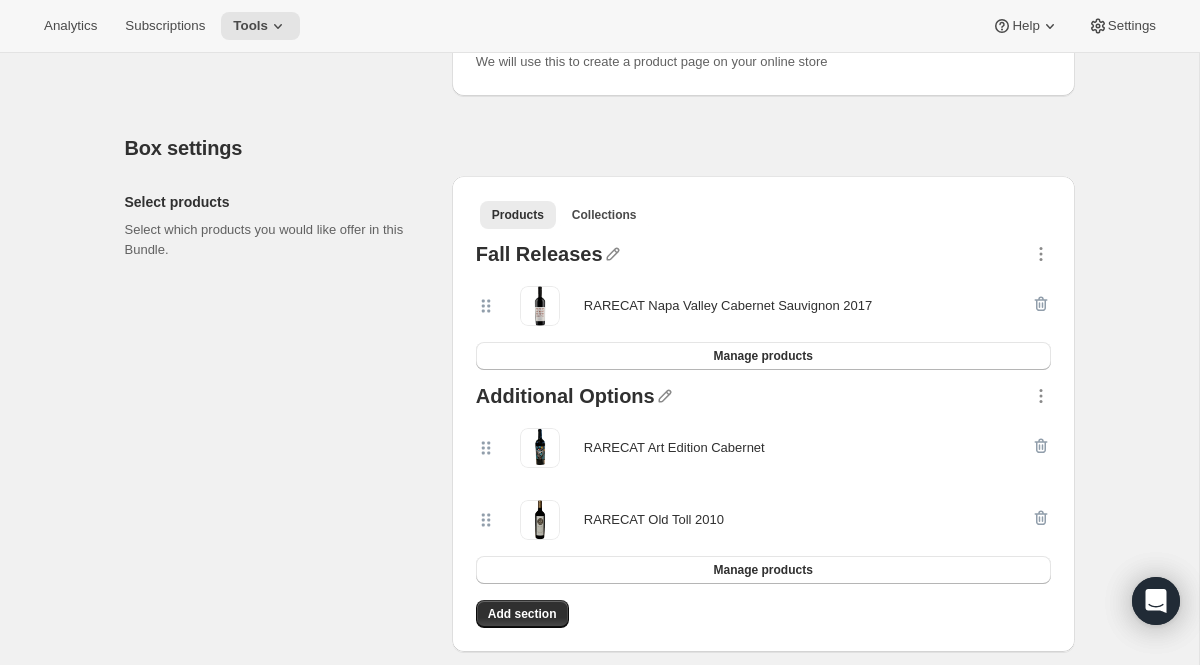 scroll, scrollTop: 323, scrollLeft: 0, axis: vertical 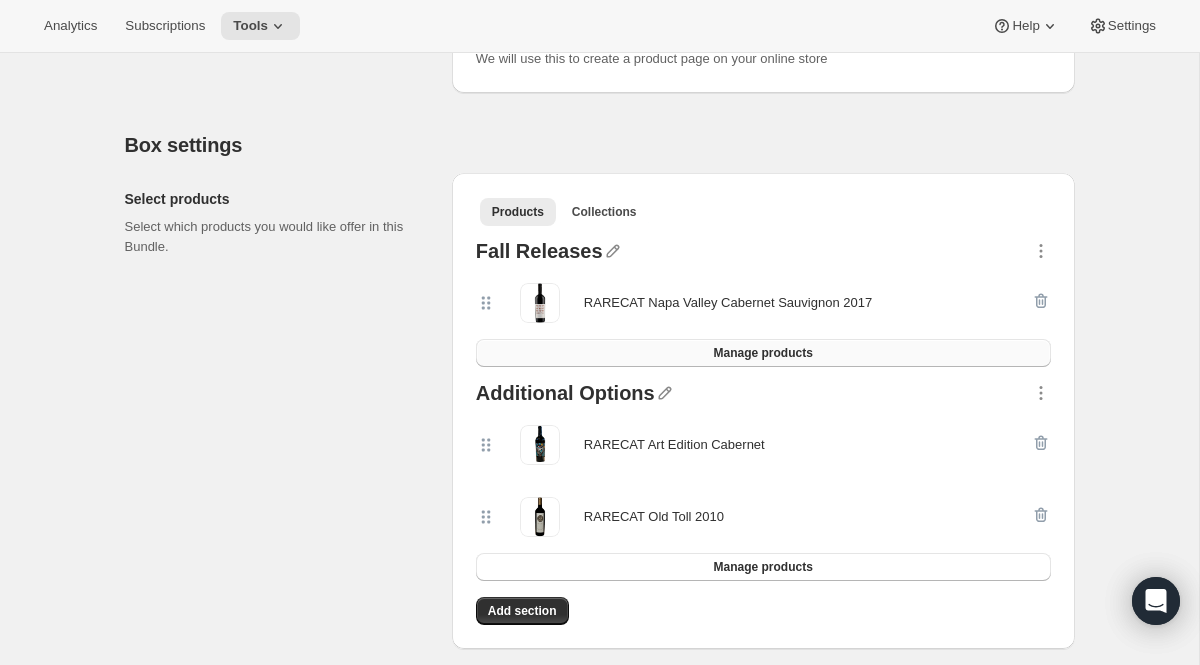 click on "Manage products" at bounding box center (763, 353) 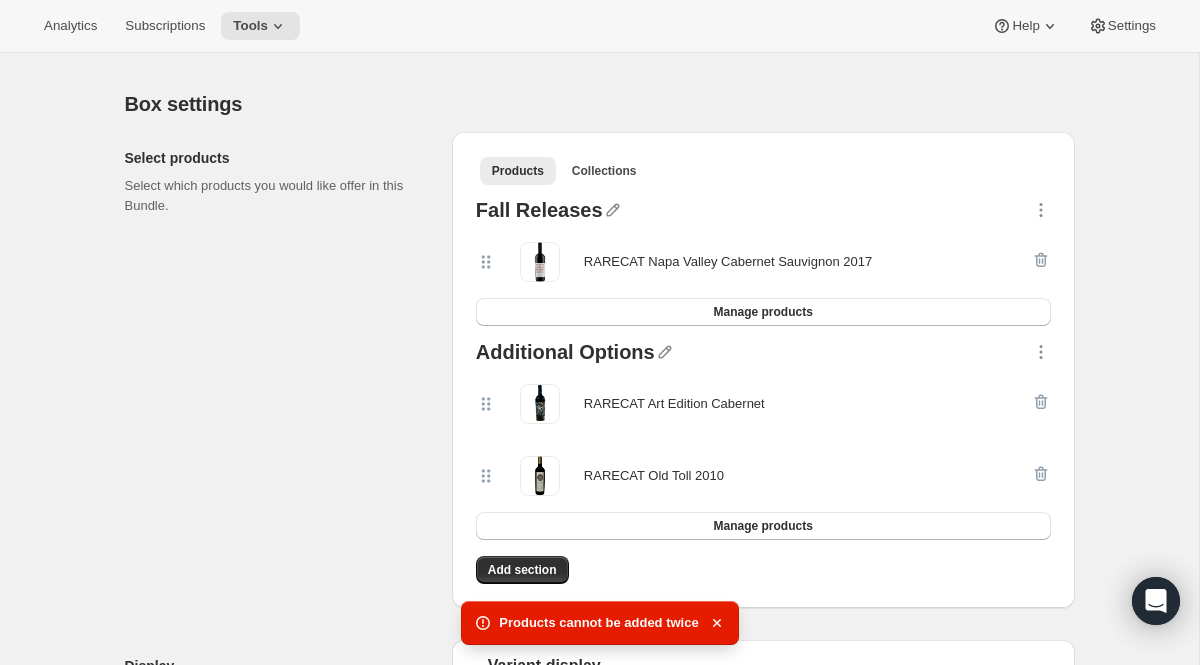 scroll, scrollTop: 363, scrollLeft: 0, axis: vertical 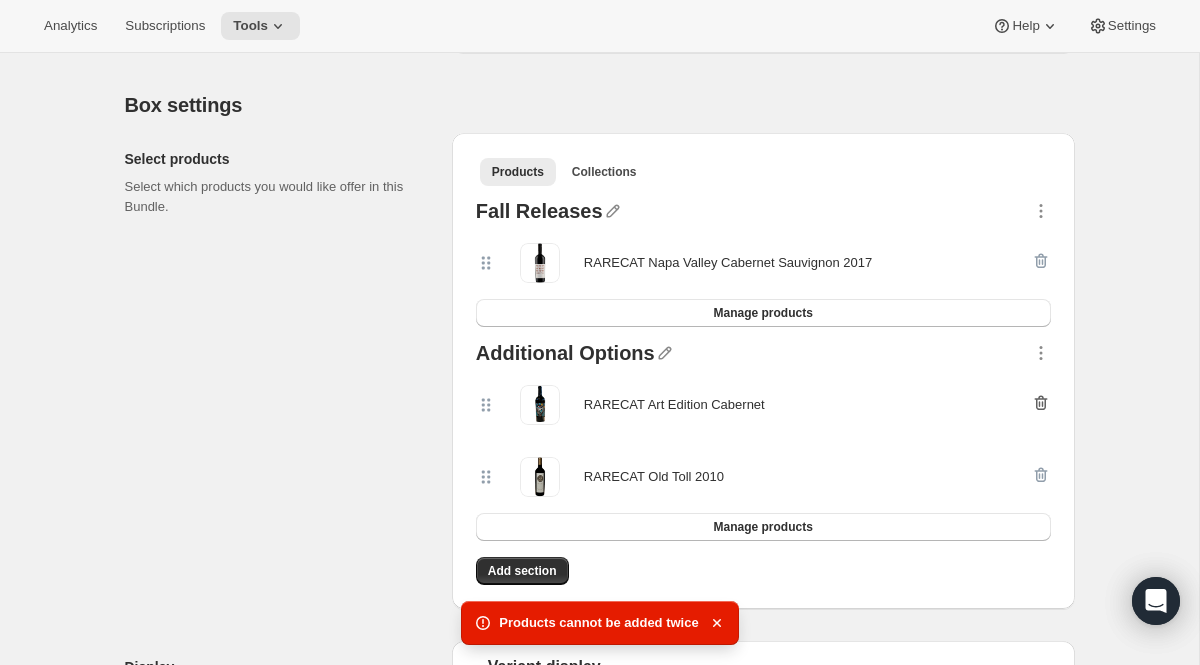 click 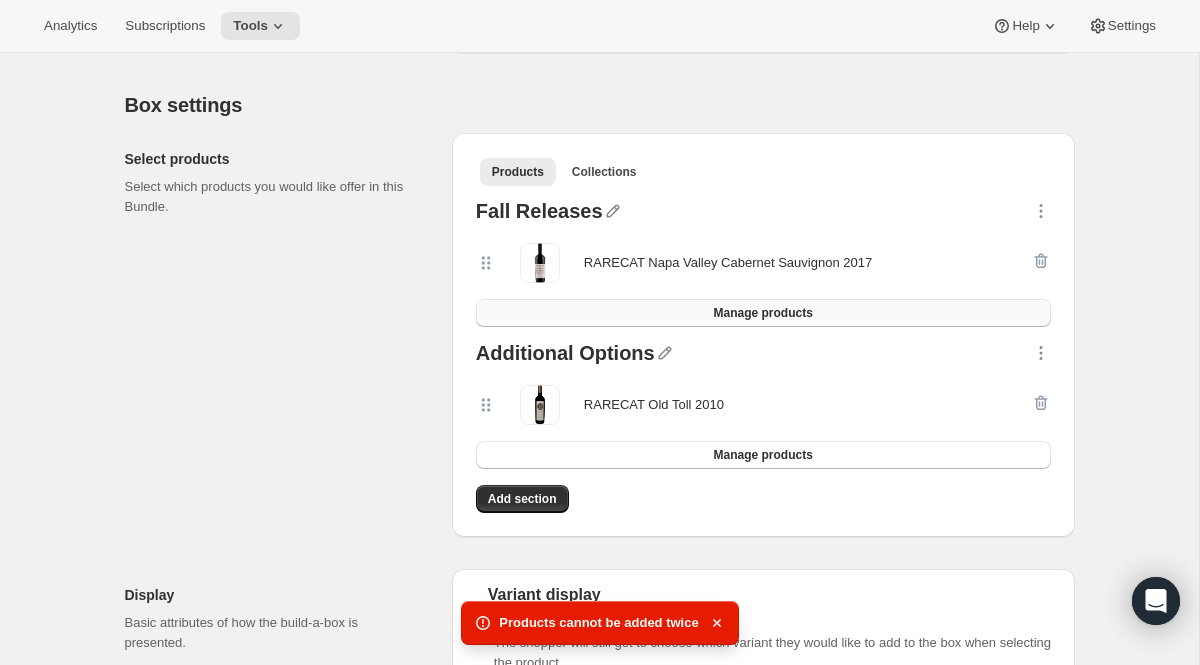 click on "Manage products" at bounding box center (762, 313) 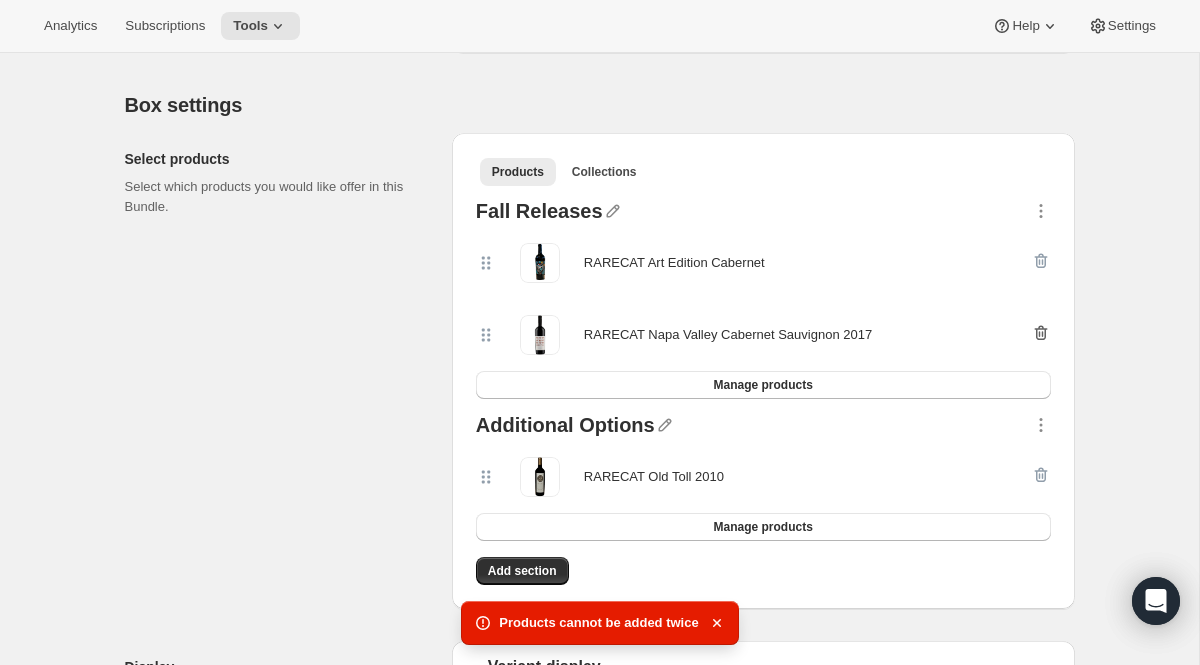 click 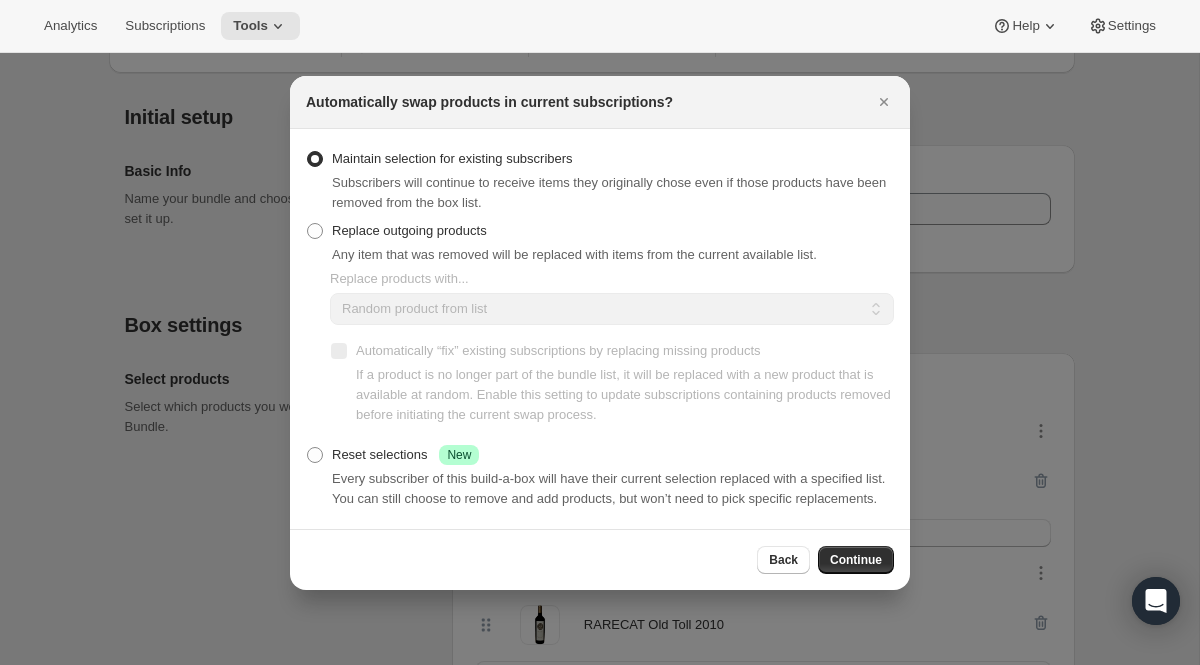 scroll, scrollTop: 0, scrollLeft: 0, axis: both 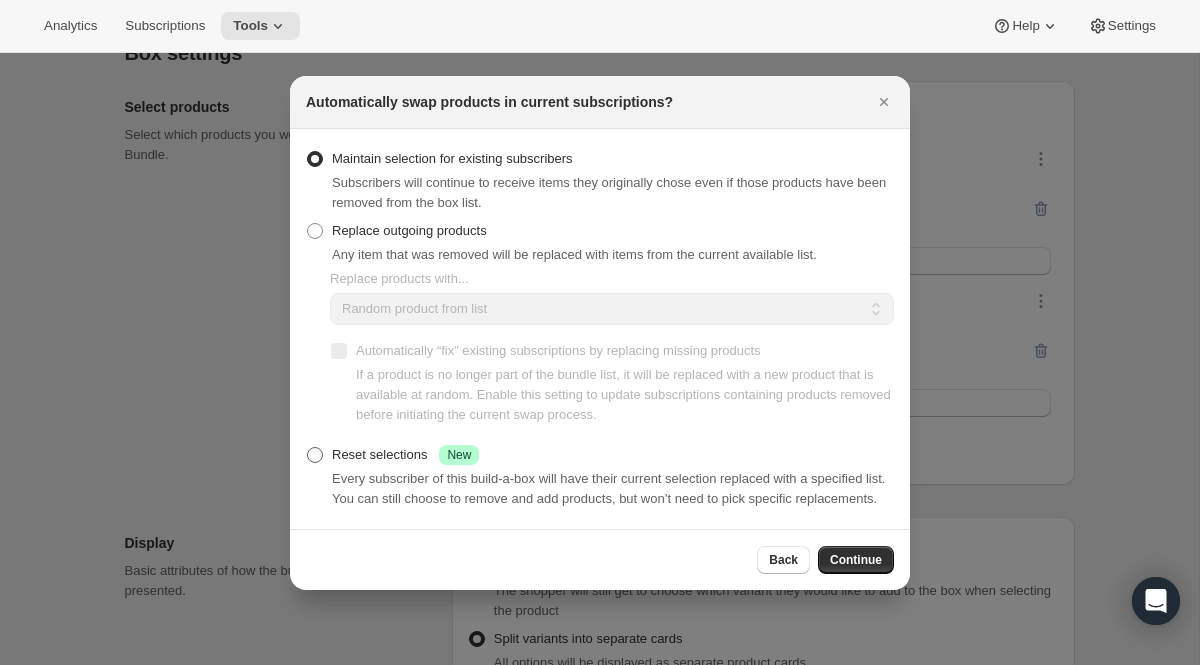 click on "Reset selections Success New" at bounding box center [405, 455] 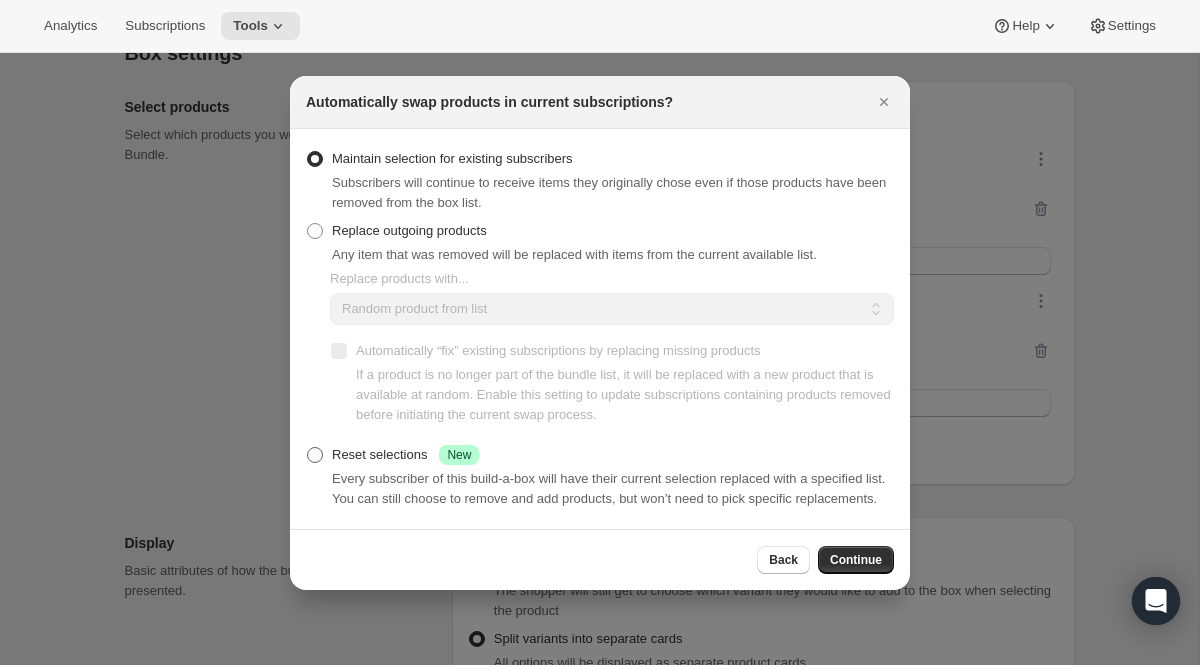 radio on "true" 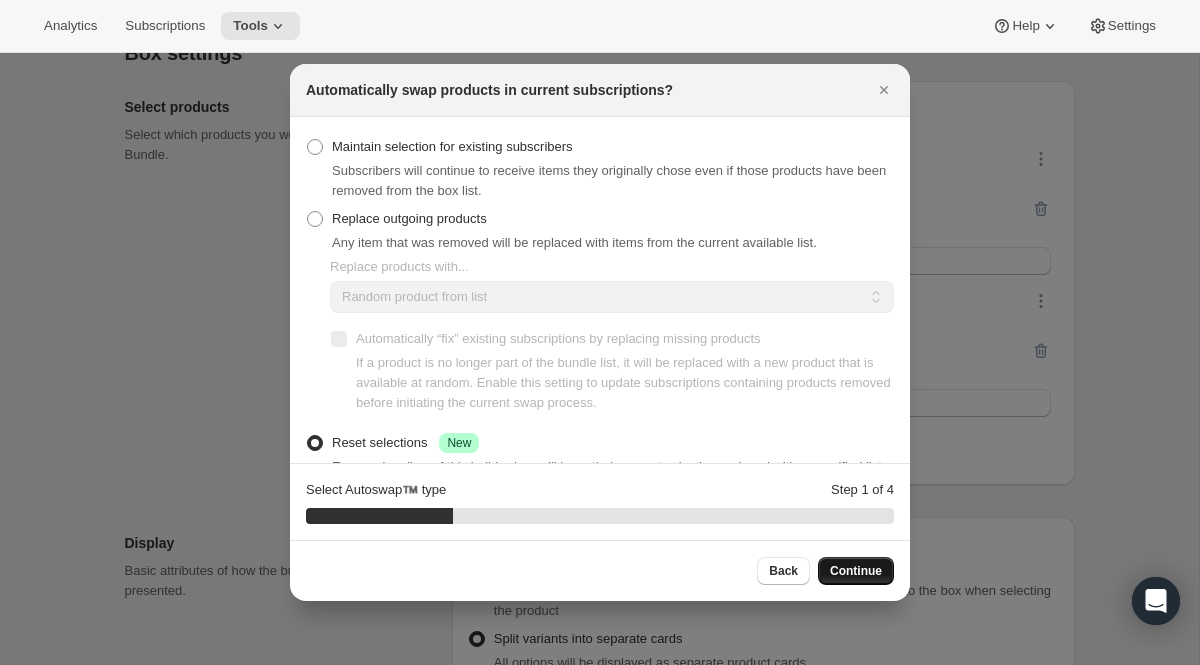 click on "Continue" at bounding box center [856, 571] 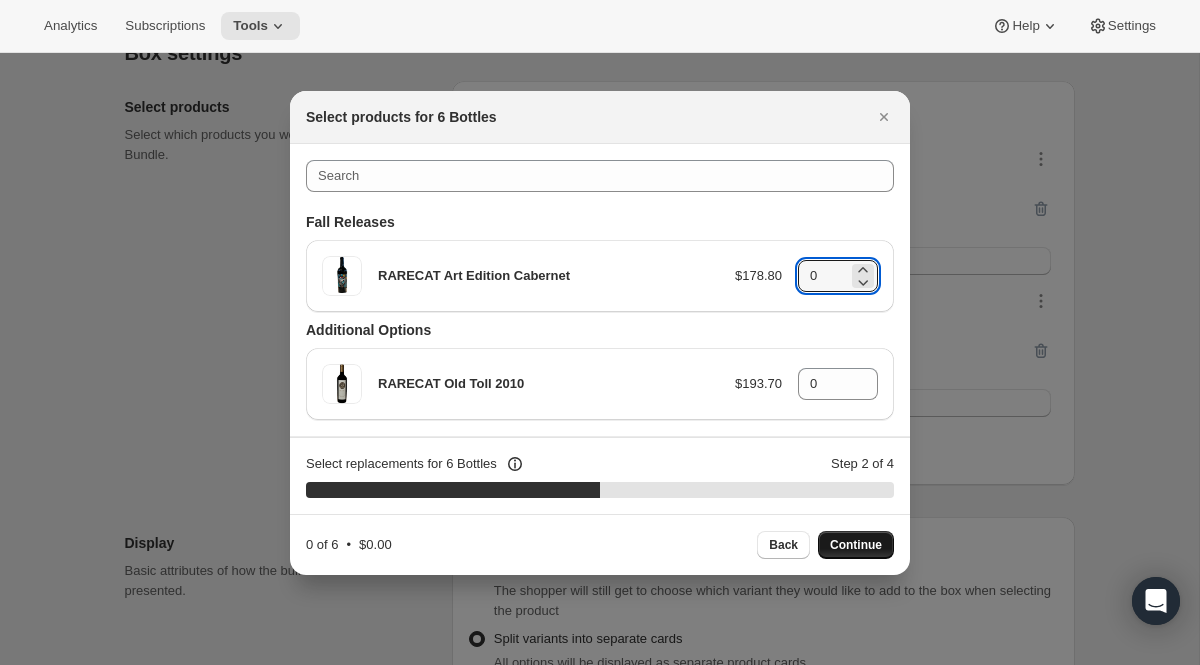 drag, startPoint x: 826, startPoint y: 275, endPoint x: 785, endPoint y: 275, distance: 41 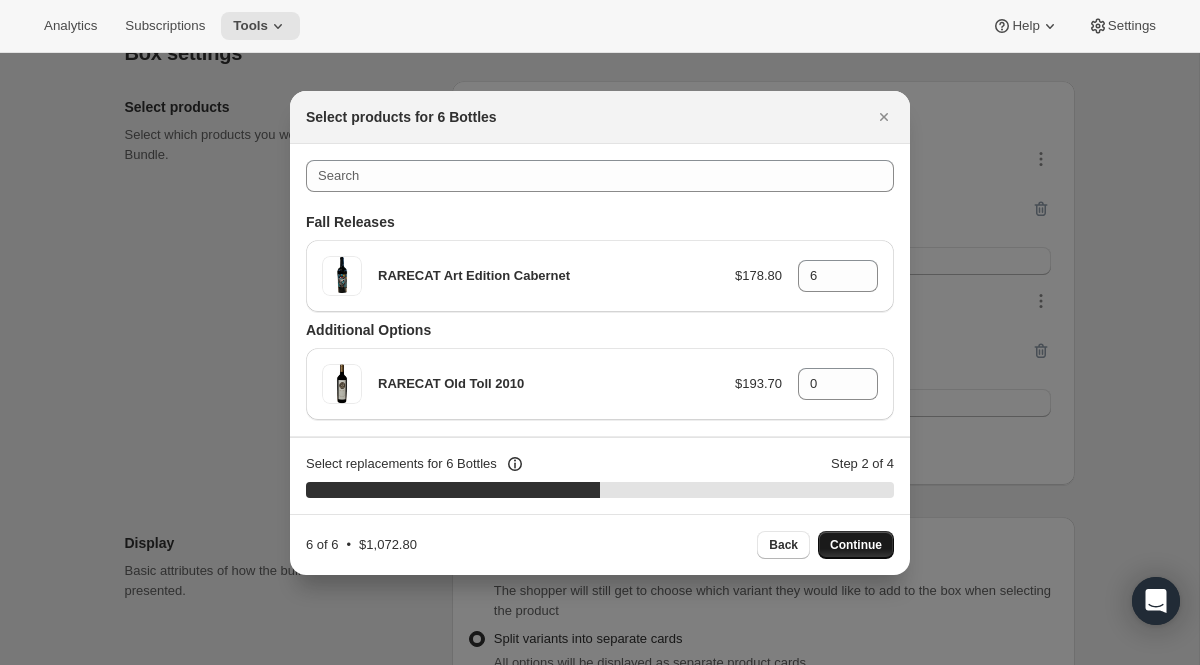 click on "Fall Releases" at bounding box center [600, 222] 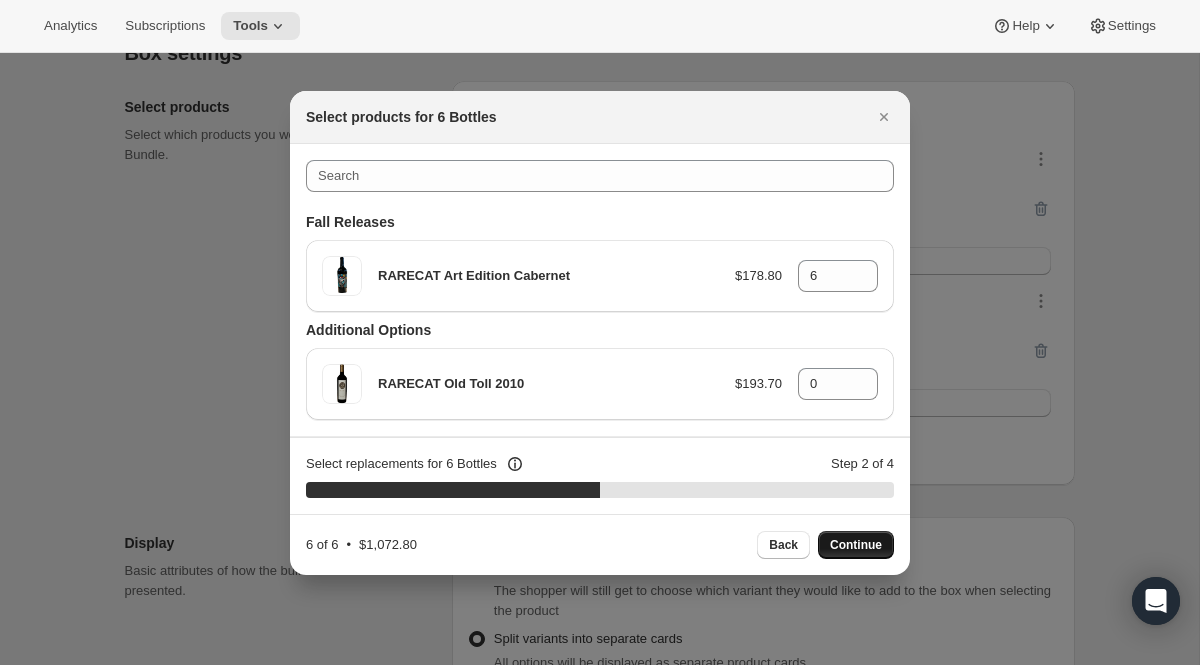 click on "Continue" at bounding box center [856, 545] 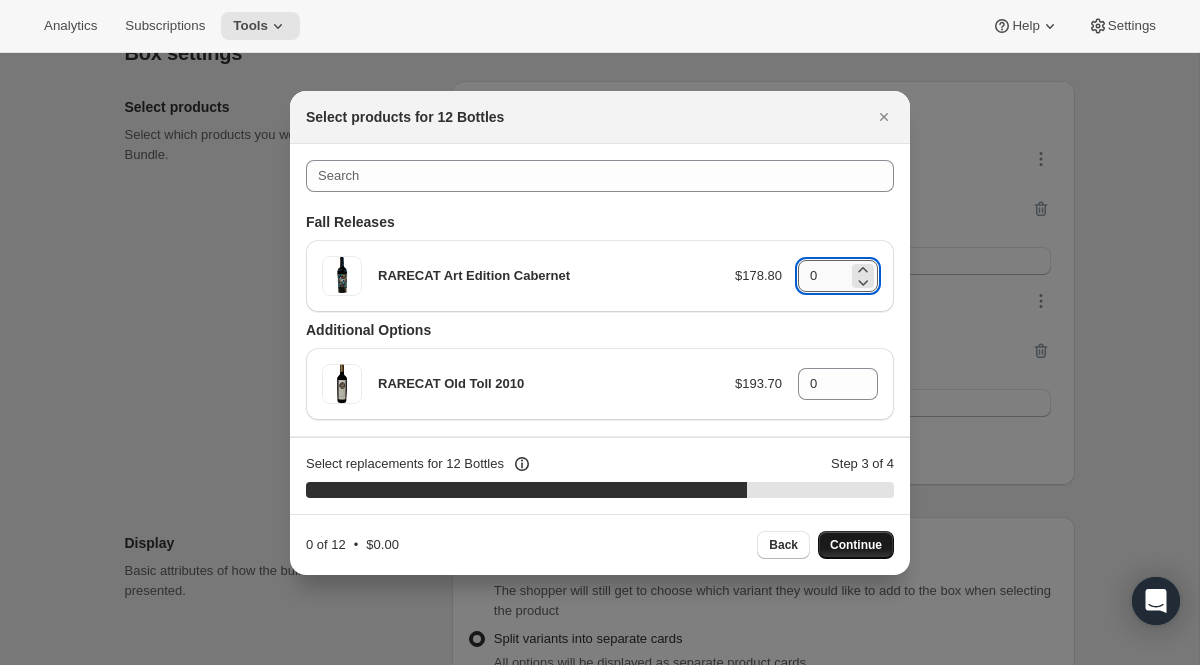 click on "0" at bounding box center (823, 276) 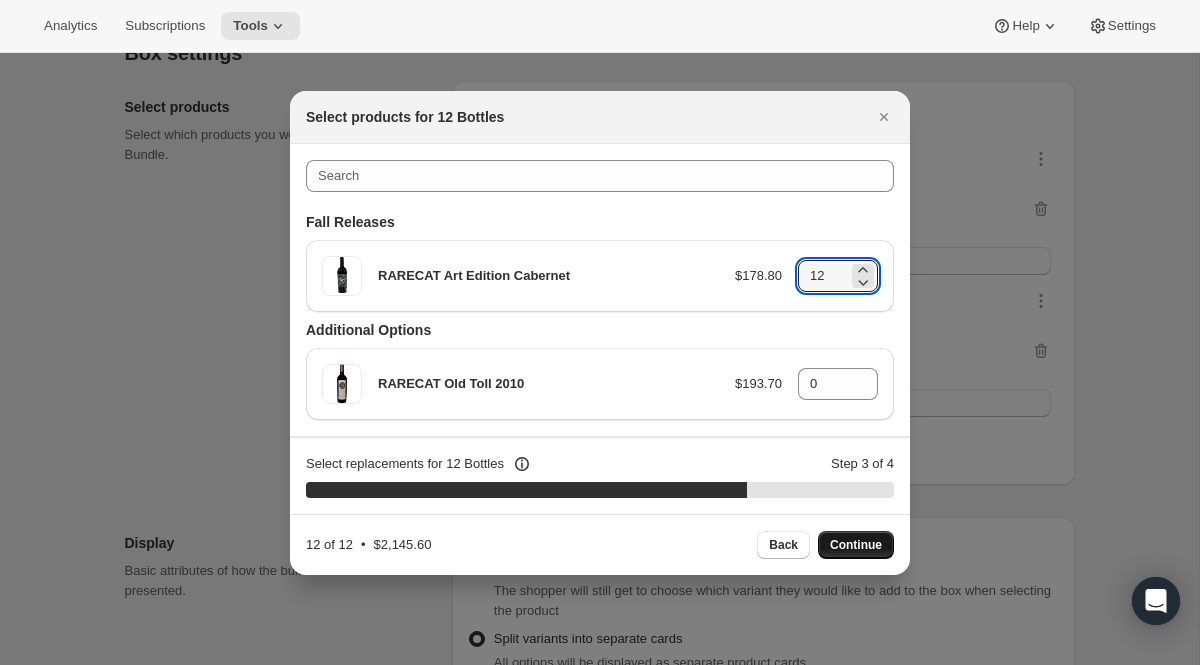 type on "12" 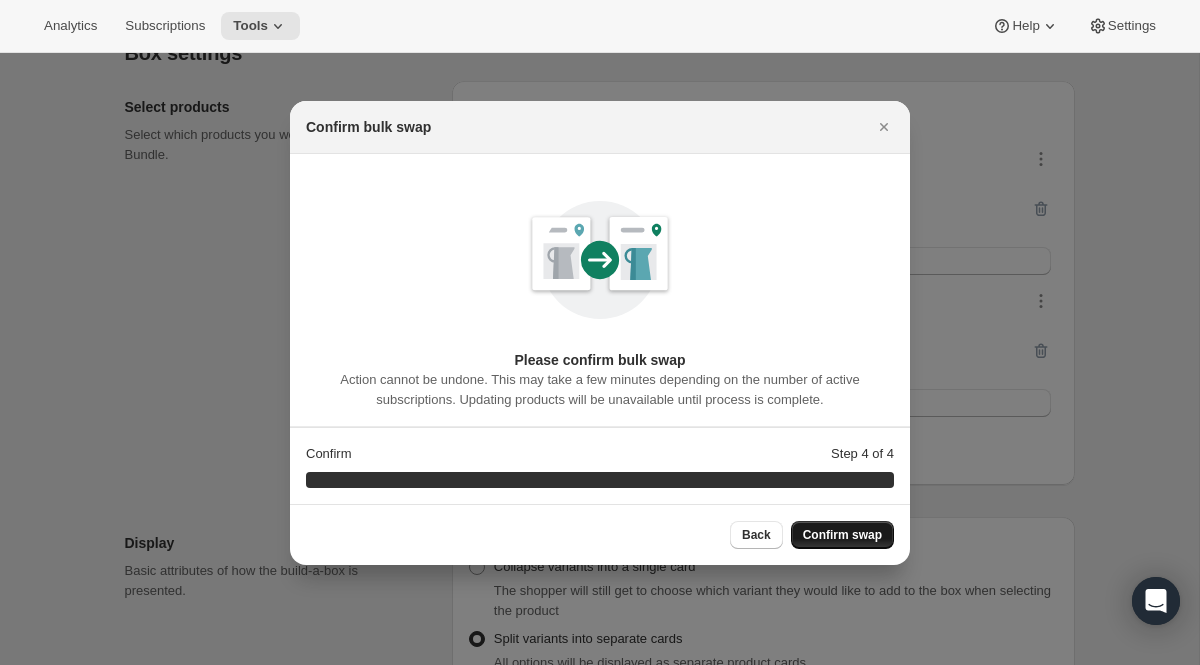 click on "Confirm swap" at bounding box center [842, 535] 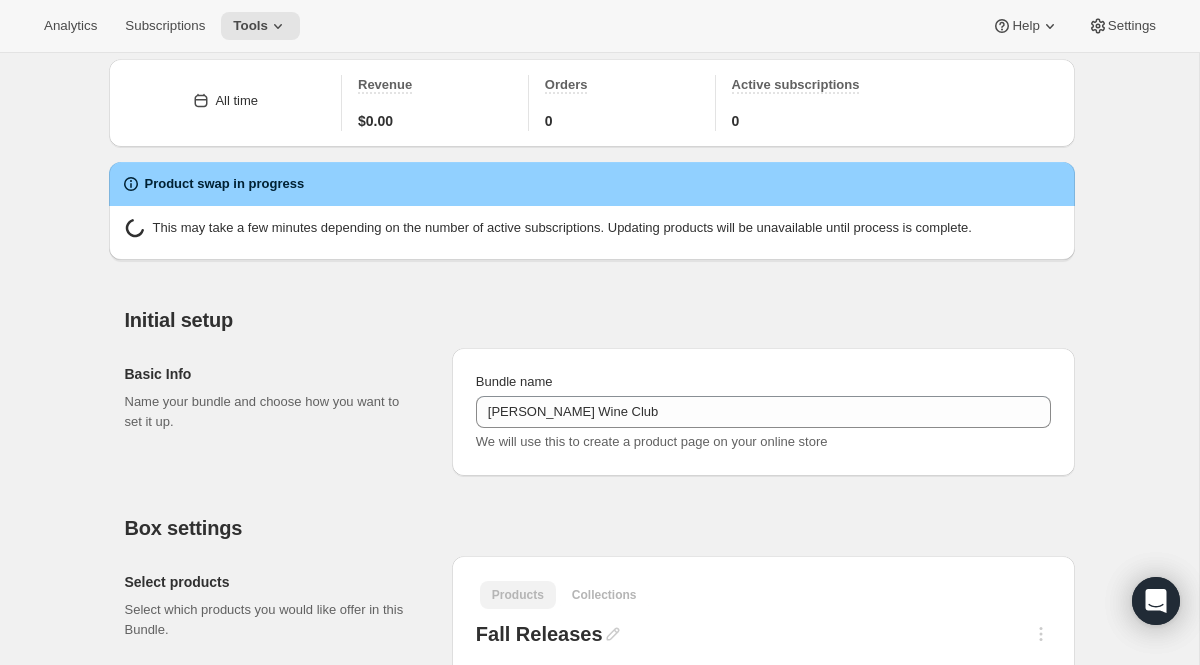 scroll, scrollTop: 63, scrollLeft: 0, axis: vertical 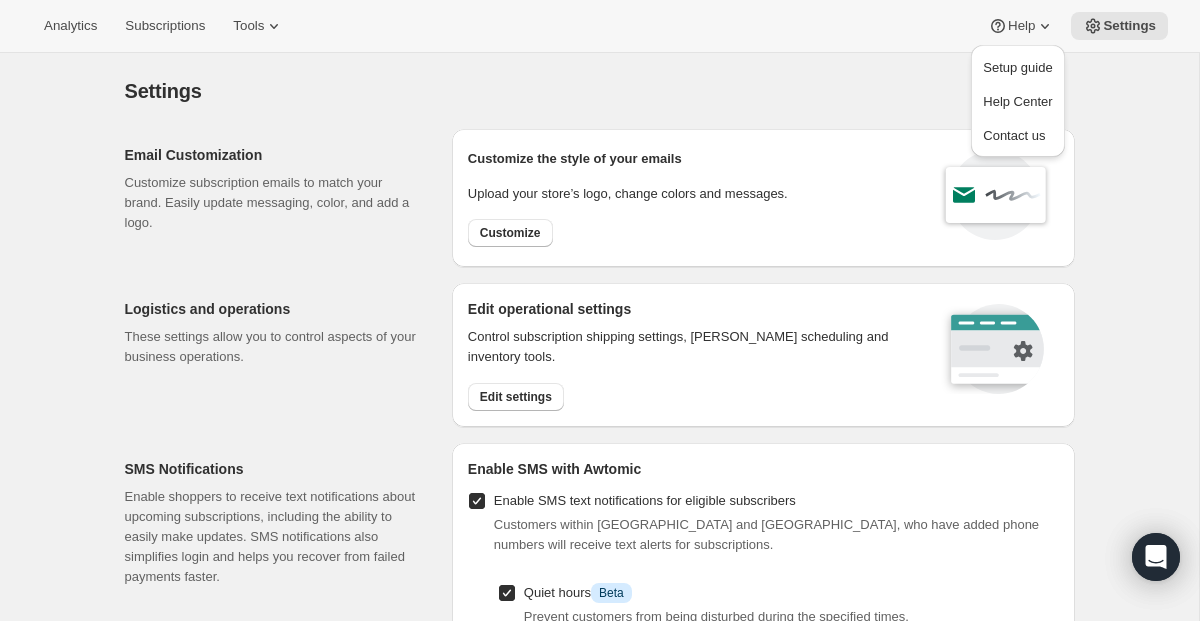 select on "22:00" 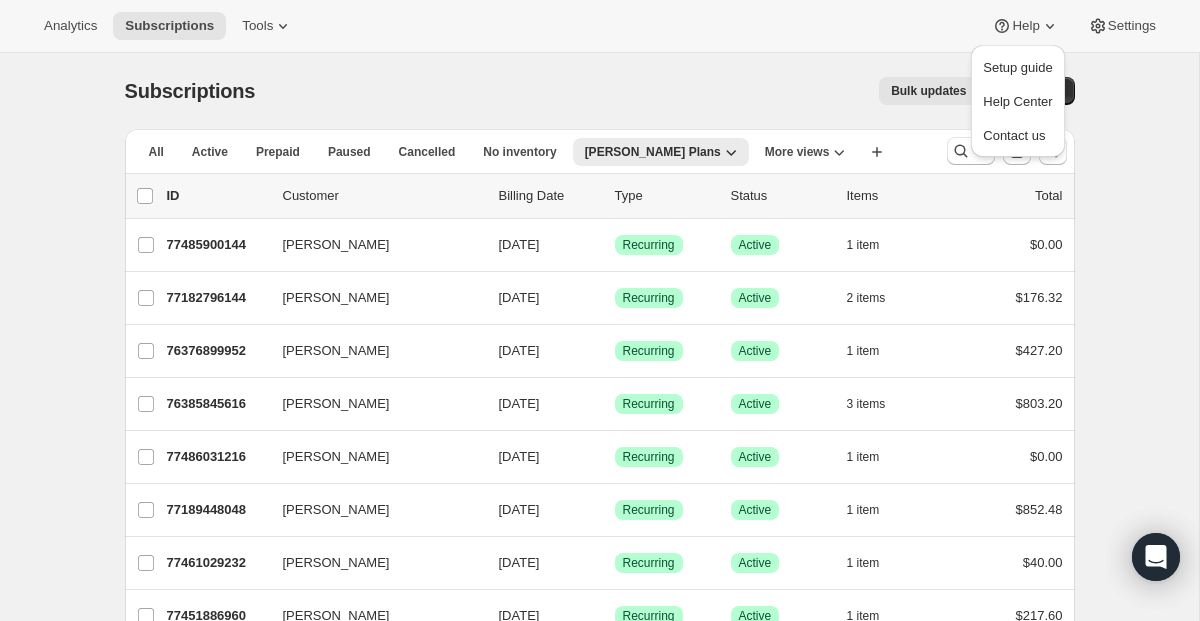 click on "Subscriptions. This page is ready Subscriptions Bulk updates More actions Bulk updates Export" at bounding box center (600, 91) 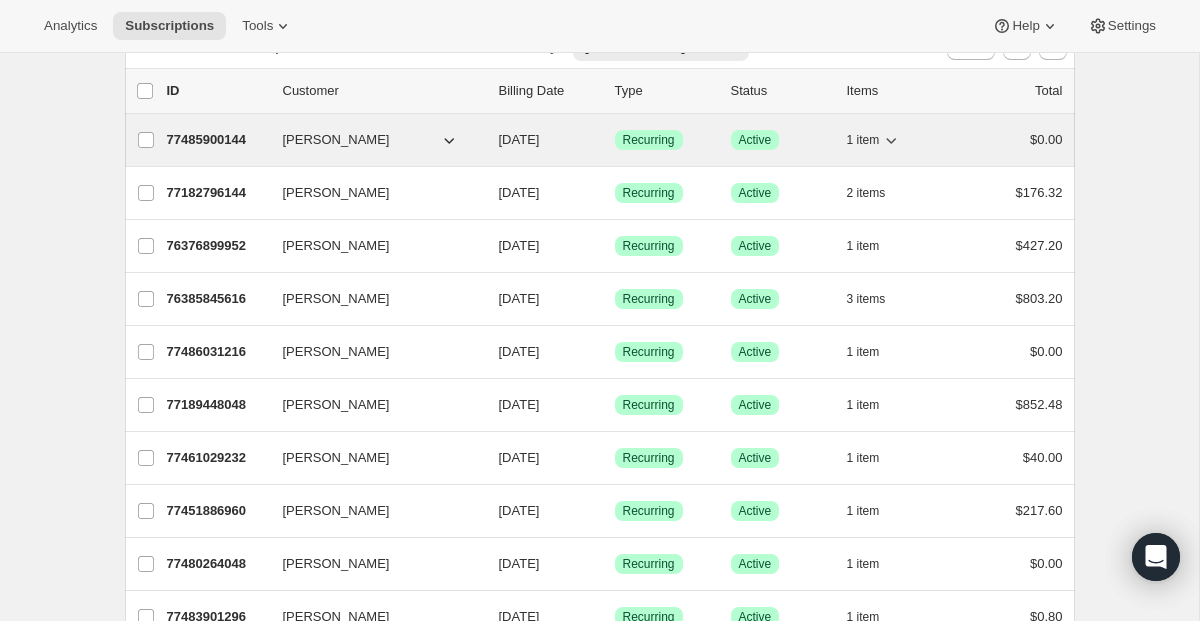 scroll, scrollTop: 109, scrollLeft: 0, axis: vertical 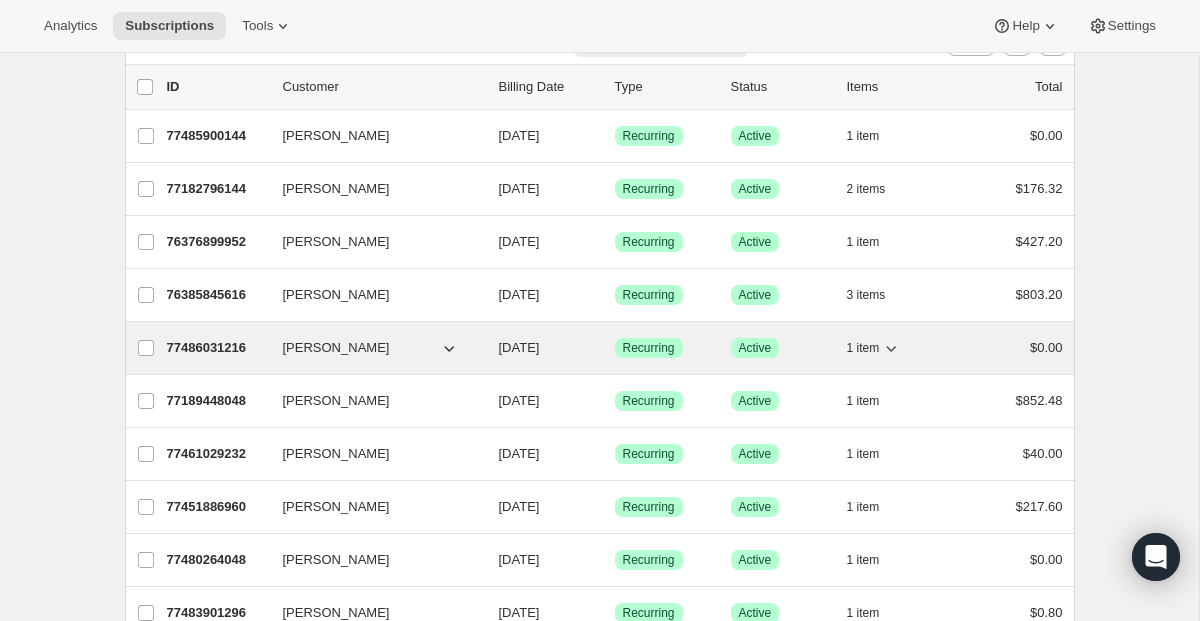 click on "77486031216" at bounding box center (217, 348) 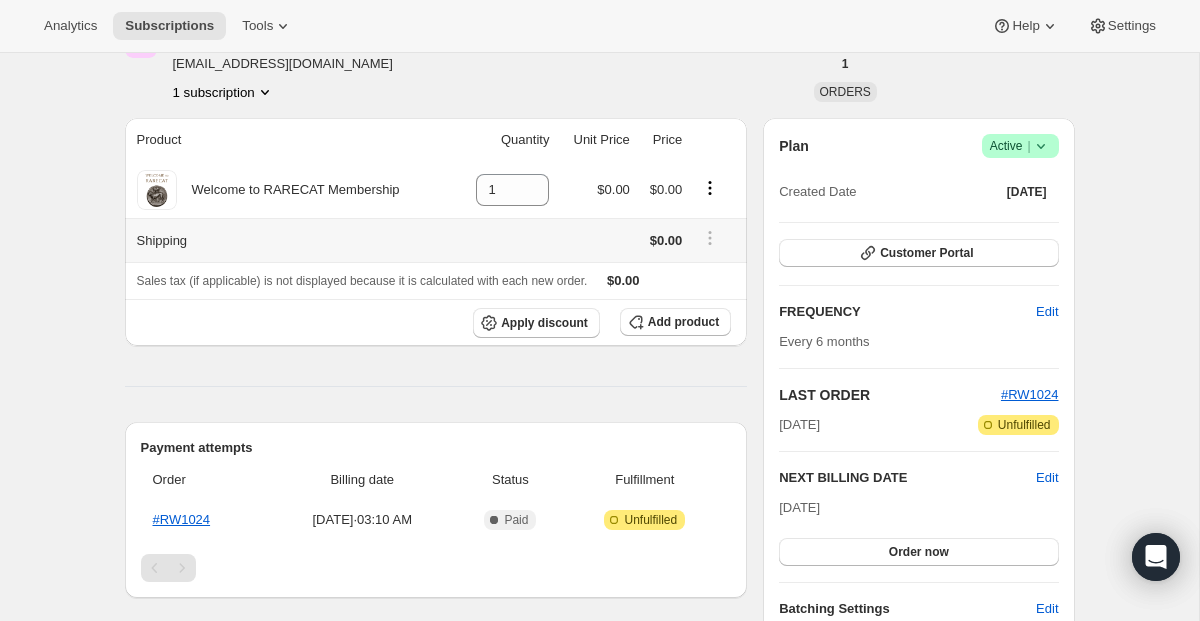 scroll, scrollTop: 132, scrollLeft: 0, axis: vertical 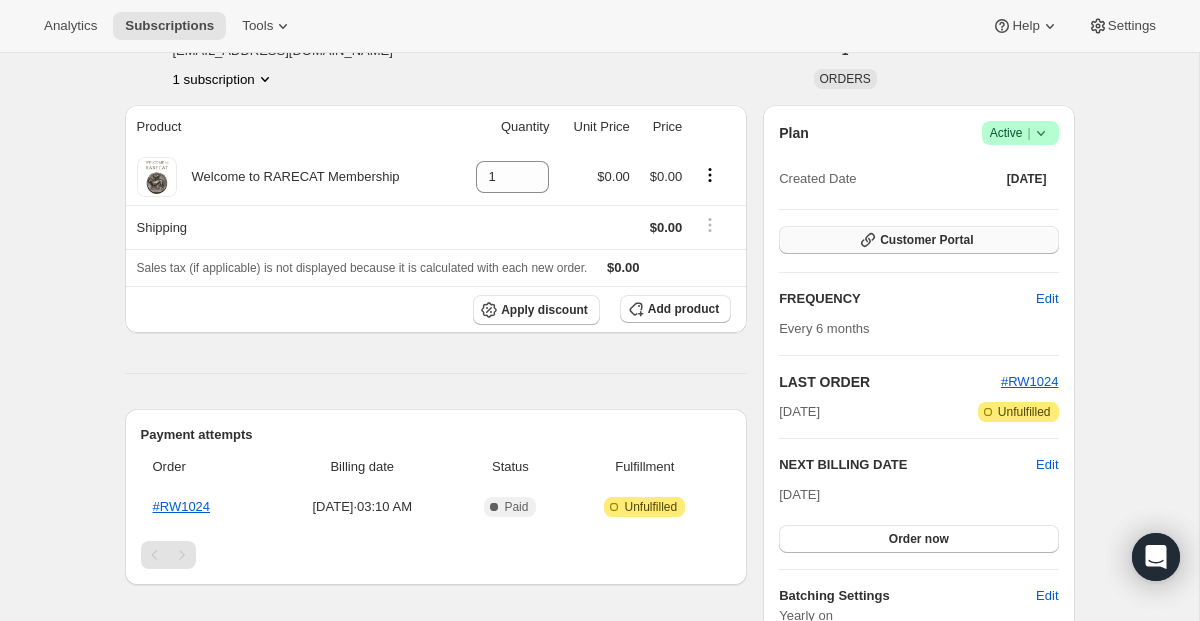 click on "Customer Portal" at bounding box center (918, 240) 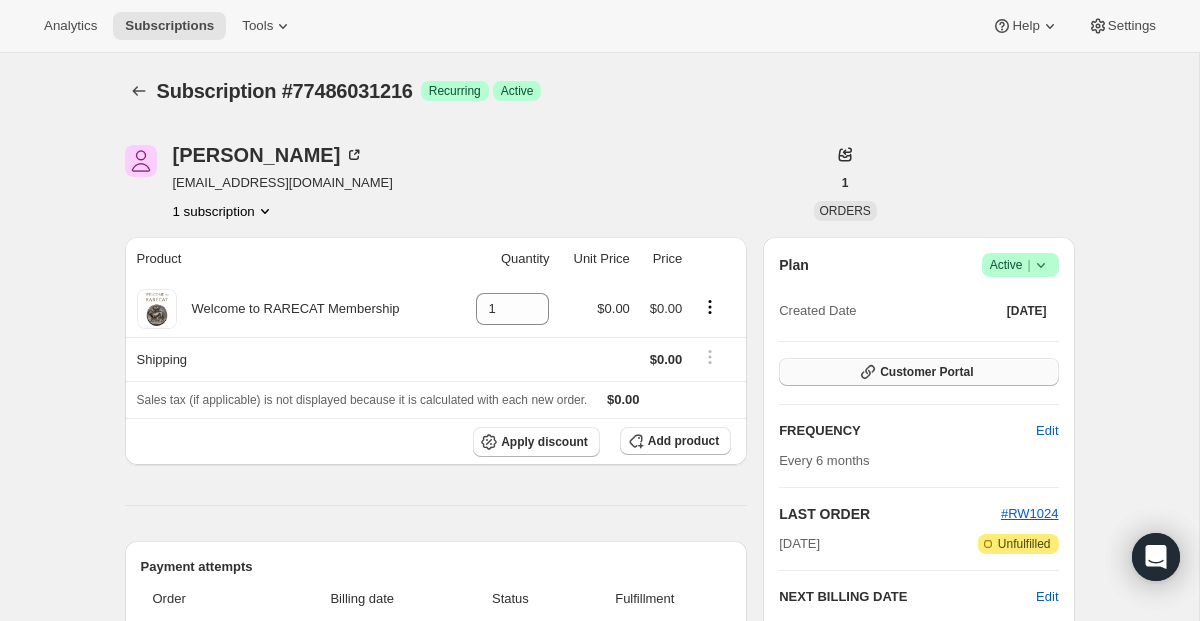 scroll, scrollTop: 132, scrollLeft: 0, axis: vertical 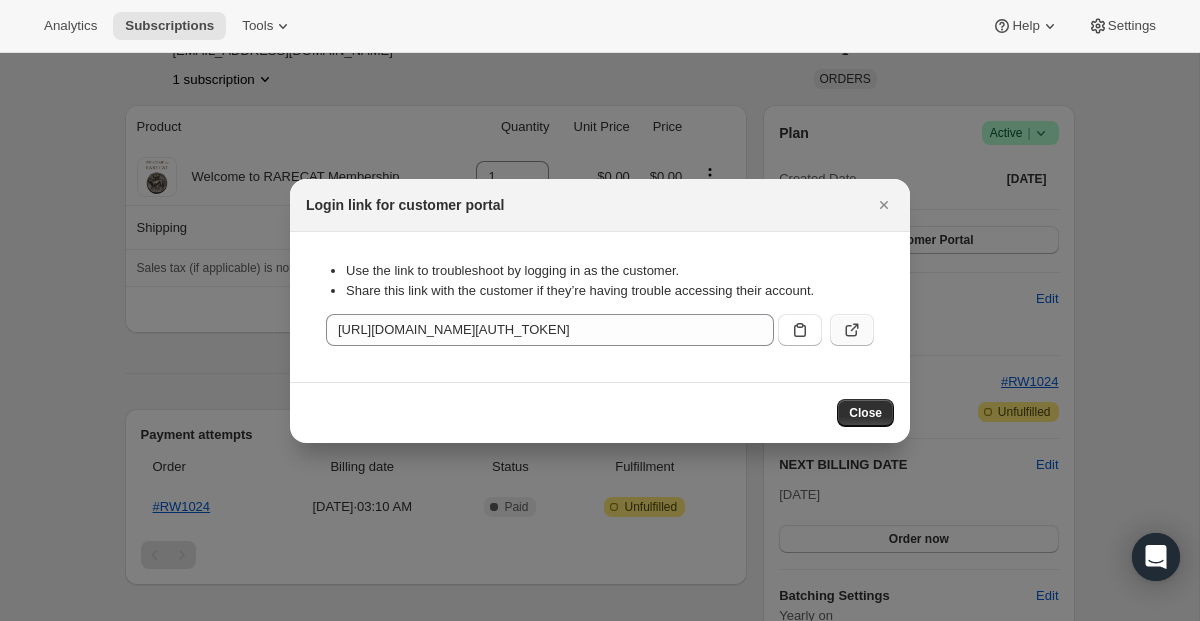click 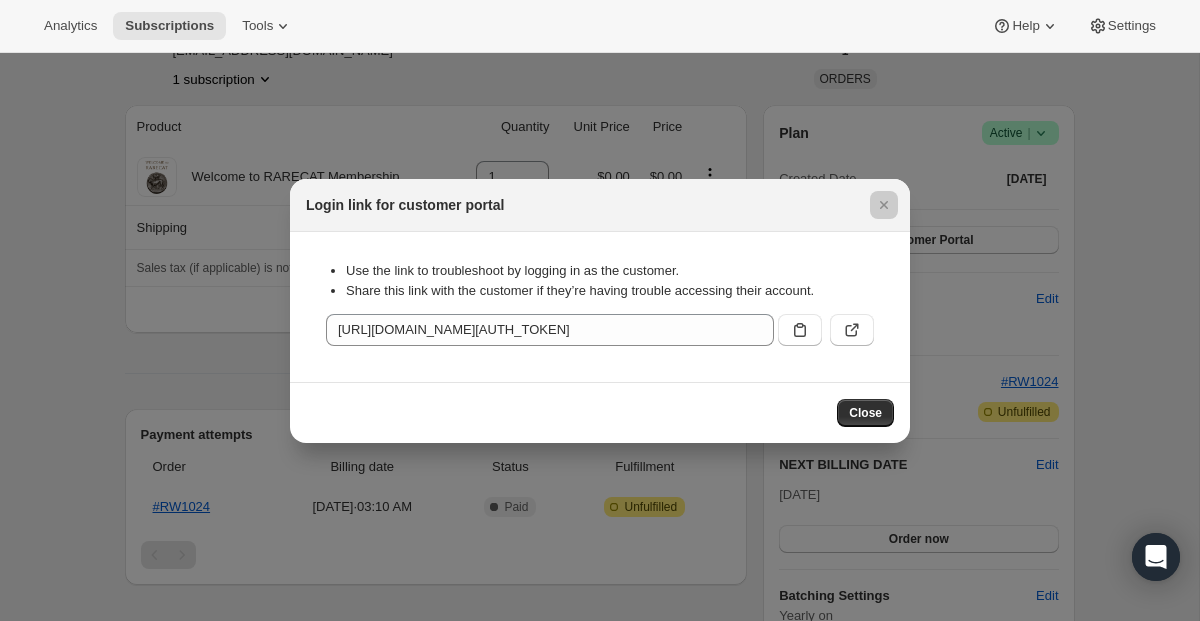 click at bounding box center [600, 310] 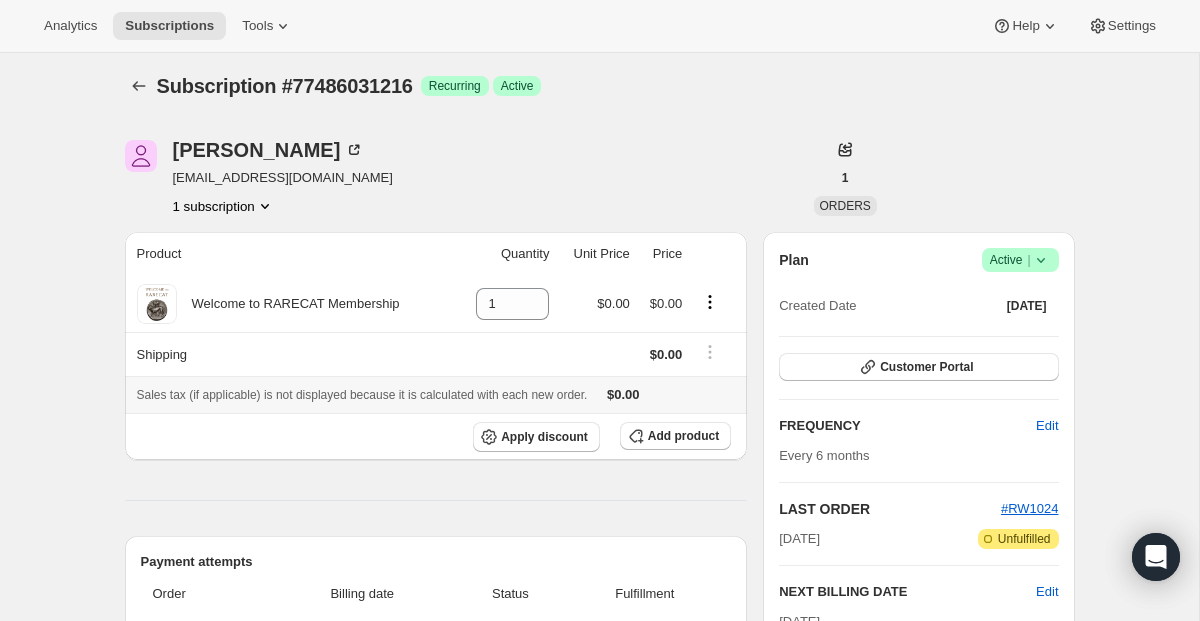 scroll, scrollTop: 3, scrollLeft: 0, axis: vertical 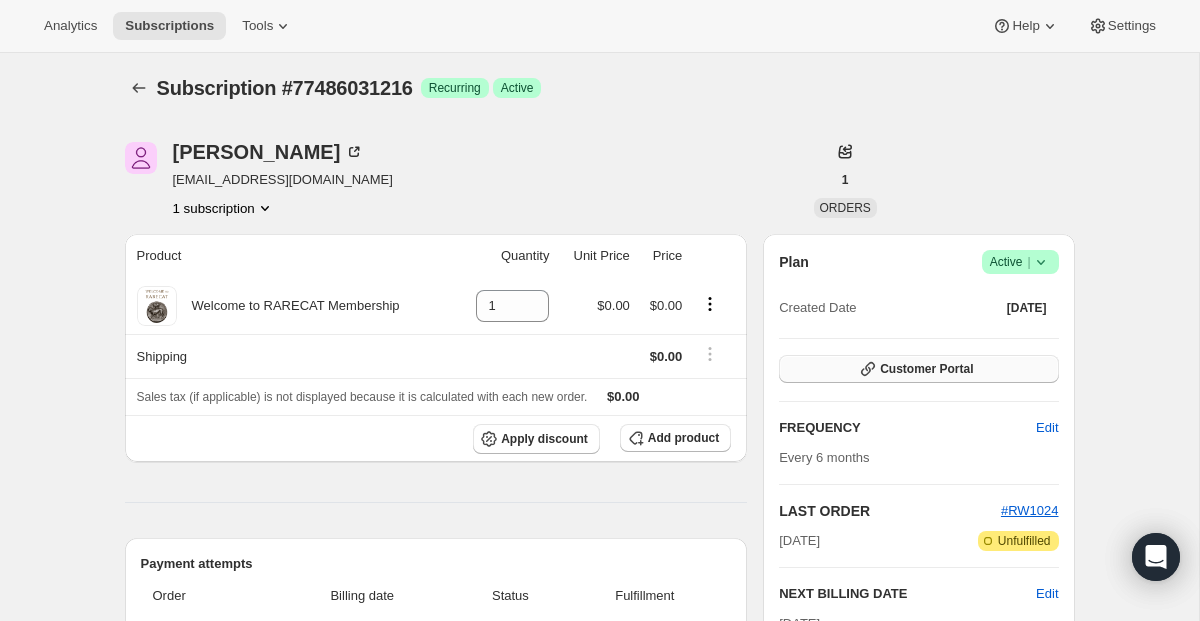 click on "Customer Portal" at bounding box center (918, 369) 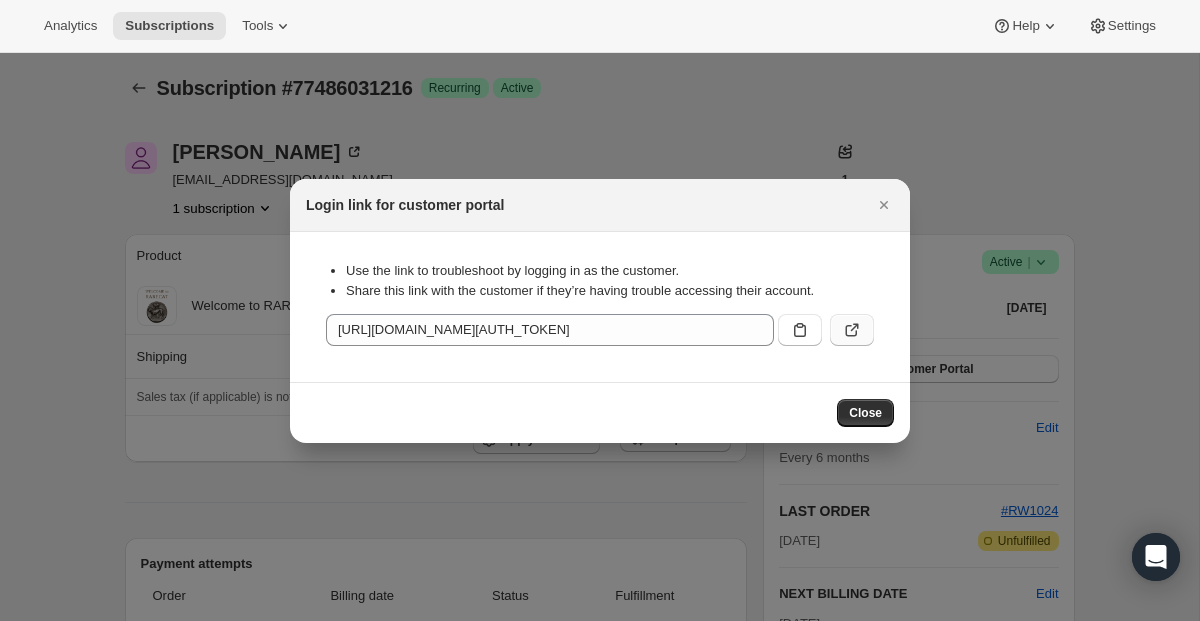 click 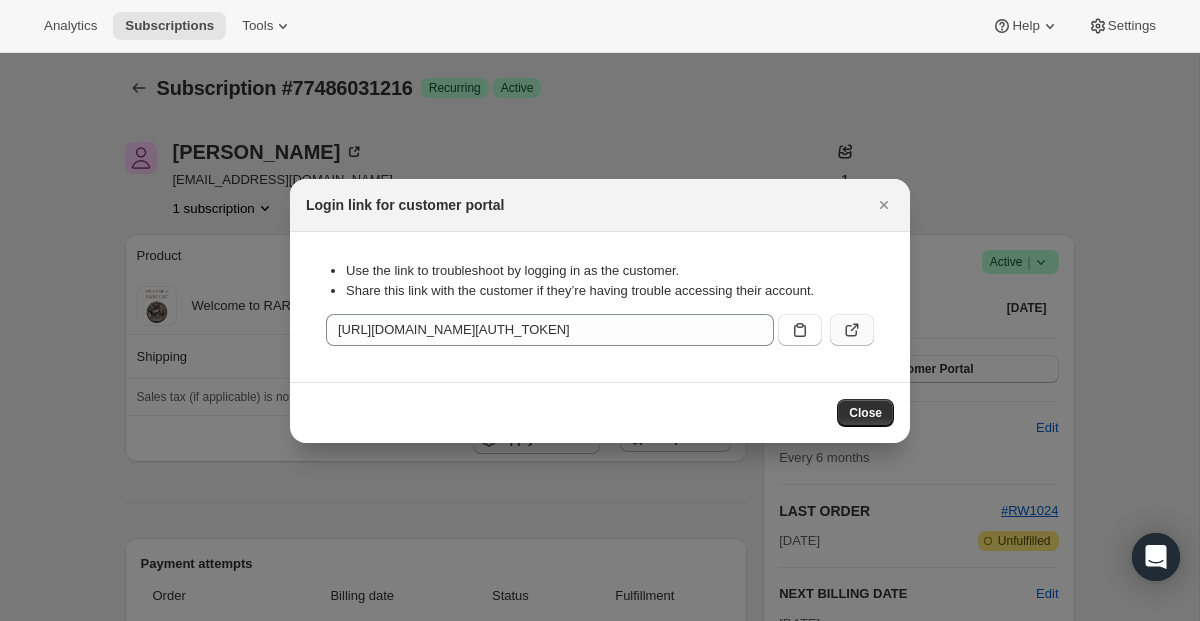 click 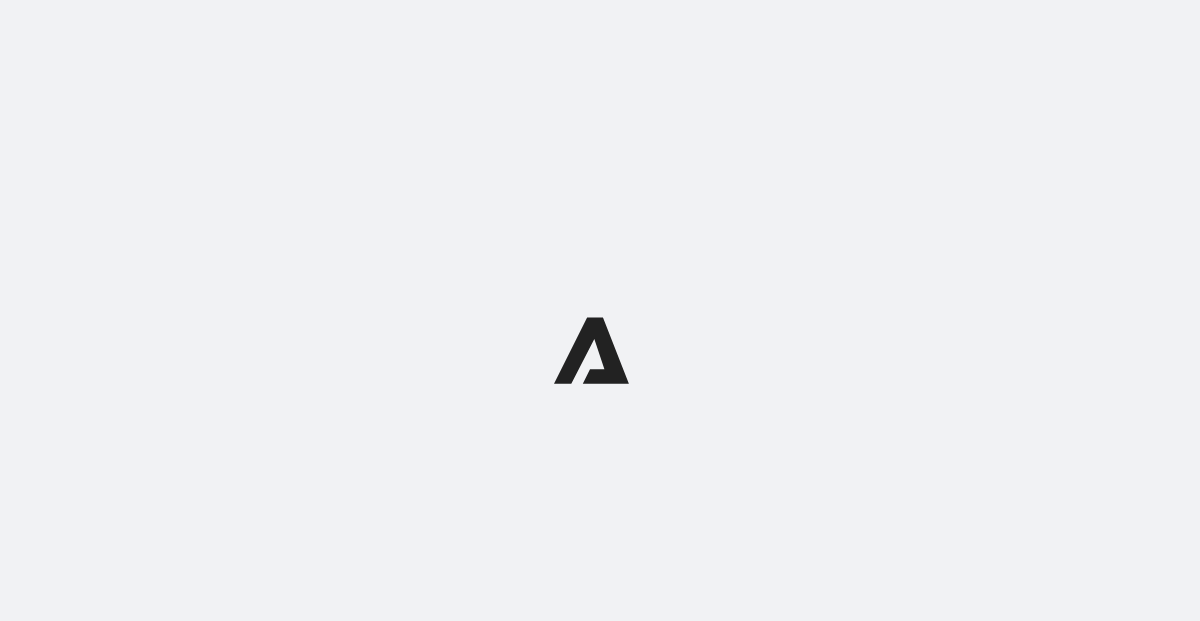 scroll, scrollTop: 0, scrollLeft: 0, axis: both 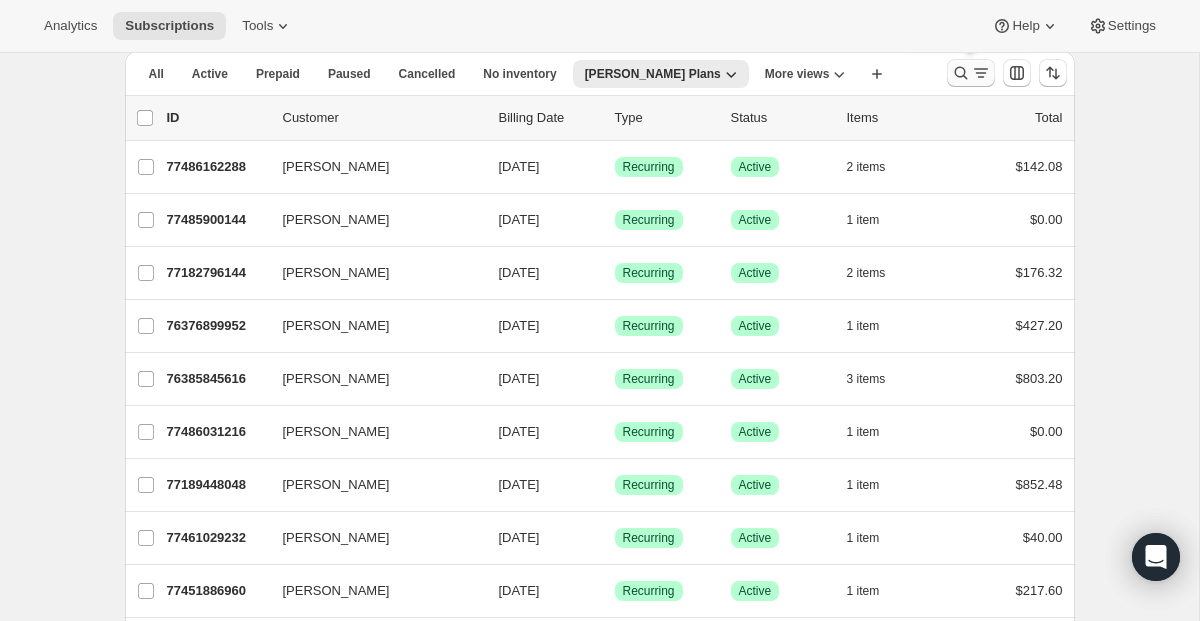 click 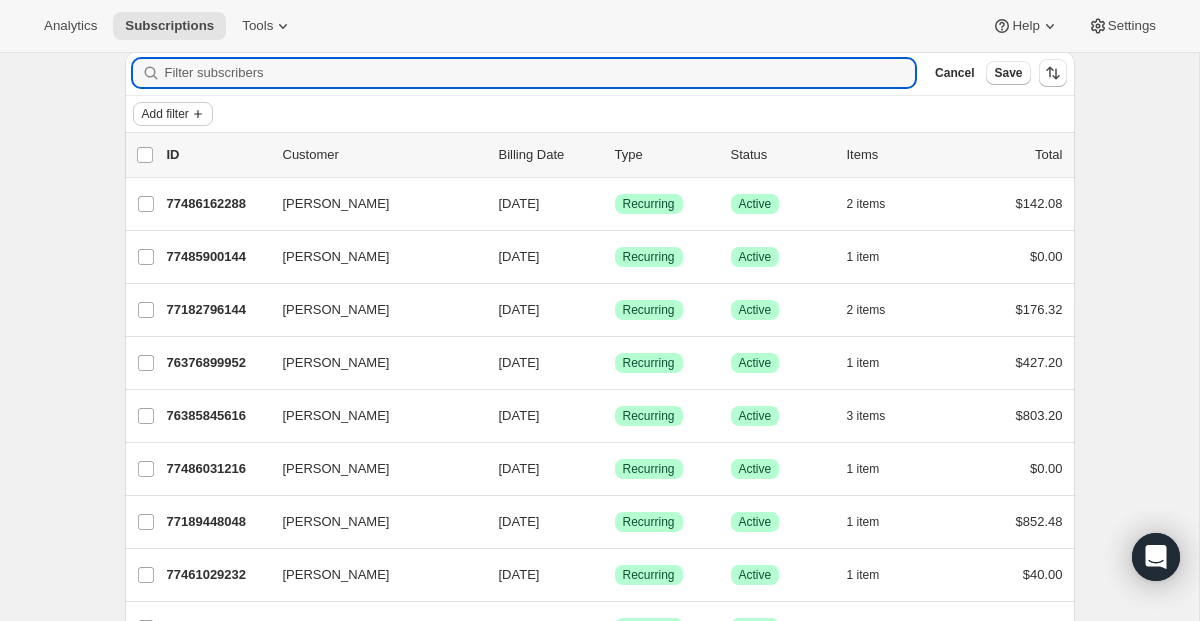 click on "Add filter" at bounding box center [165, 114] 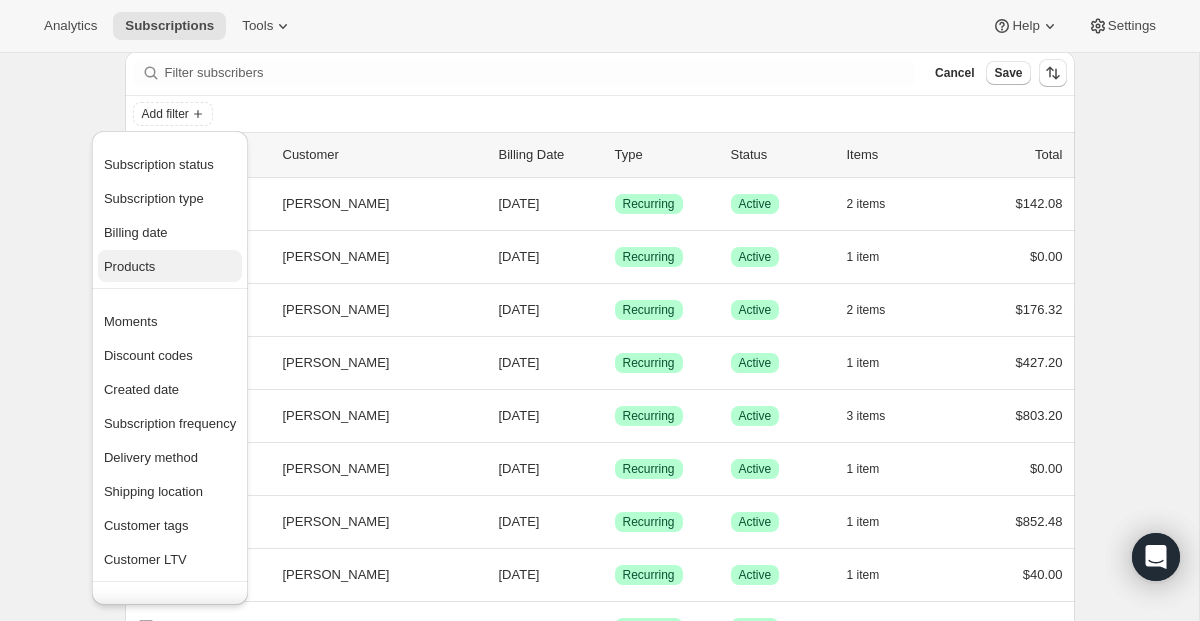 scroll, scrollTop: 65, scrollLeft: 0, axis: vertical 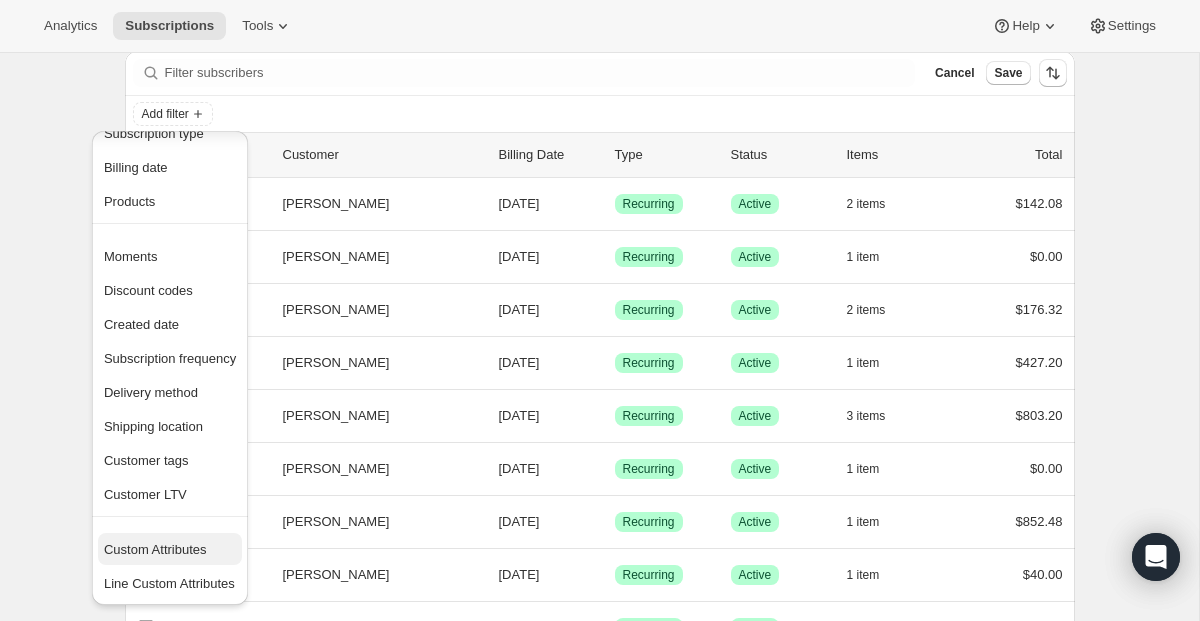 click on "Custom Attributes" at bounding box center (155, 549) 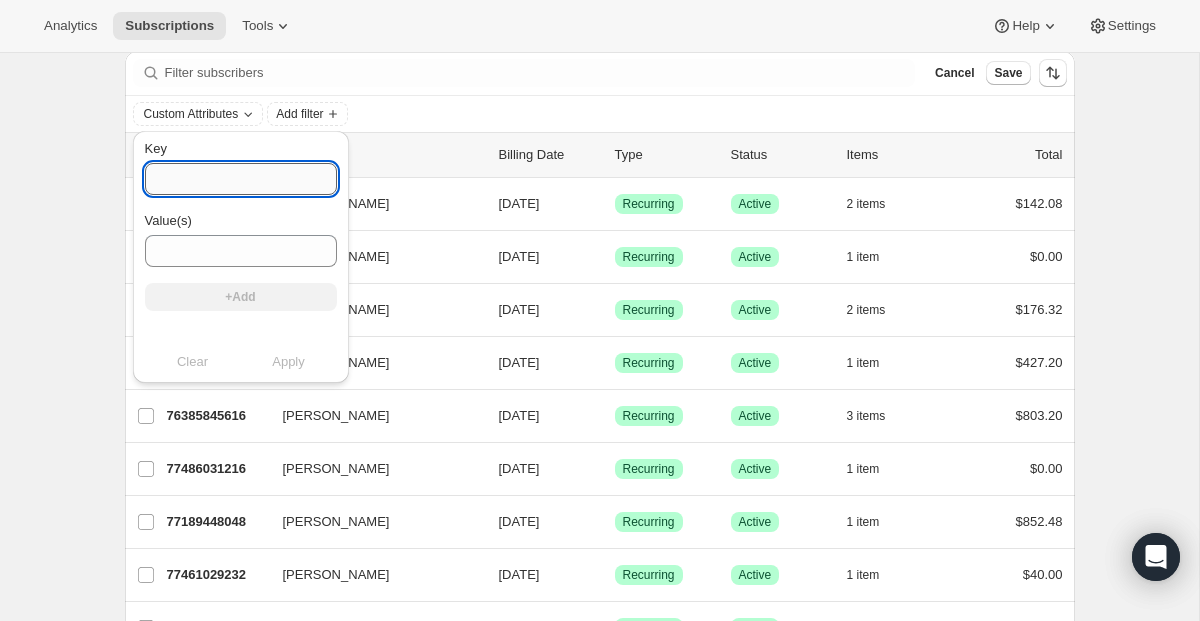 click on "Key" at bounding box center [241, 179] 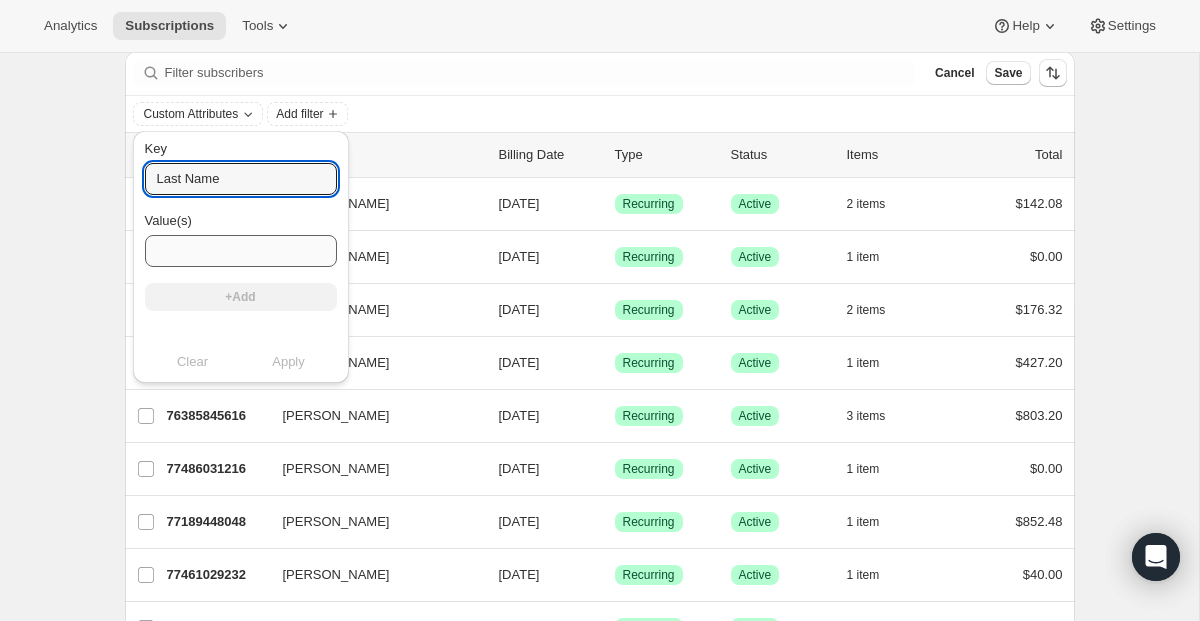 type on "Last Name" 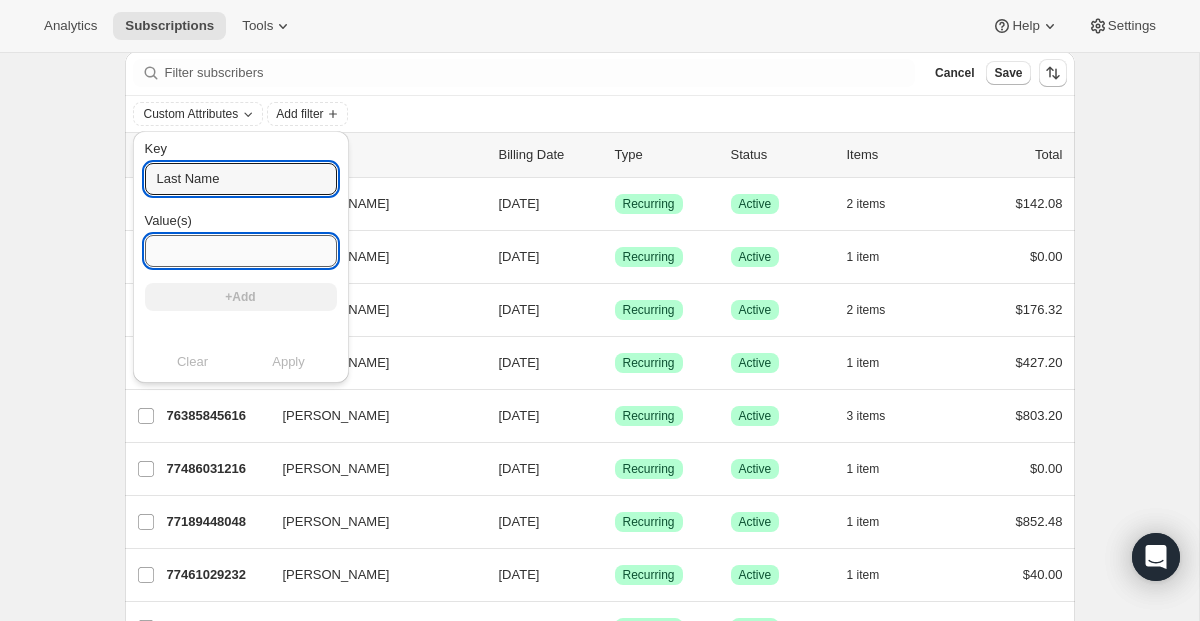 click on "Value(s)" at bounding box center [241, 251] 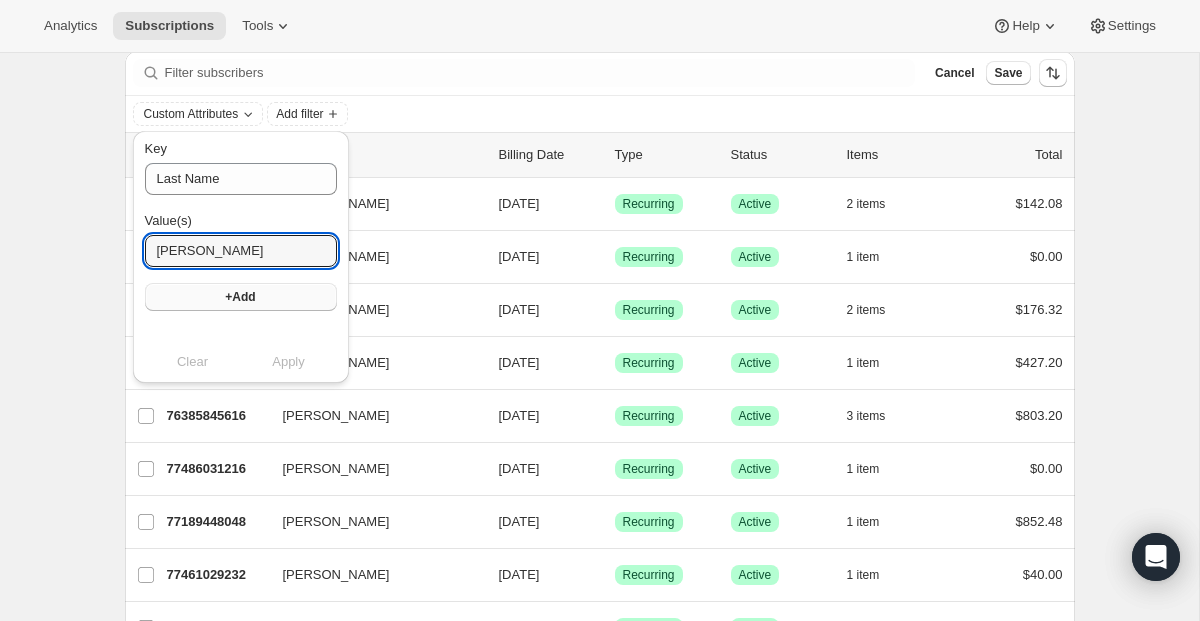 type on "[PERSON_NAME]" 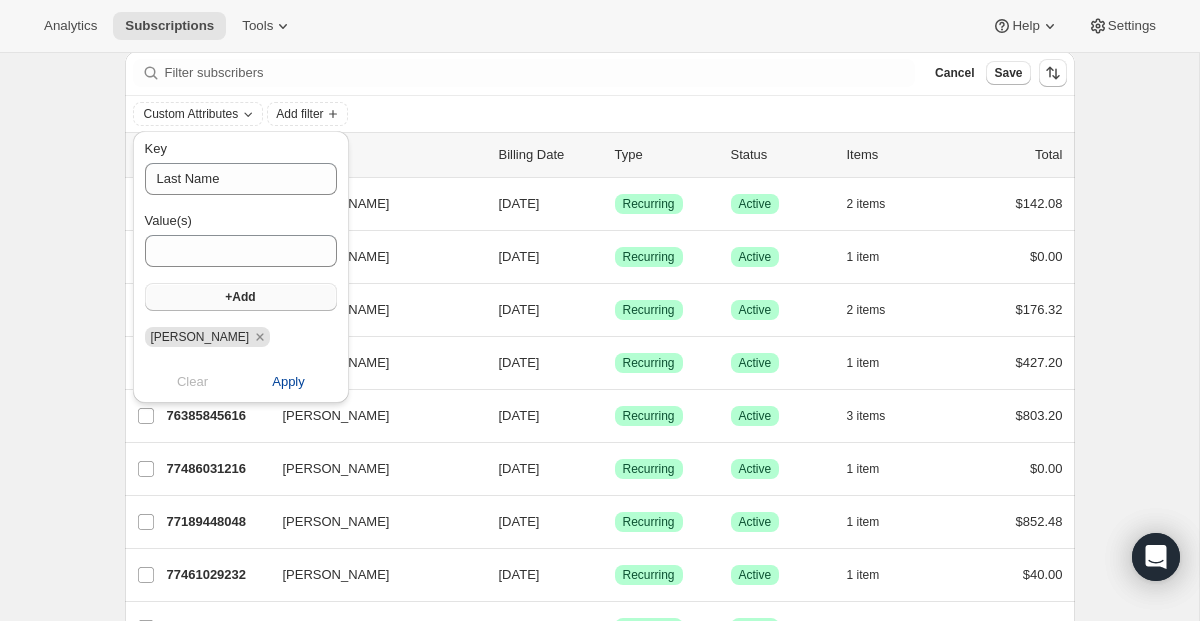click on "Apply" at bounding box center (288, 382) 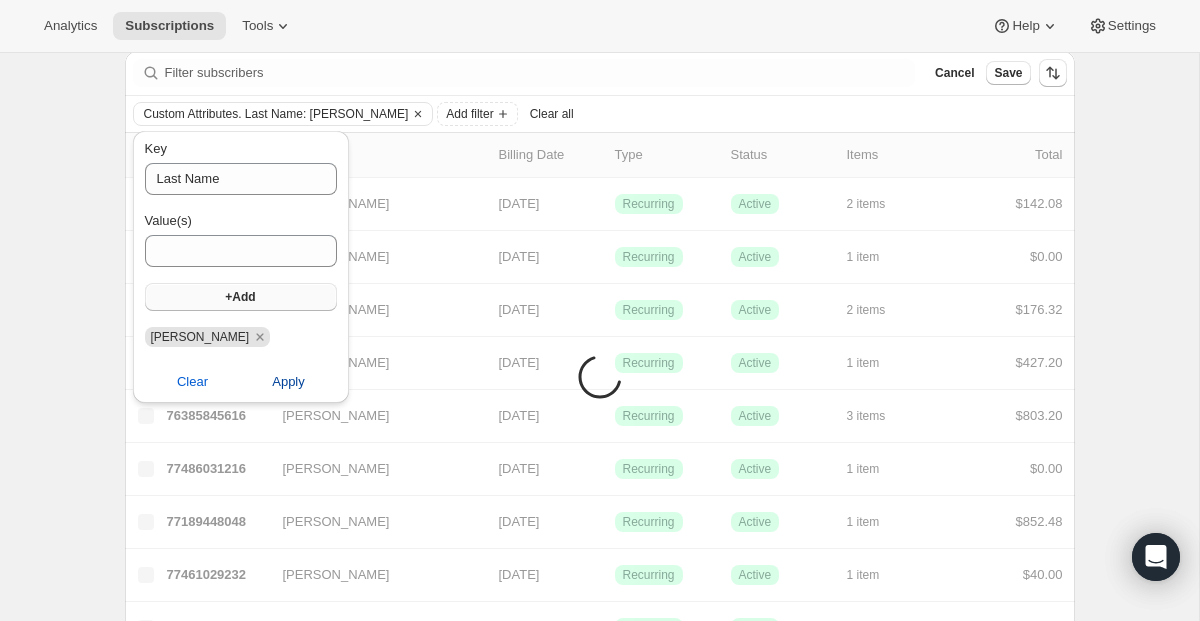 scroll, scrollTop: 53, scrollLeft: 0, axis: vertical 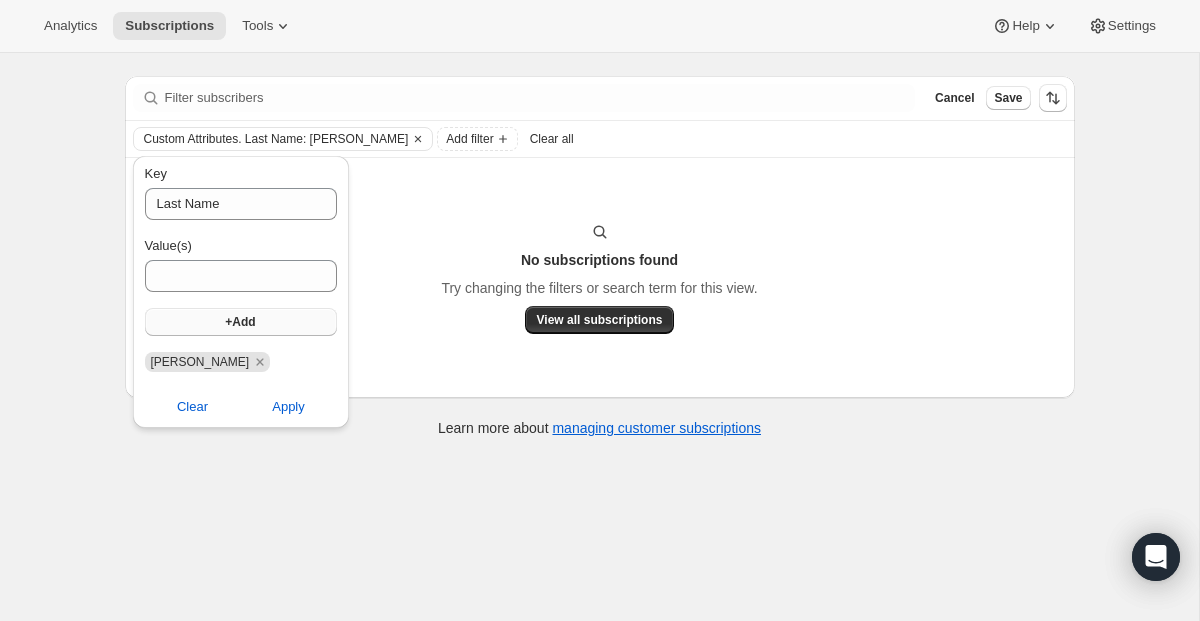 click on "No subscriptions found Try changing the filters or search term for this view. View all subscriptions" at bounding box center [600, 278] 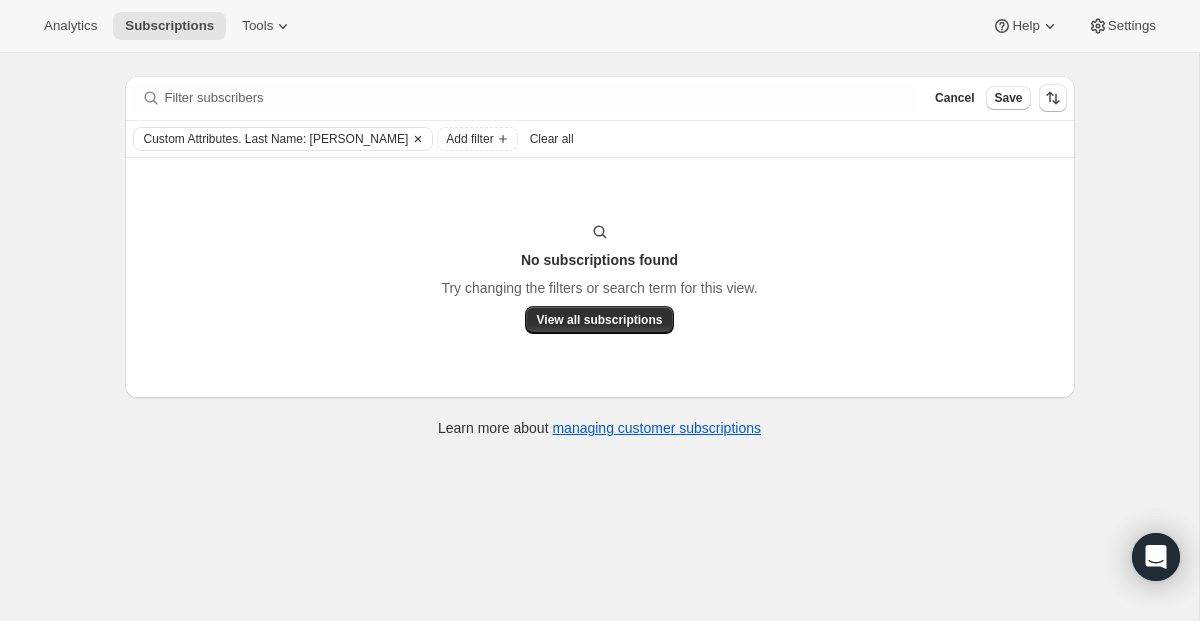 click 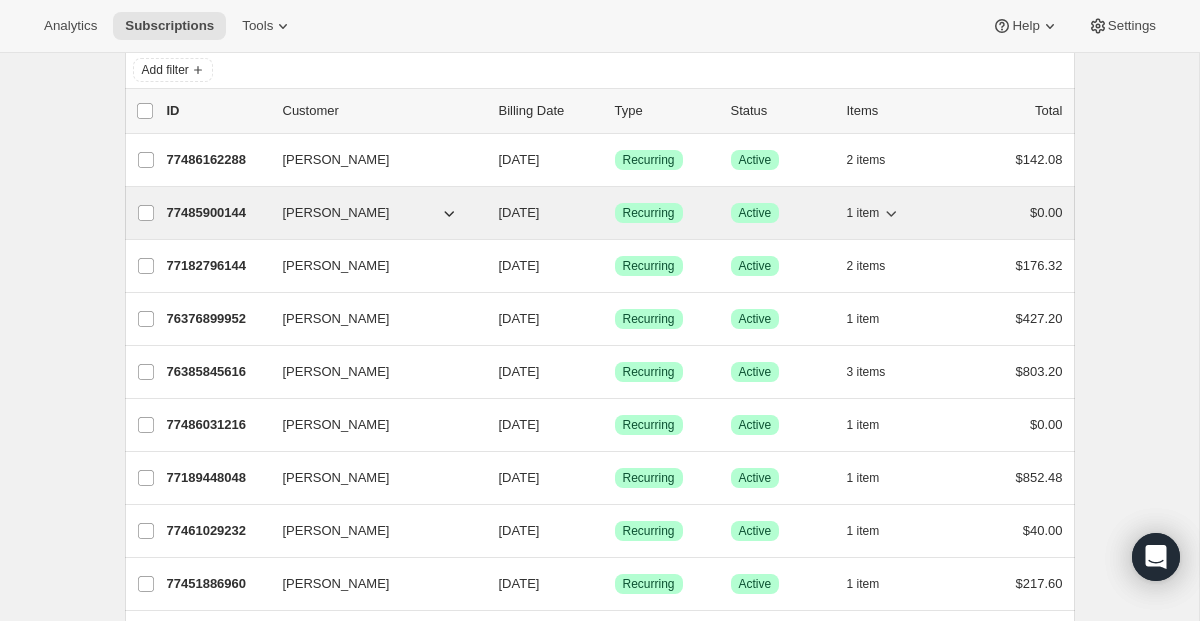 scroll, scrollTop: 126, scrollLeft: 0, axis: vertical 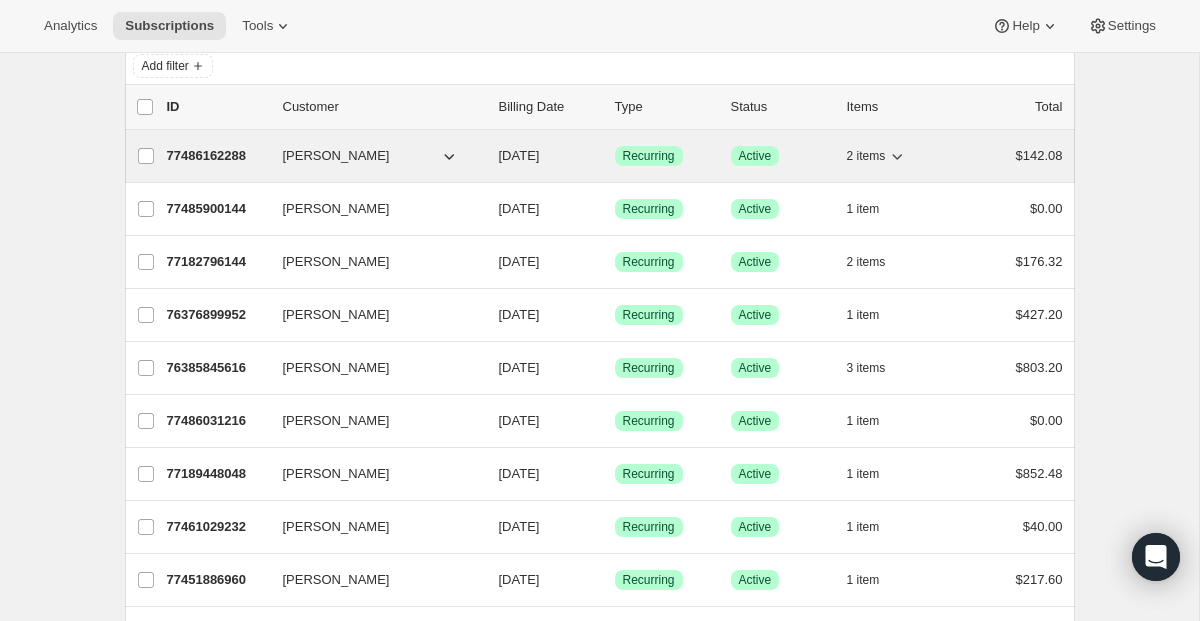click on "77486162288" at bounding box center [217, 156] 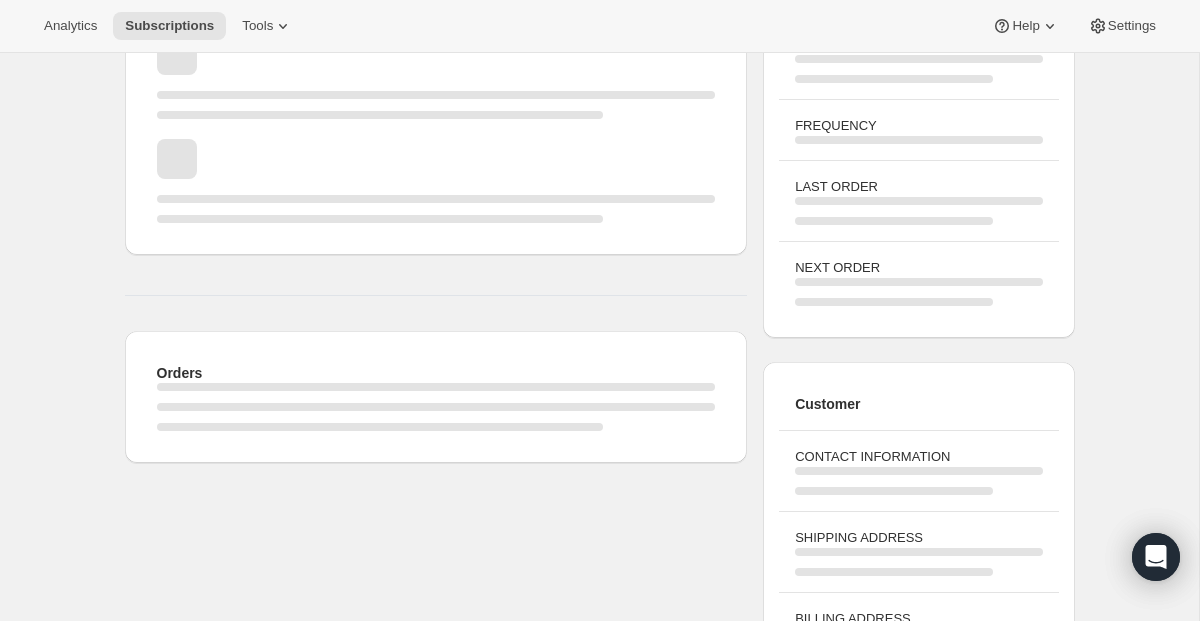 scroll, scrollTop: 0, scrollLeft: 0, axis: both 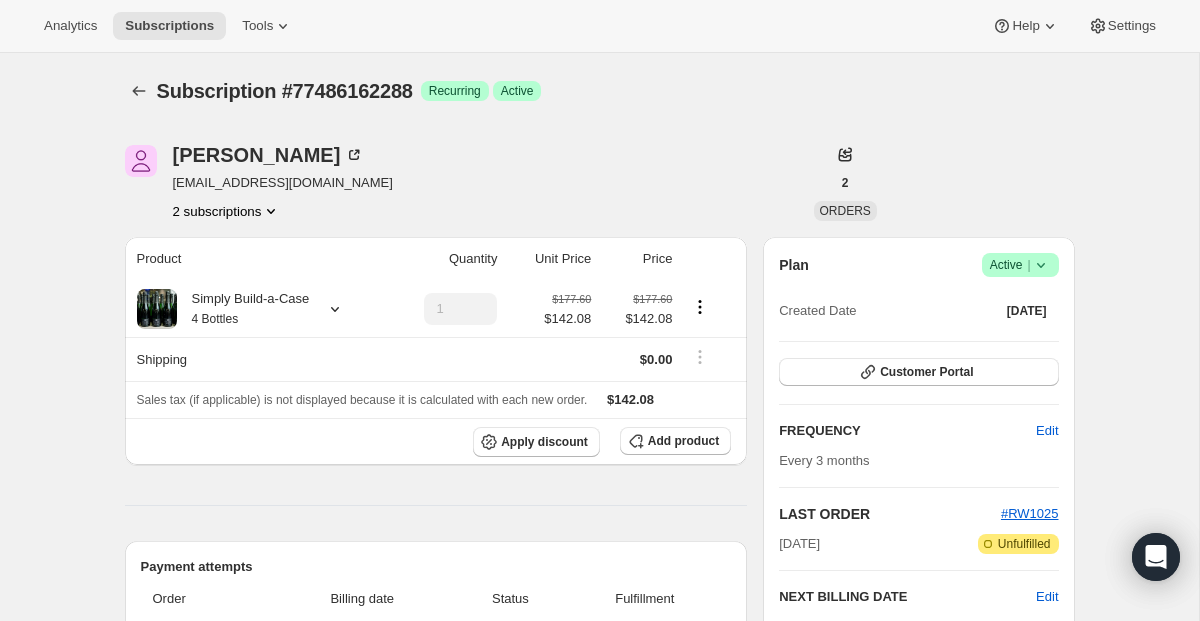 click on "2 subscriptions" at bounding box center [227, 211] 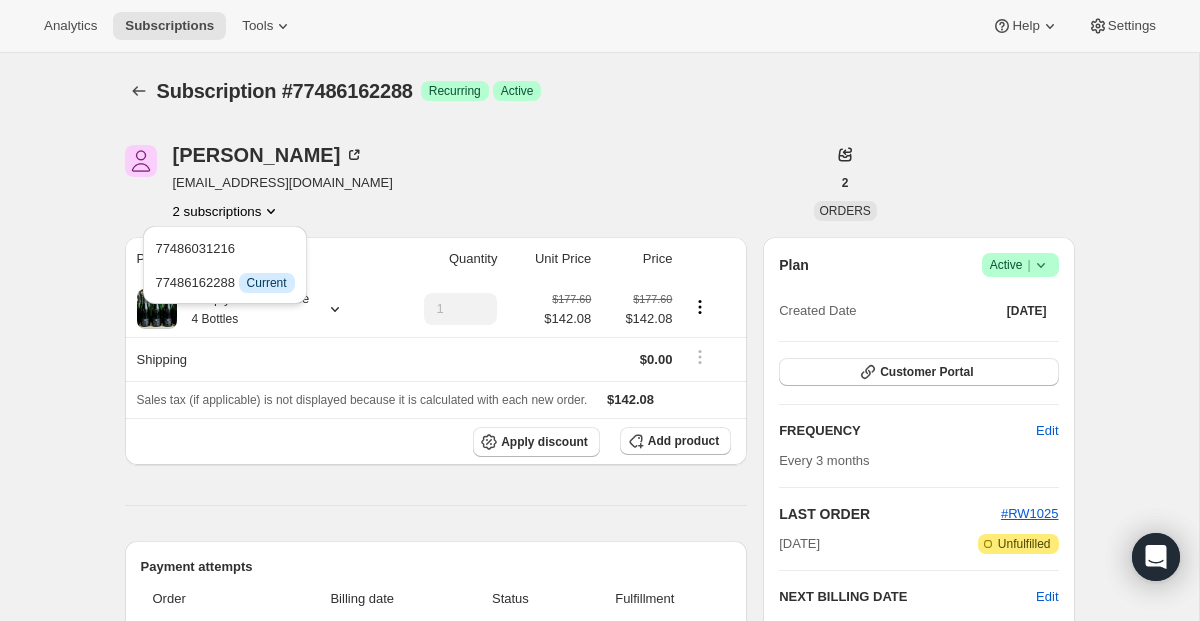 click on "[PERSON_NAME] [EMAIL_ADDRESS][DOMAIN_NAME] 2 subscriptions" at bounding box center (457, 183) 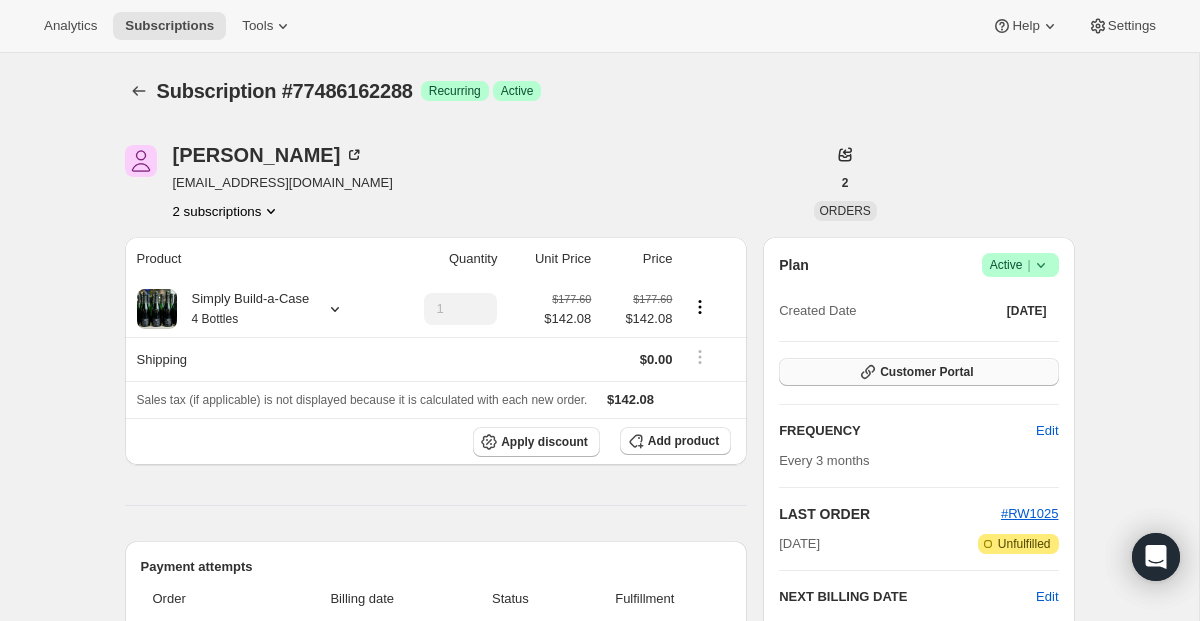 click on "Customer Portal" at bounding box center [926, 372] 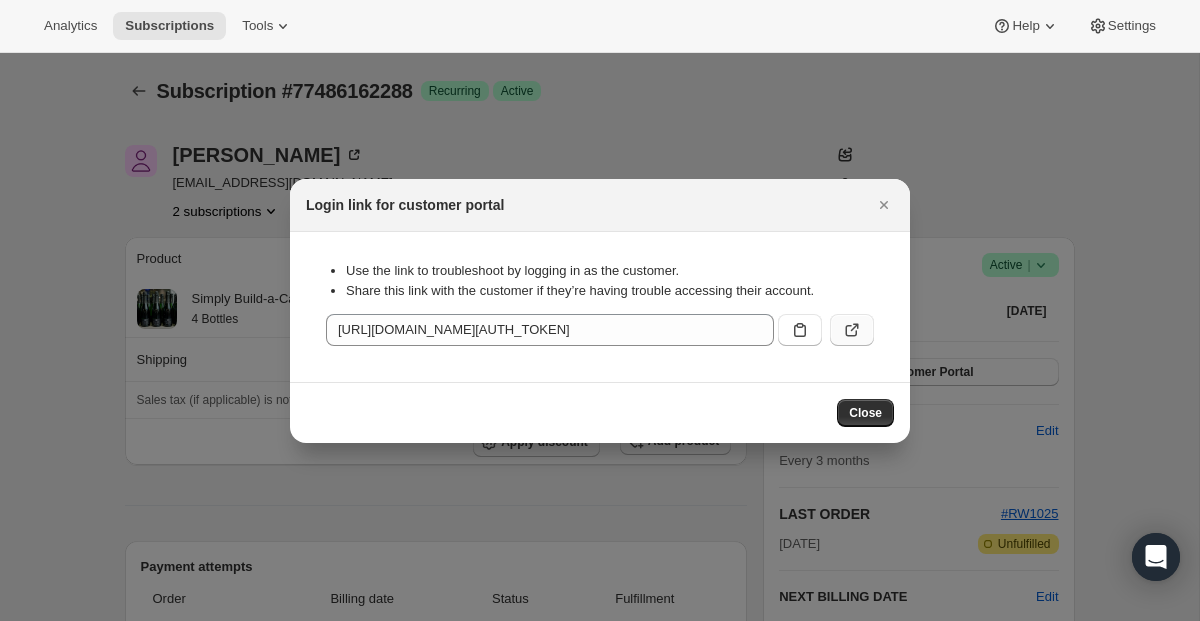 click 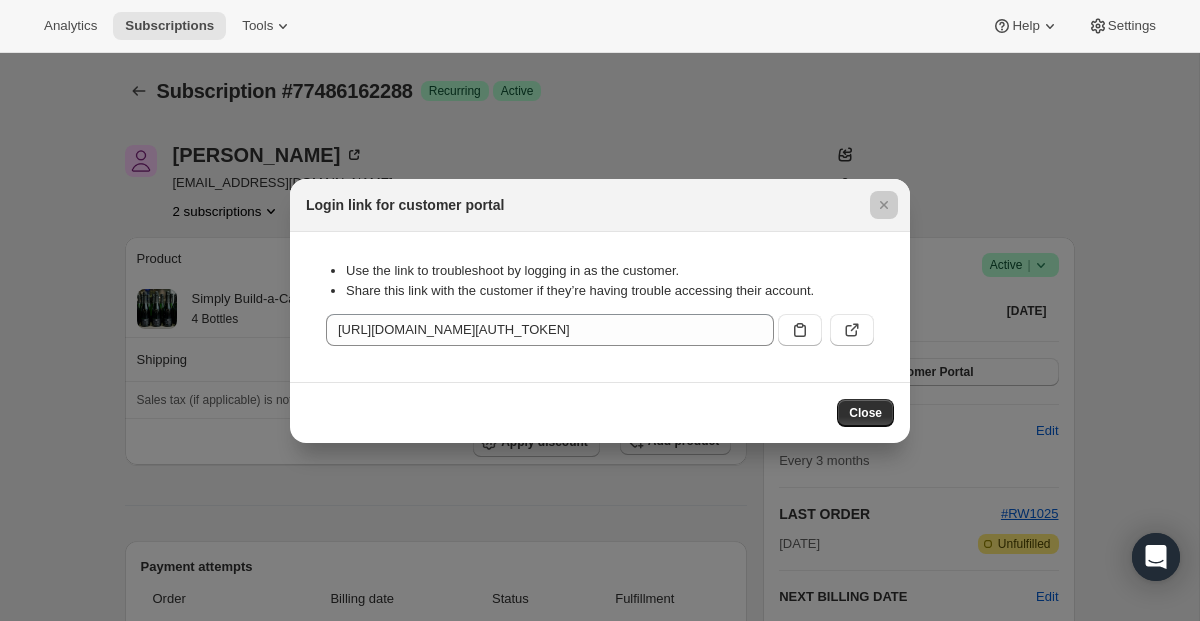click at bounding box center (600, 310) 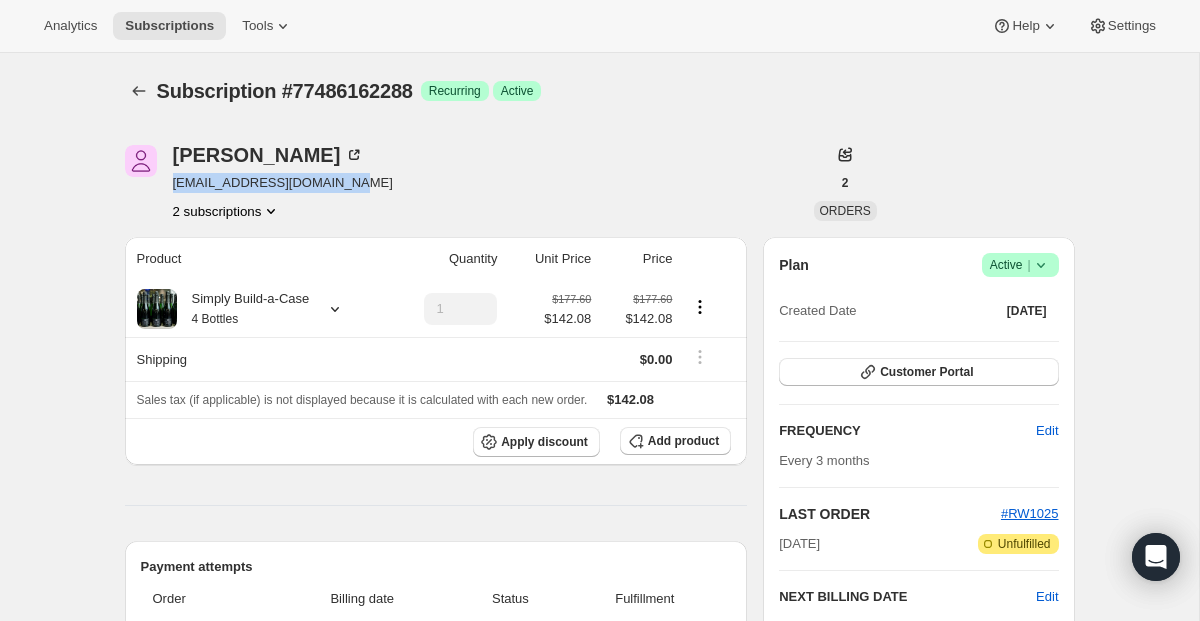drag, startPoint x: 170, startPoint y: 185, endPoint x: 407, endPoint y: 187, distance: 237.00844 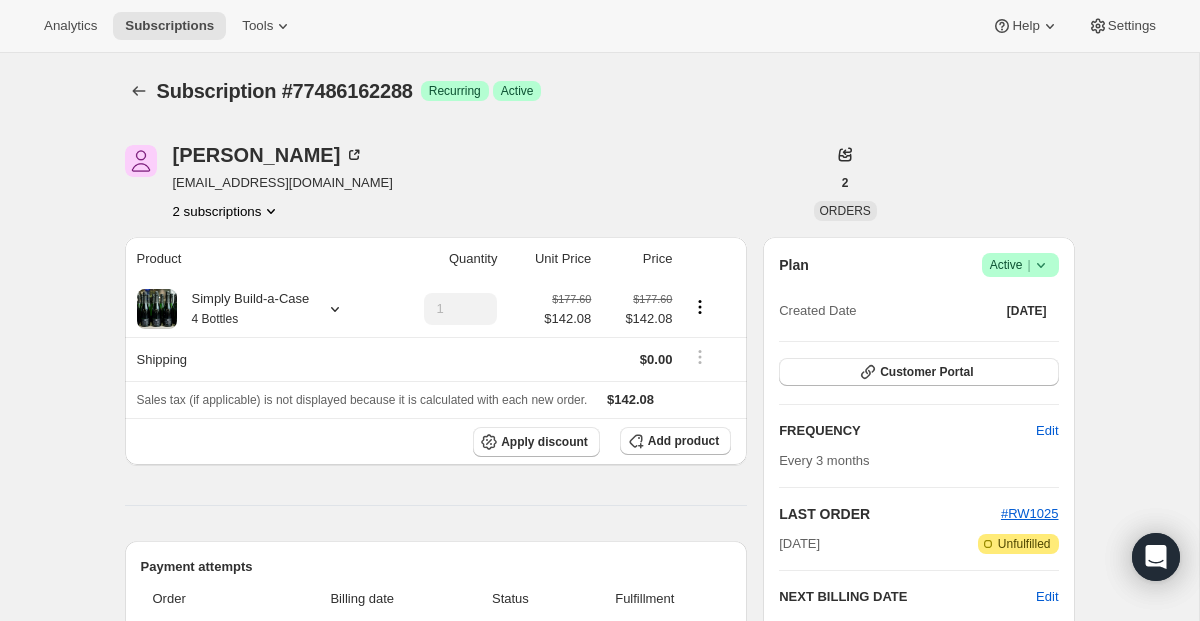 click on "[PERSON_NAME] [EMAIL_ADDRESS][DOMAIN_NAME] 2 subscriptions 2 ORDERS Product Quantity Unit Price Price Simply Build-a-Case 4 Bottles 1 $177.60 $142.08 $177.60 $142.08 Shipping $0.00 Sales tax (if applicable) is not displayed because it is calculated with each new order.   $142.08 Apply discount Add product Payment attempts Order Billing date Status Fulfillment #RW1025 [DATE]  ·  03:17 AM  Complete Paid Attention Incomplete Unfulfilled Timeline [DATE] [PERSON_NAME]  created the subscription order.  View order 03:17 AM Plan Success Active | Created Date [DATE] Customer Portal FREQUENCY Edit Every 3 months LAST ORDER #RW1025 [DATE] Attention Incomplete Unfulfilled NEXT BILLING DATE Edit [DATE]  Order now Batching Settings Edit Monthly on 1, 15 Minimum days between orders 1   days Notes Edit No notes from customer PICKUP ADDRESS Wineshipping Napa
[STREET_ADDRESS] BILLING ADDRESS [STREET_ADDRESS][PERSON_NAME]
US PAYMENT METHOD" at bounding box center (592, 727) 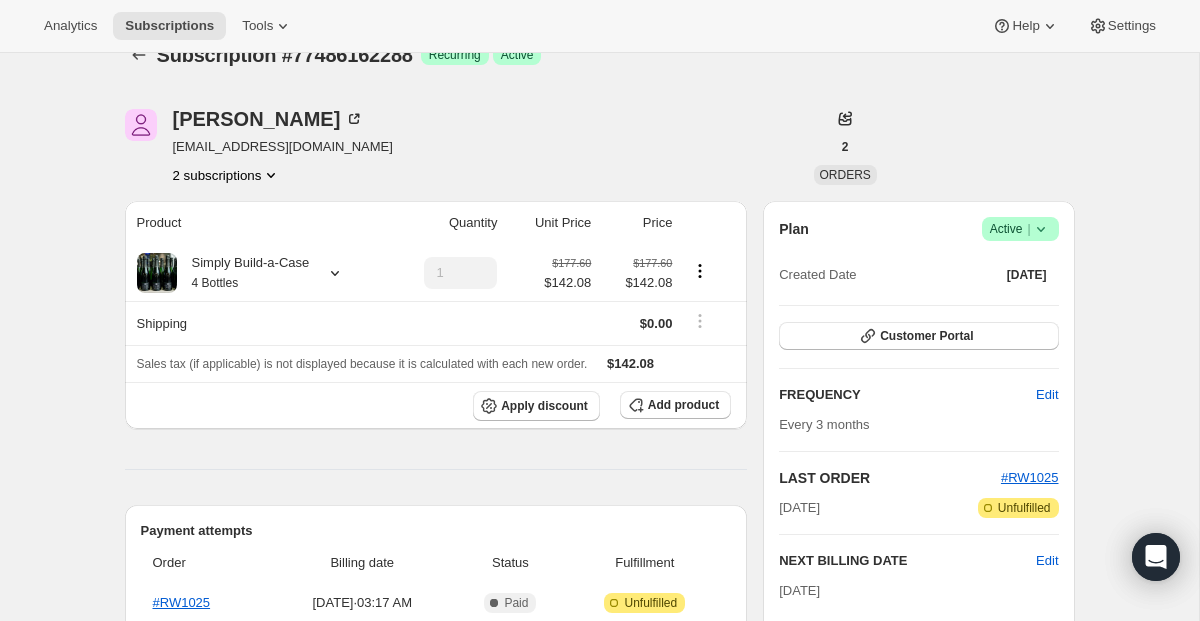 scroll, scrollTop: 43, scrollLeft: 0, axis: vertical 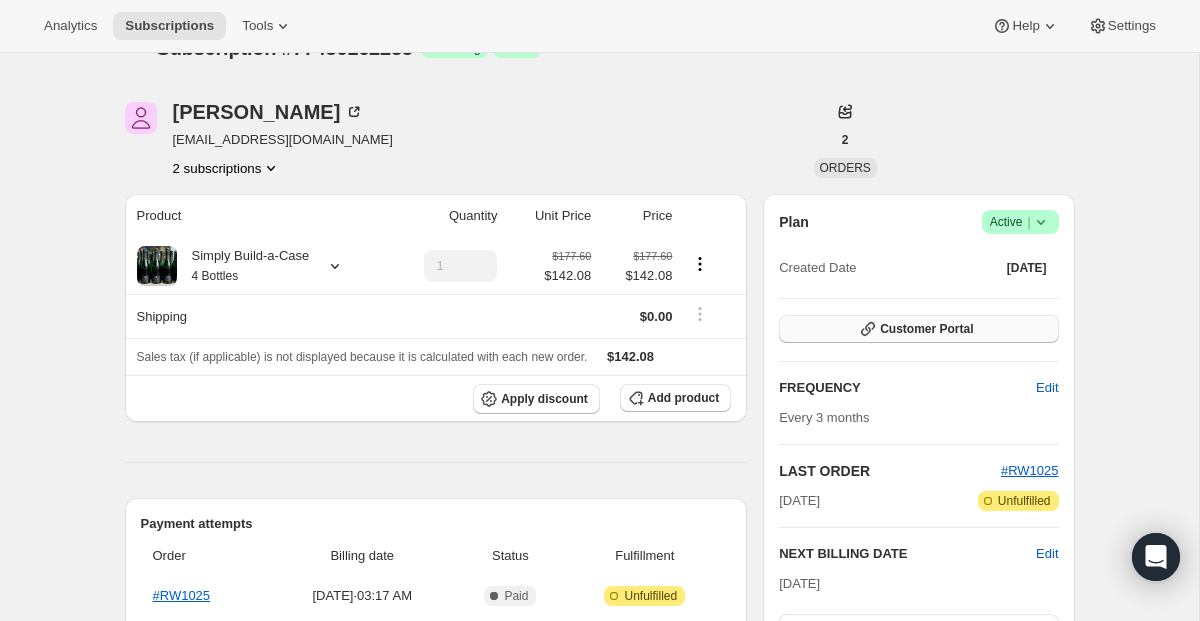 click on "Customer Portal" at bounding box center (926, 329) 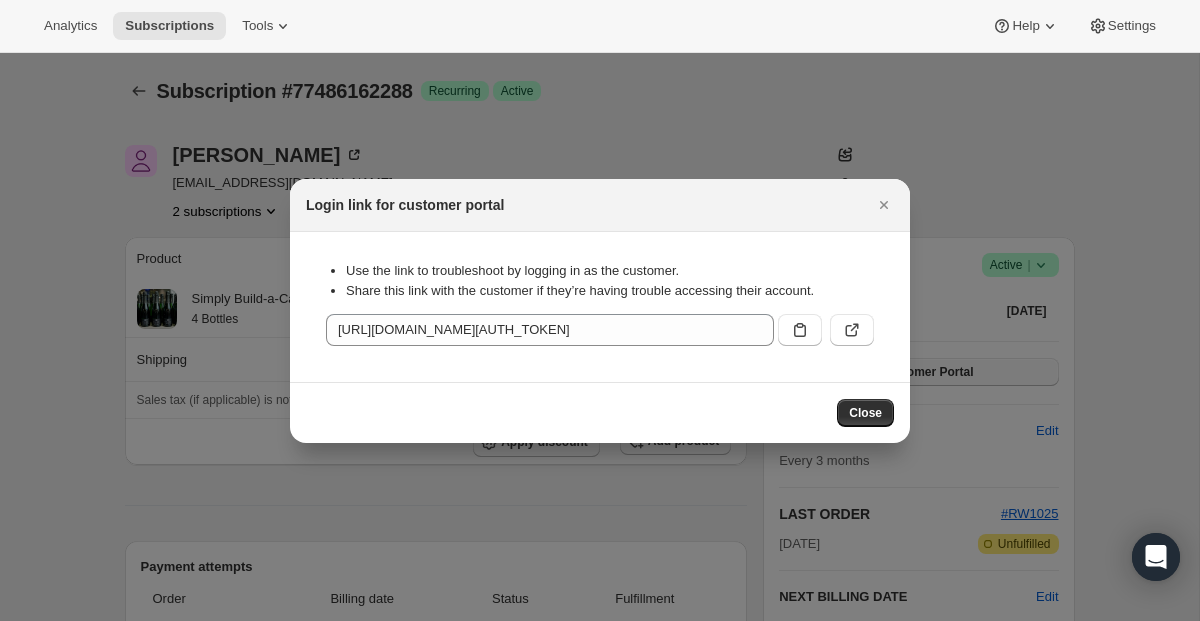 scroll, scrollTop: 0, scrollLeft: 0, axis: both 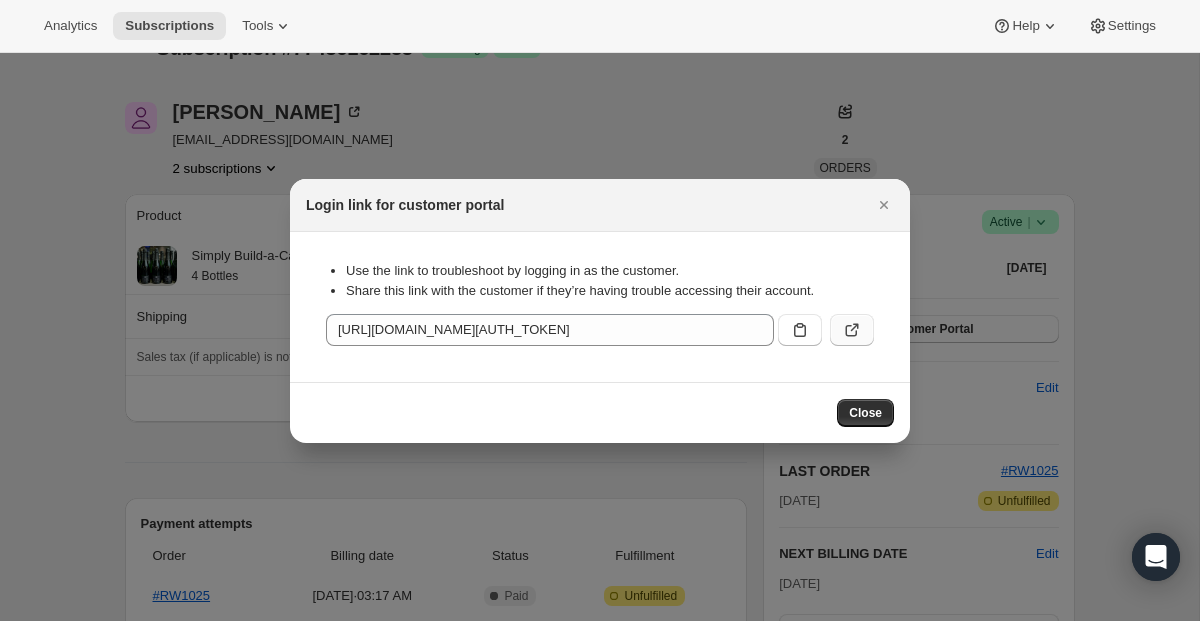 click 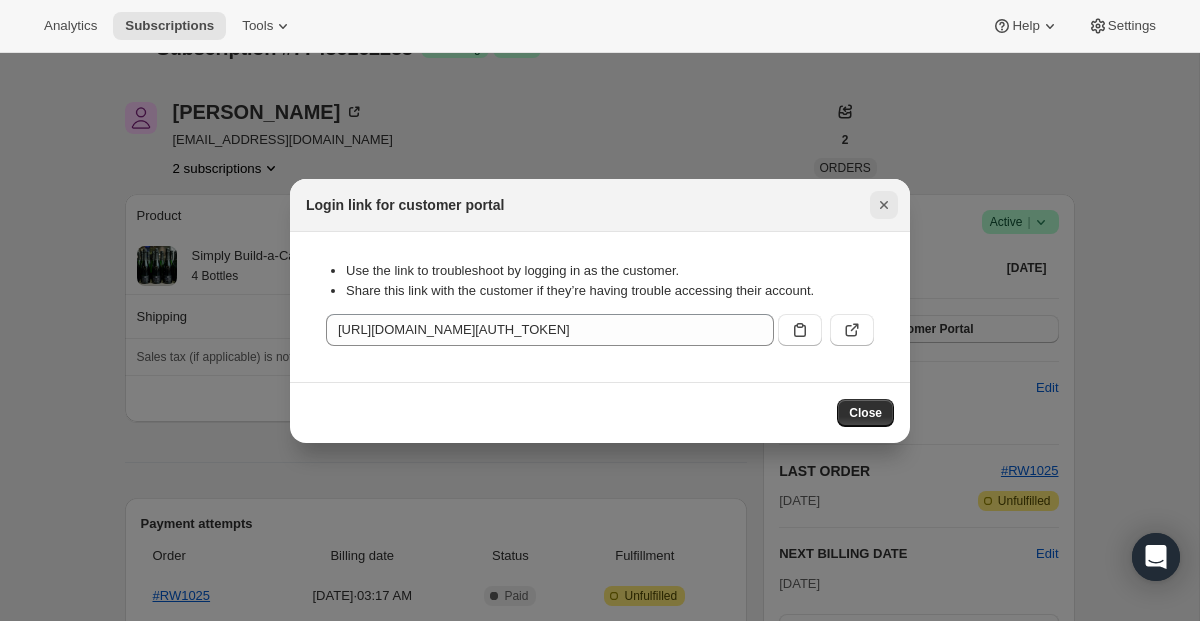 click 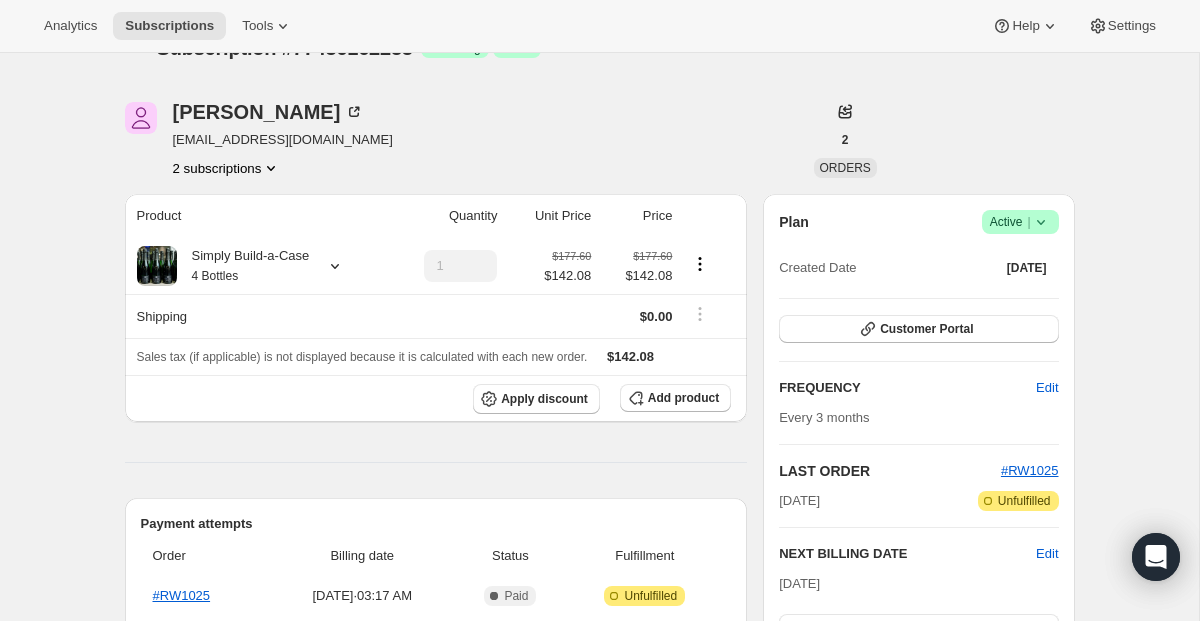 click on "2 subscriptions" at bounding box center [227, 168] 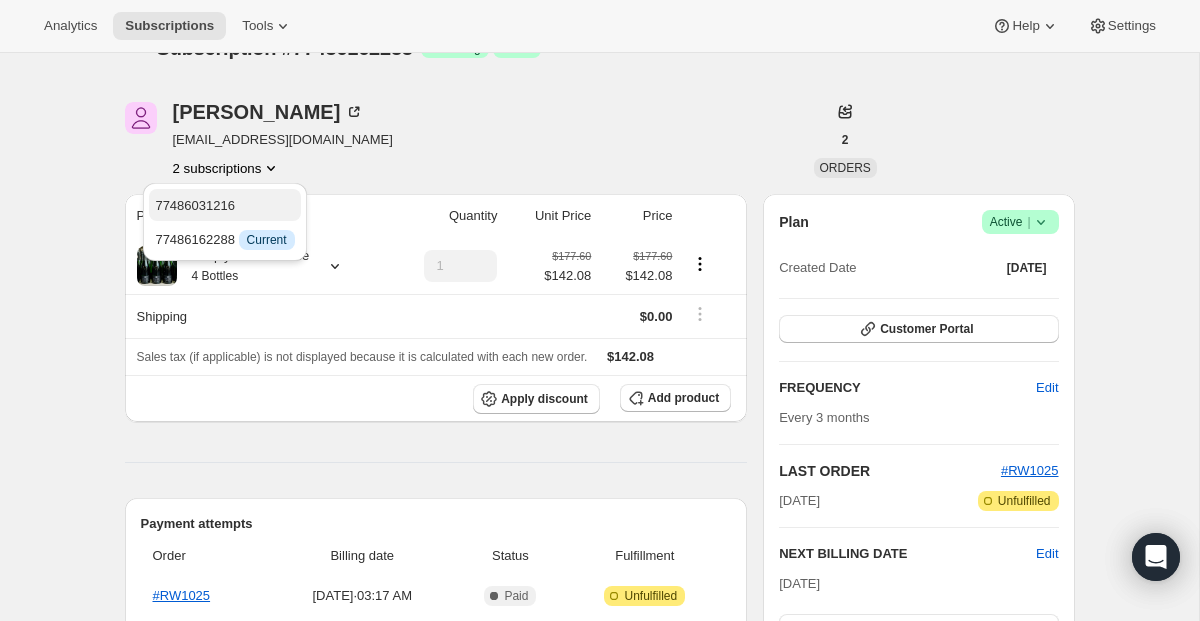 click on "77486031216" at bounding box center [224, 206] 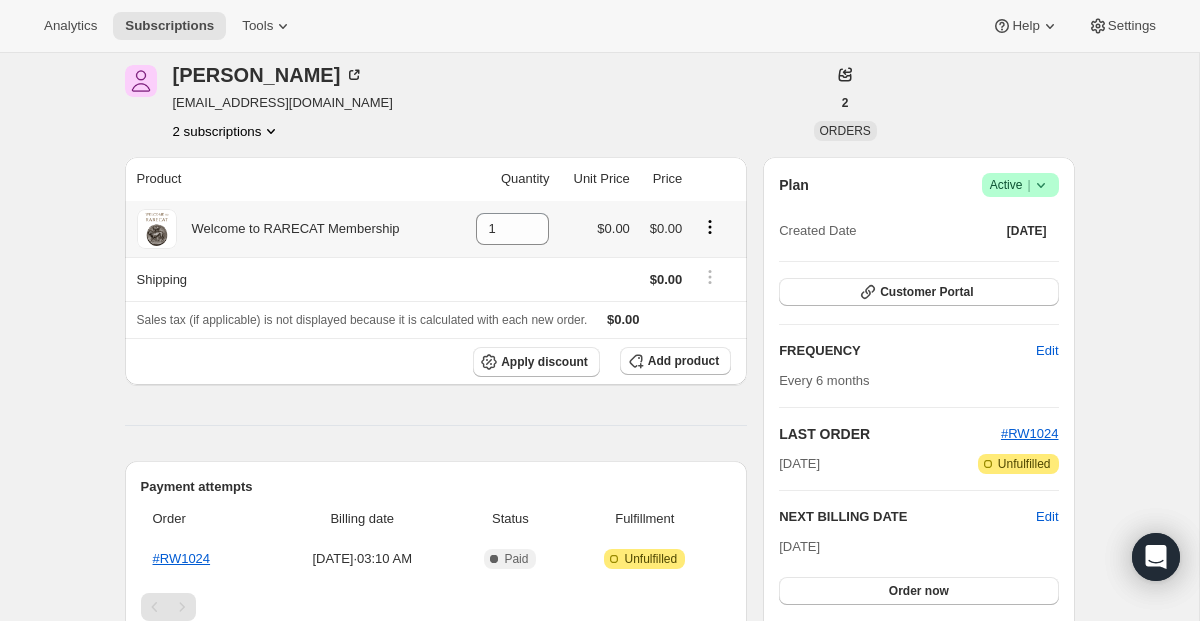 scroll, scrollTop: 81, scrollLeft: 0, axis: vertical 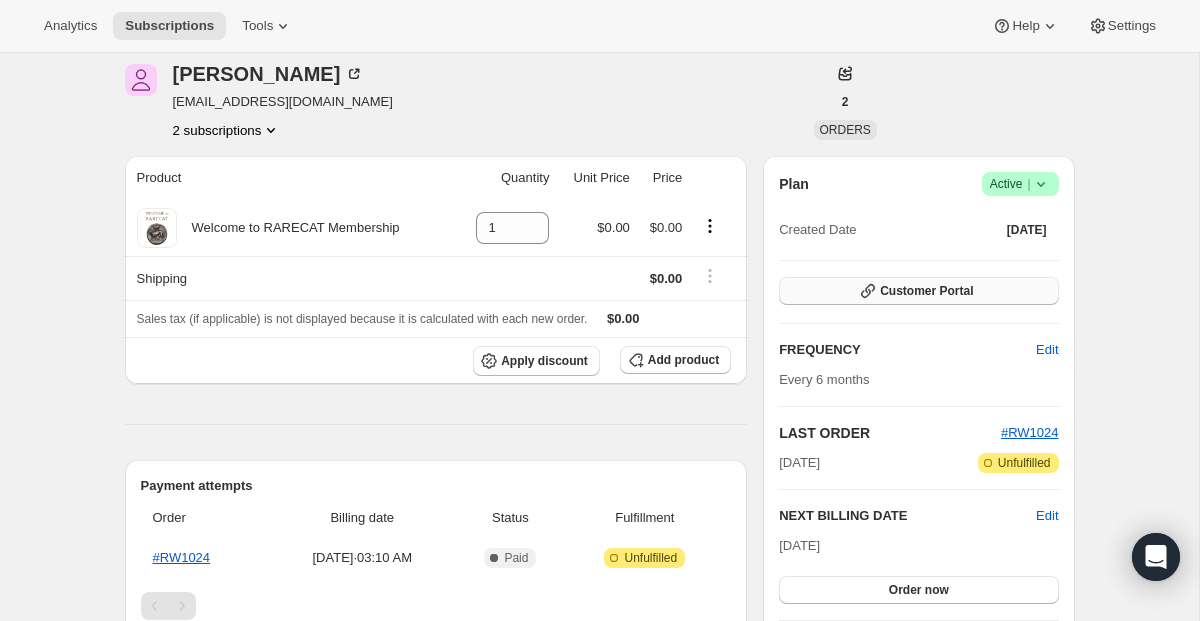 click on "Customer Portal" at bounding box center (926, 291) 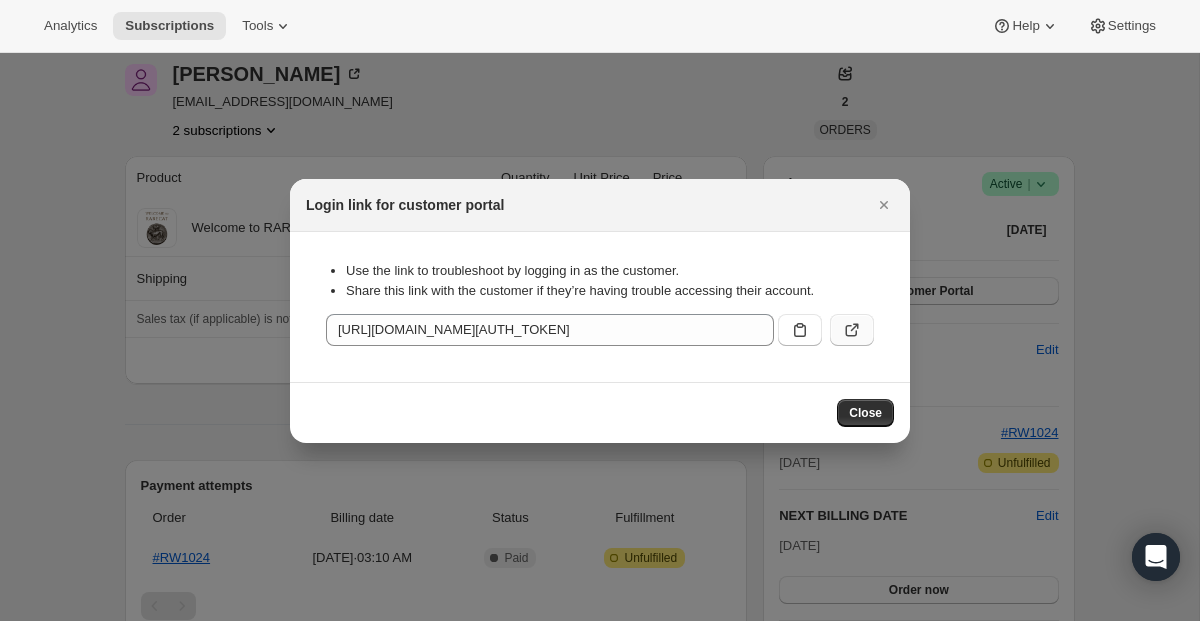 click 